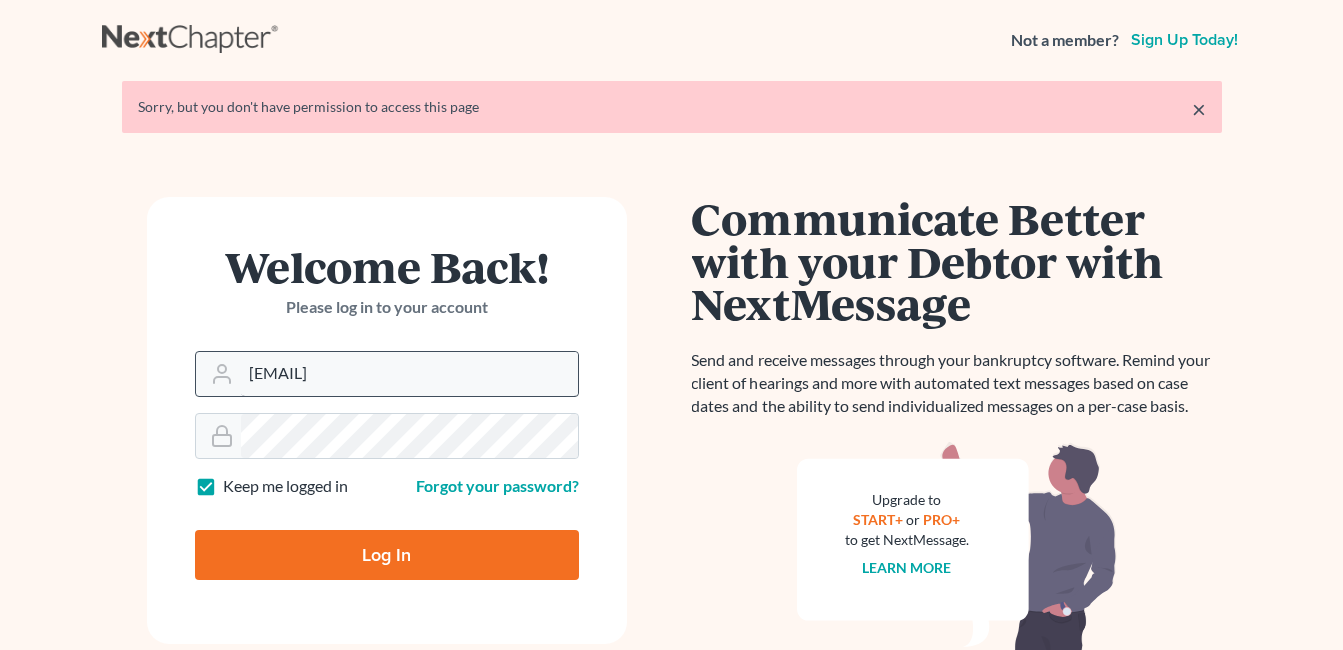 scroll, scrollTop: 0, scrollLeft: 0, axis: both 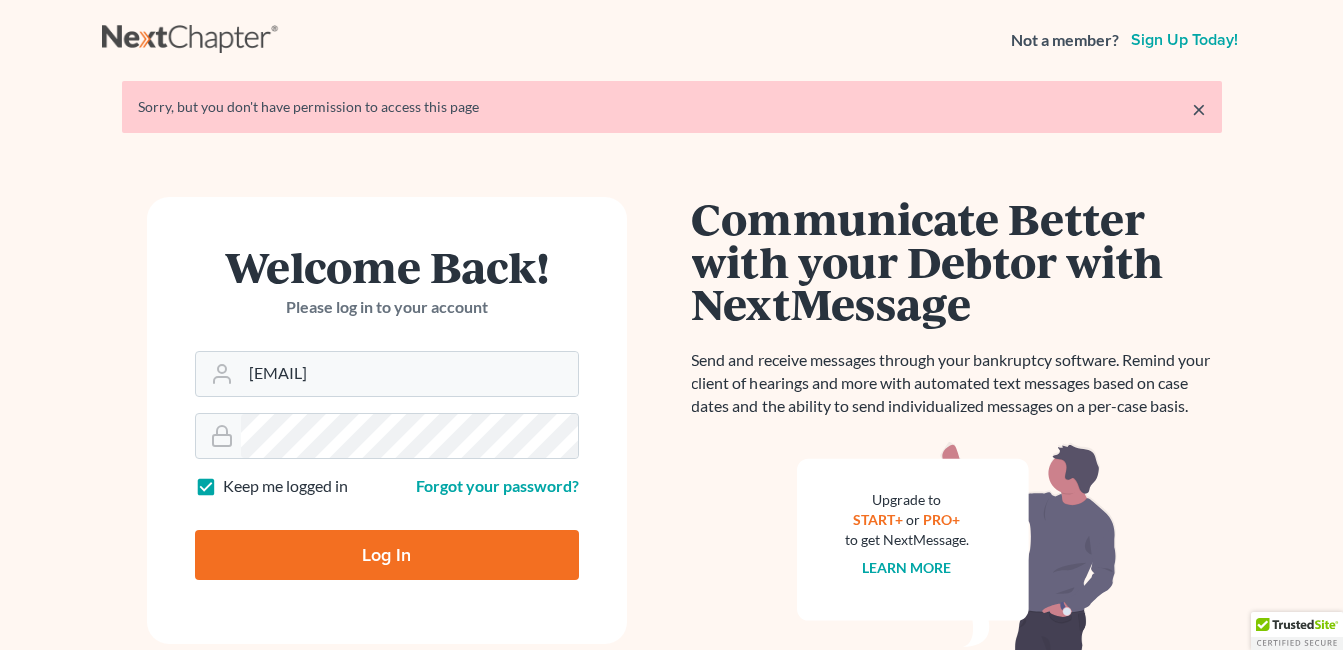 drag, startPoint x: 455, startPoint y: 372, endPoint x: 161, endPoint y: 379, distance: 294.0833 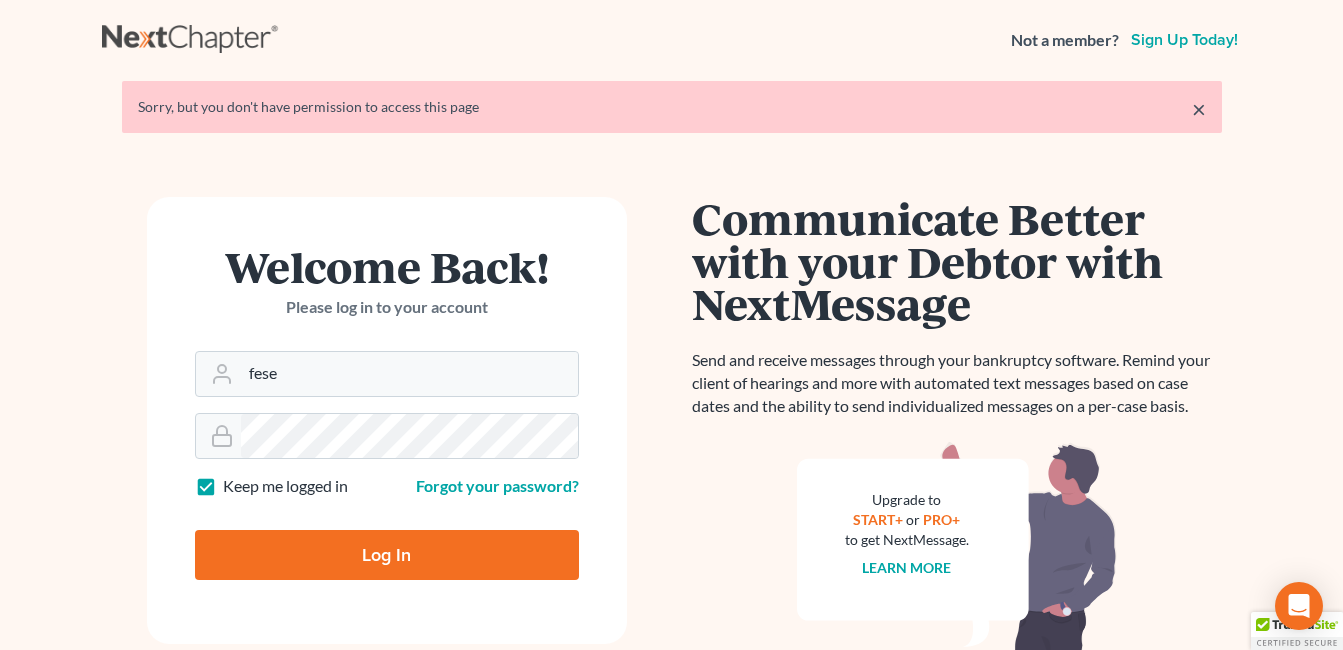 type on "[EMAIL]" 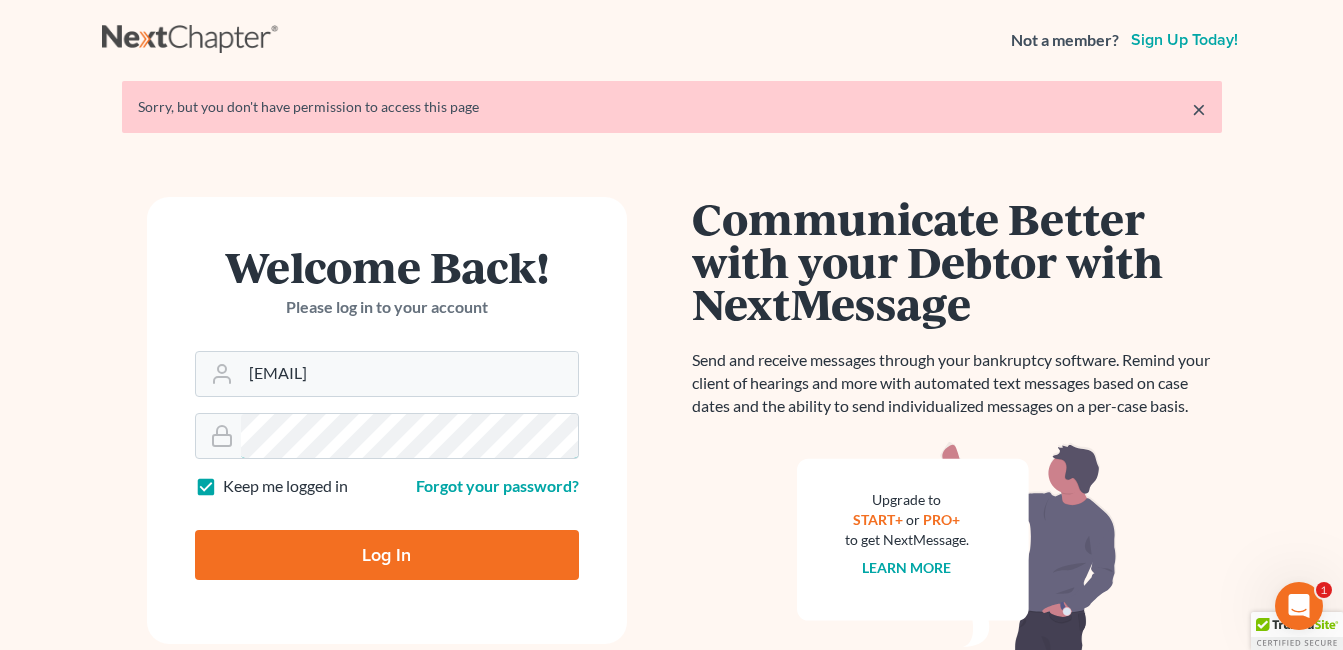 scroll, scrollTop: 0, scrollLeft: 0, axis: both 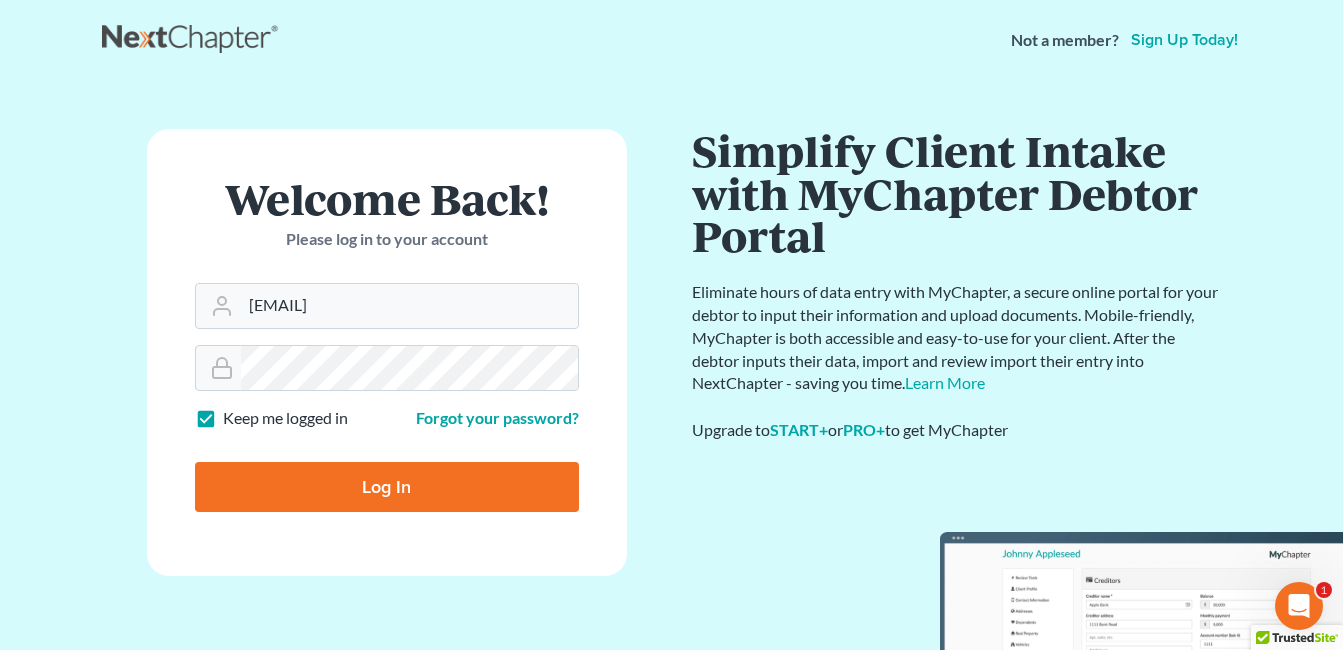 click on "Log In" at bounding box center [387, 487] 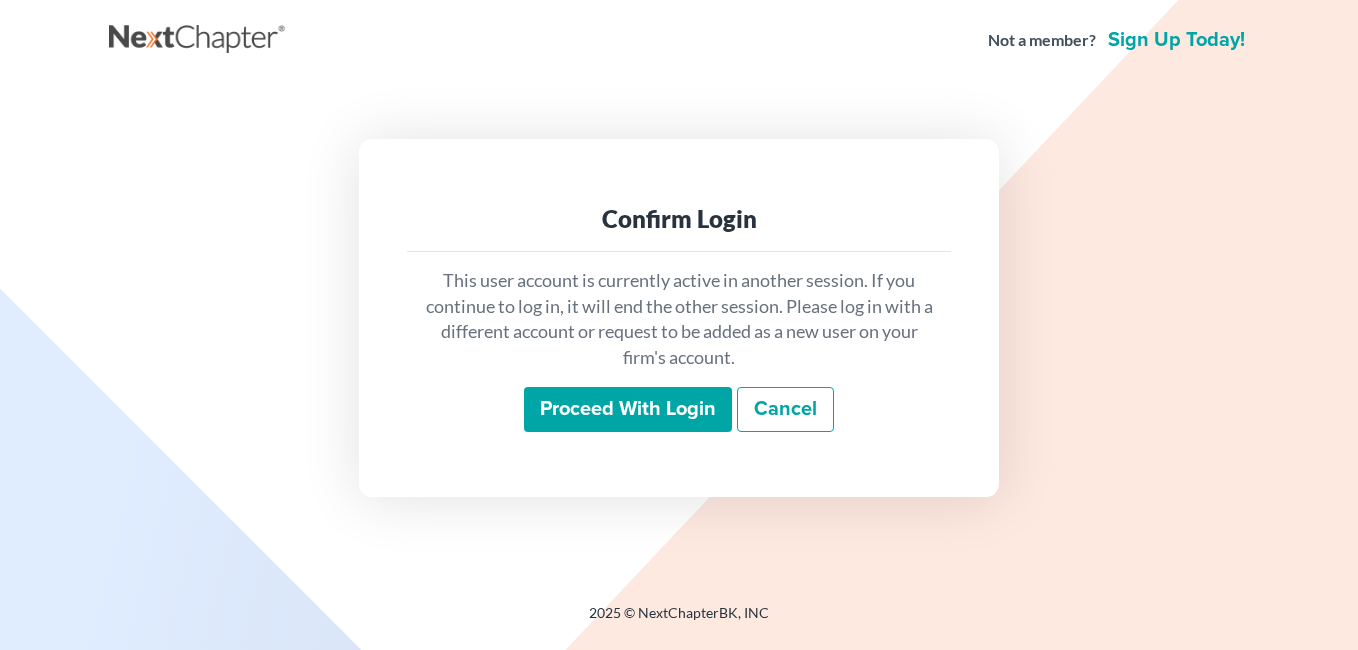 scroll, scrollTop: 0, scrollLeft: 0, axis: both 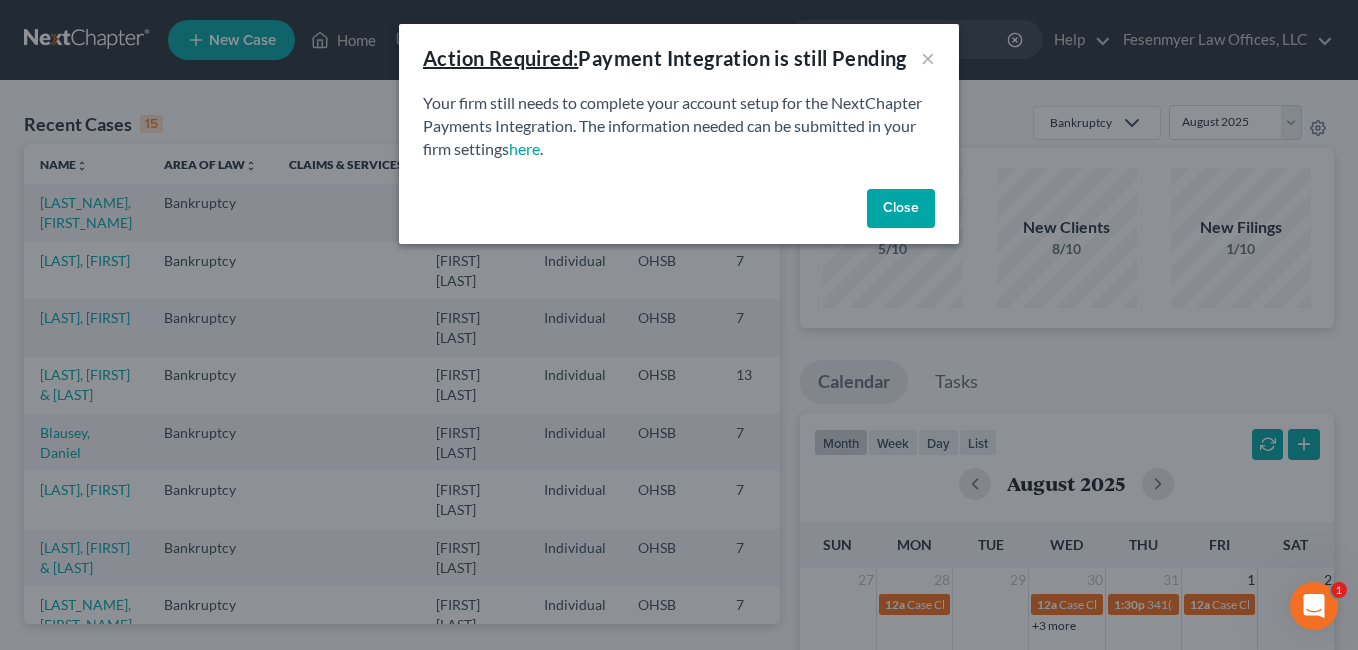 click on "Close" at bounding box center [901, 209] 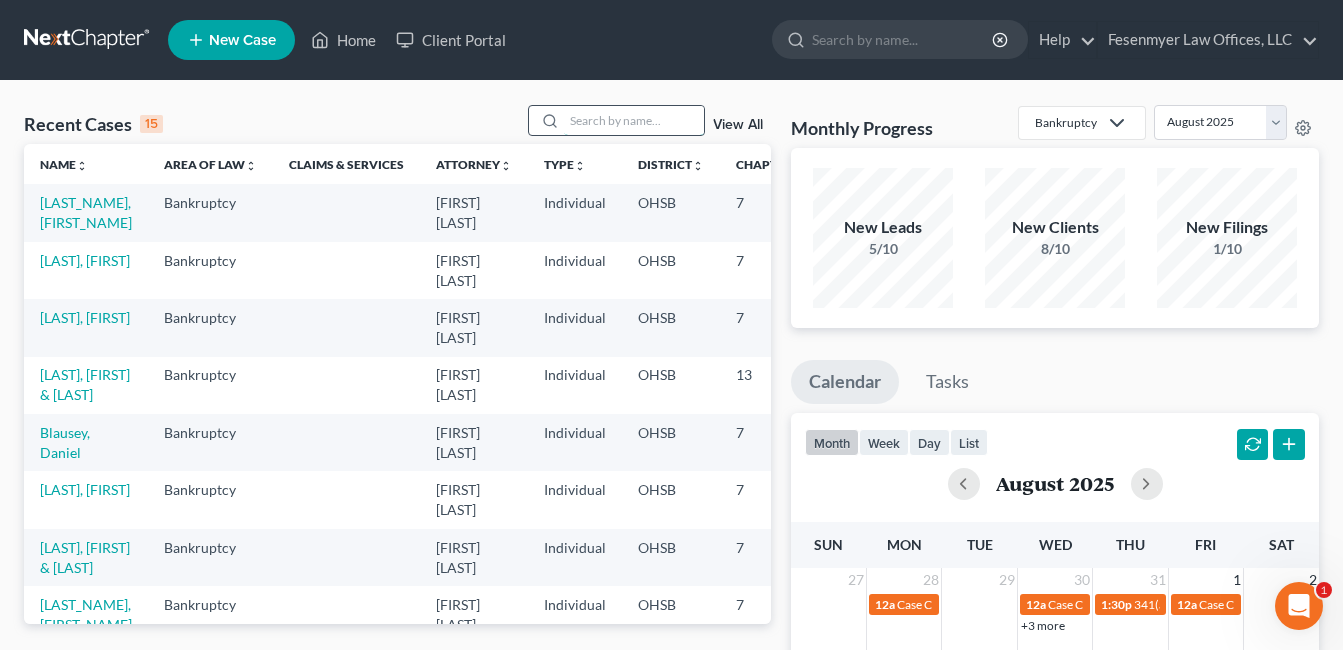 click at bounding box center (634, 120) 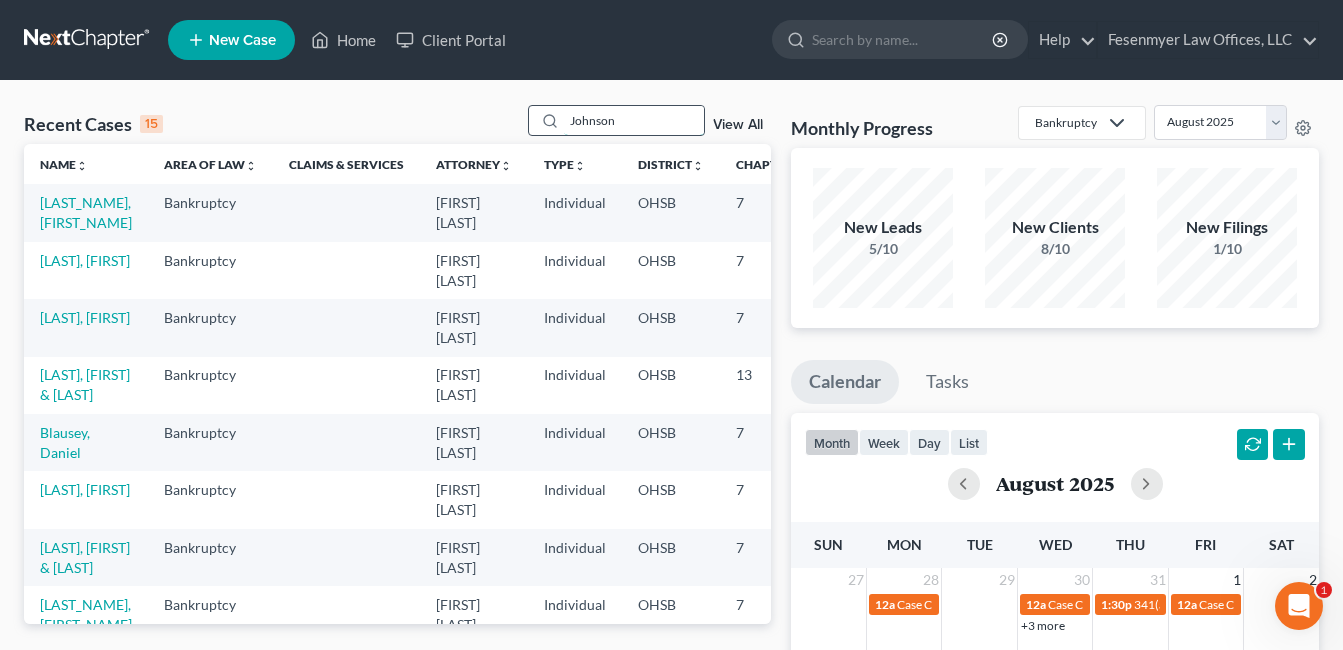 type on "Johnson" 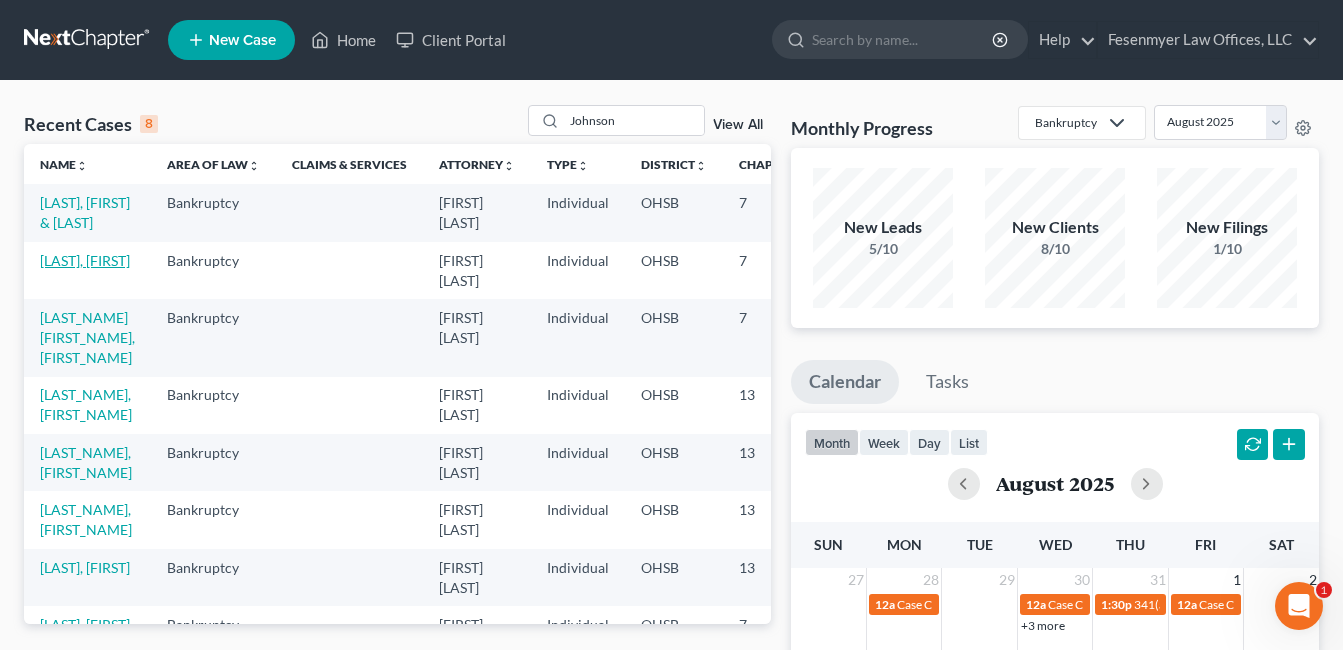 click on "[LAST], [FIRST]" at bounding box center [85, 260] 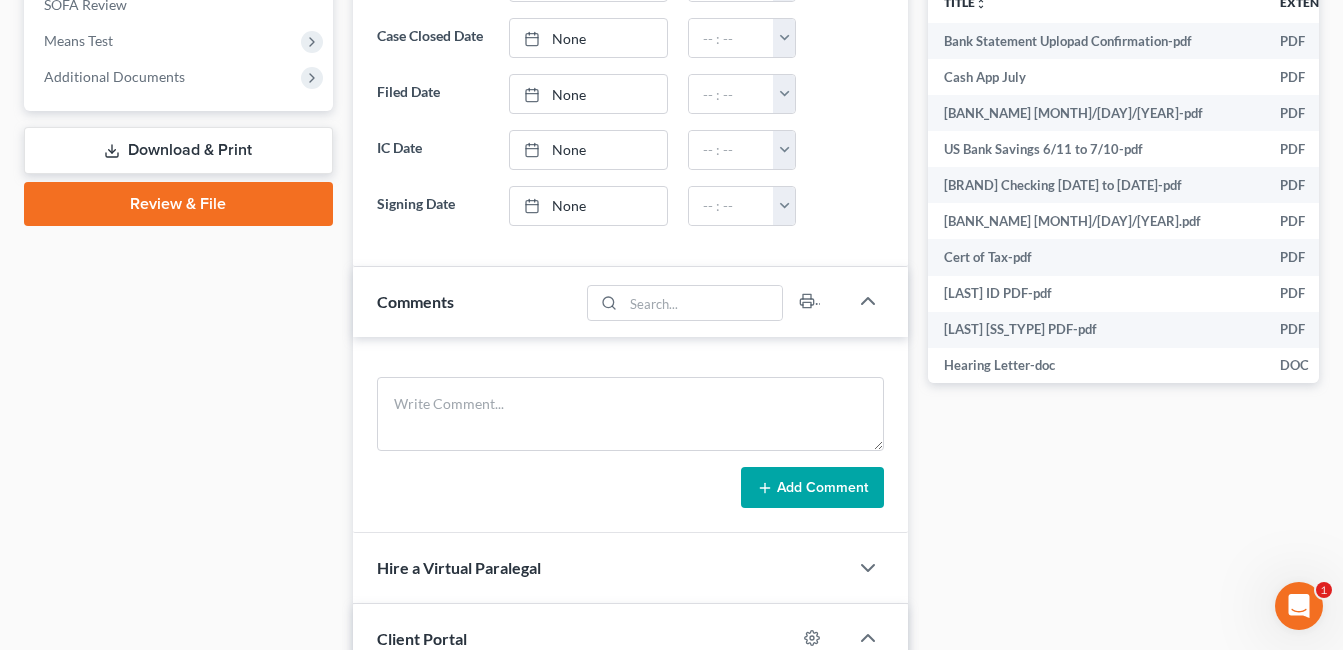 scroll, scrollTop: 600, scrollLeft: 0, axis: vertical 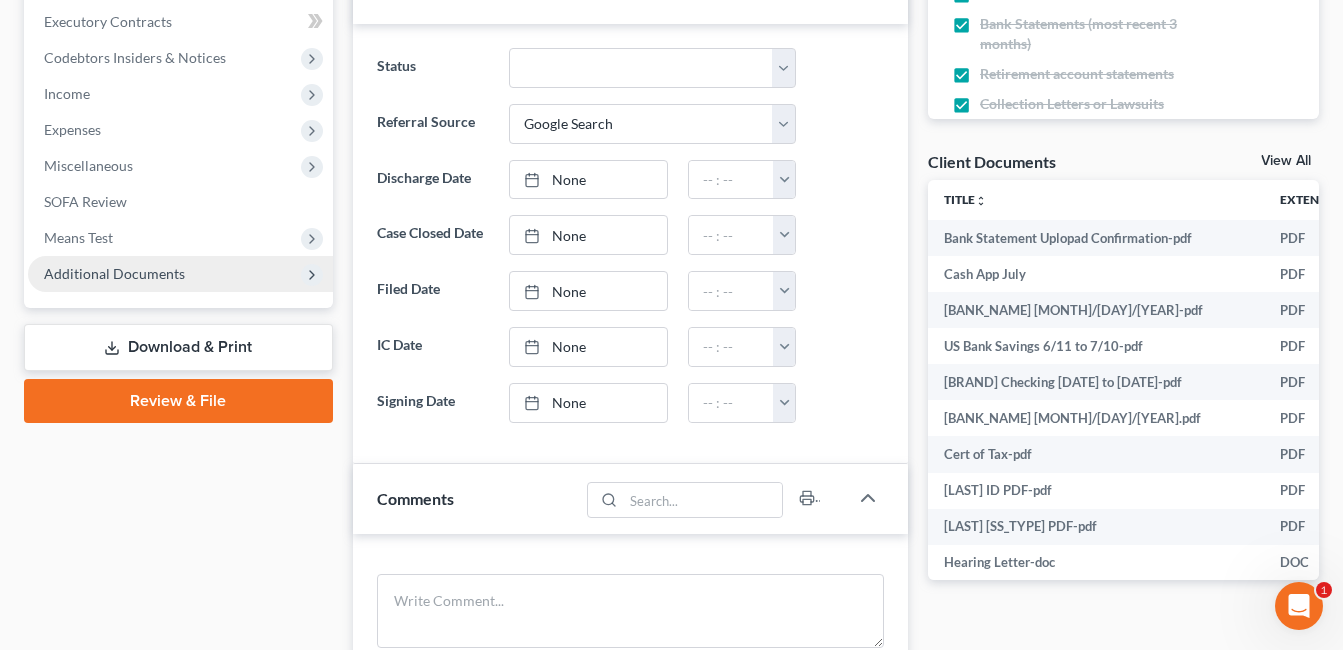 click on "Additional Documents" at bounding box center (114, 273) 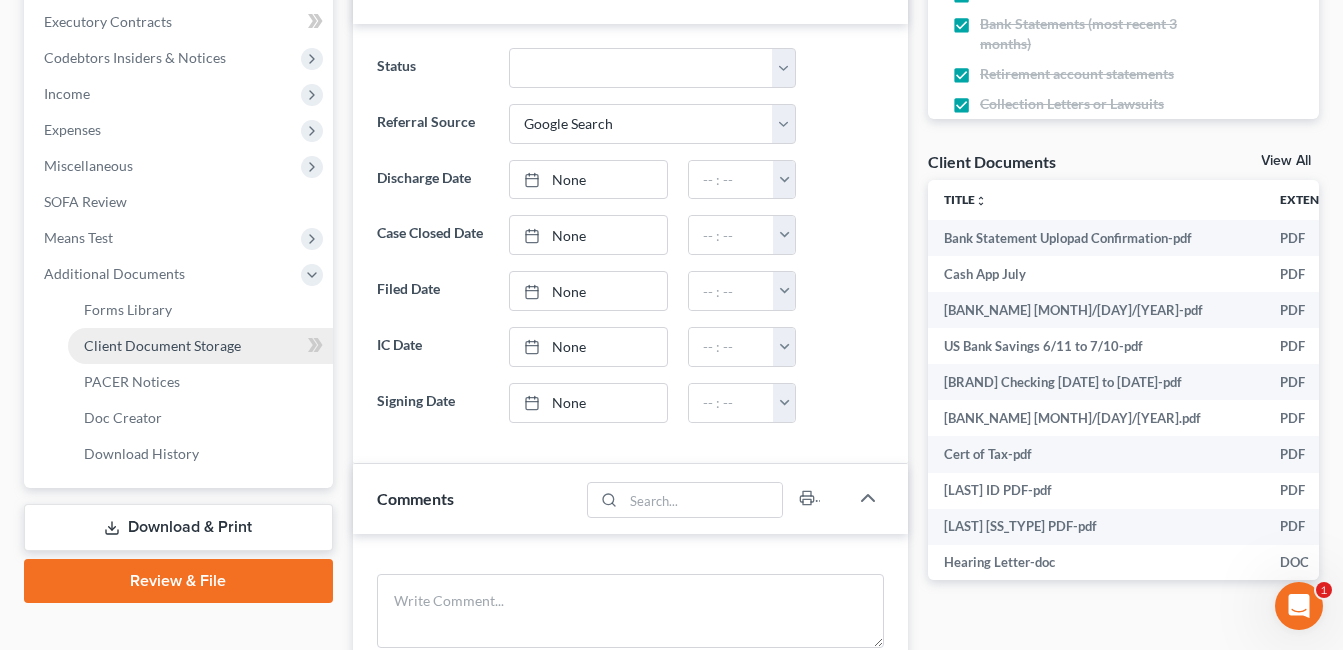 click on "Client Document Storage" at bounding box center (162, 345) 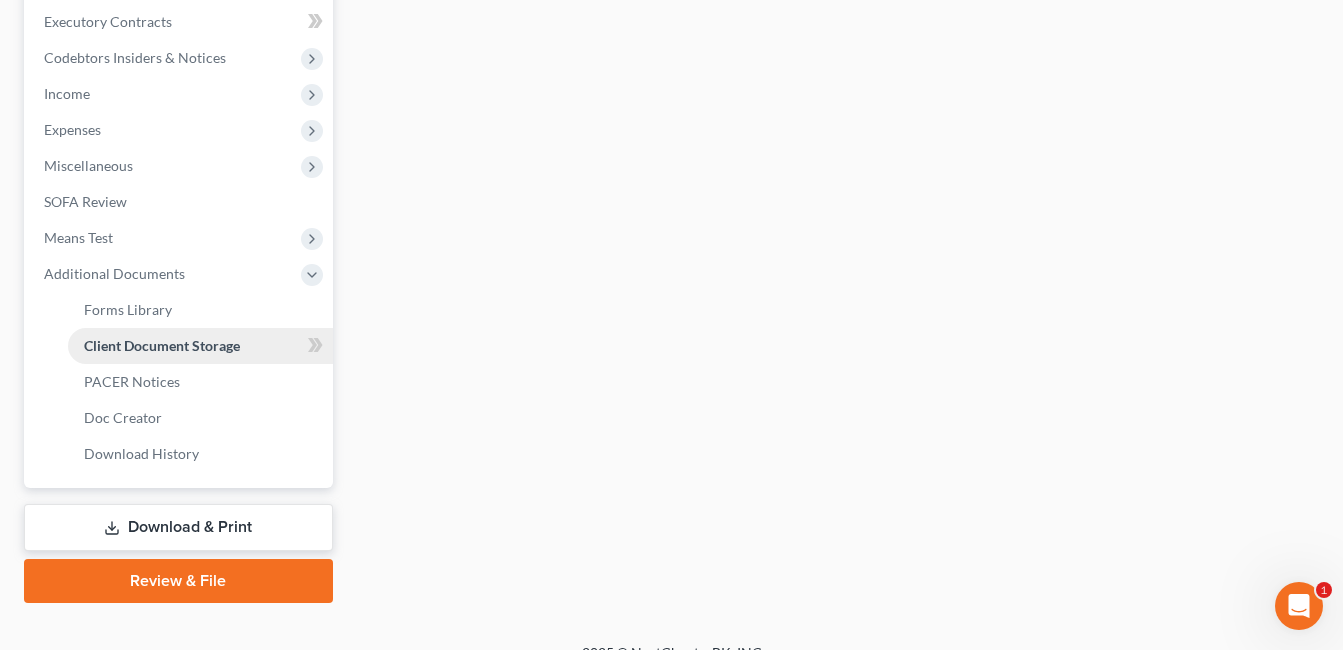 scroll, scrollTop: 592, scrollLeft: 0, axis: vertical 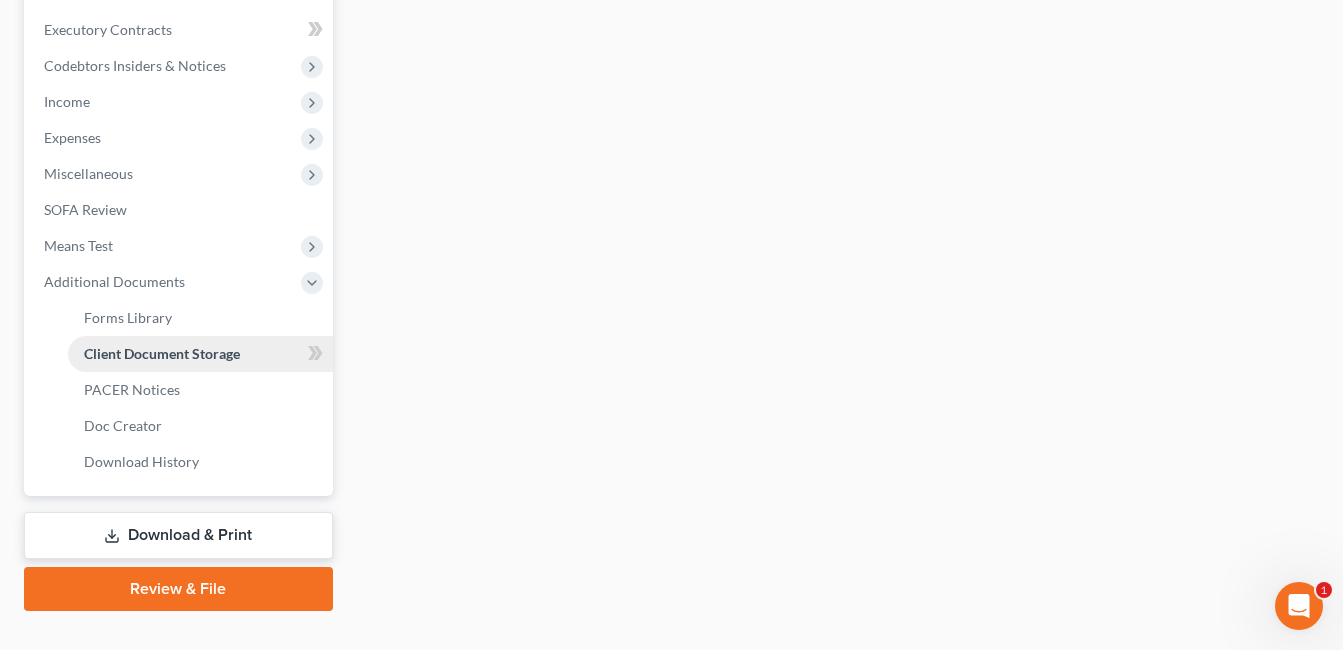 select on "7" 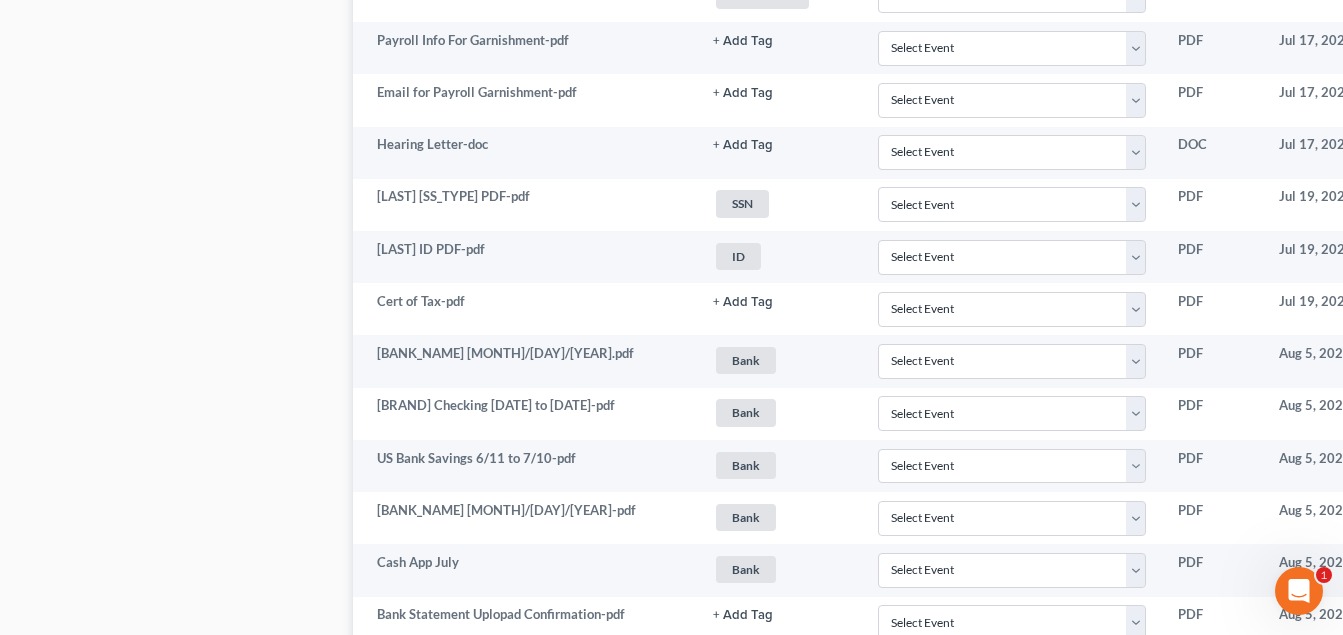 scroll, scrollTop: 2621, scrollLeft: 0, axis: vertical 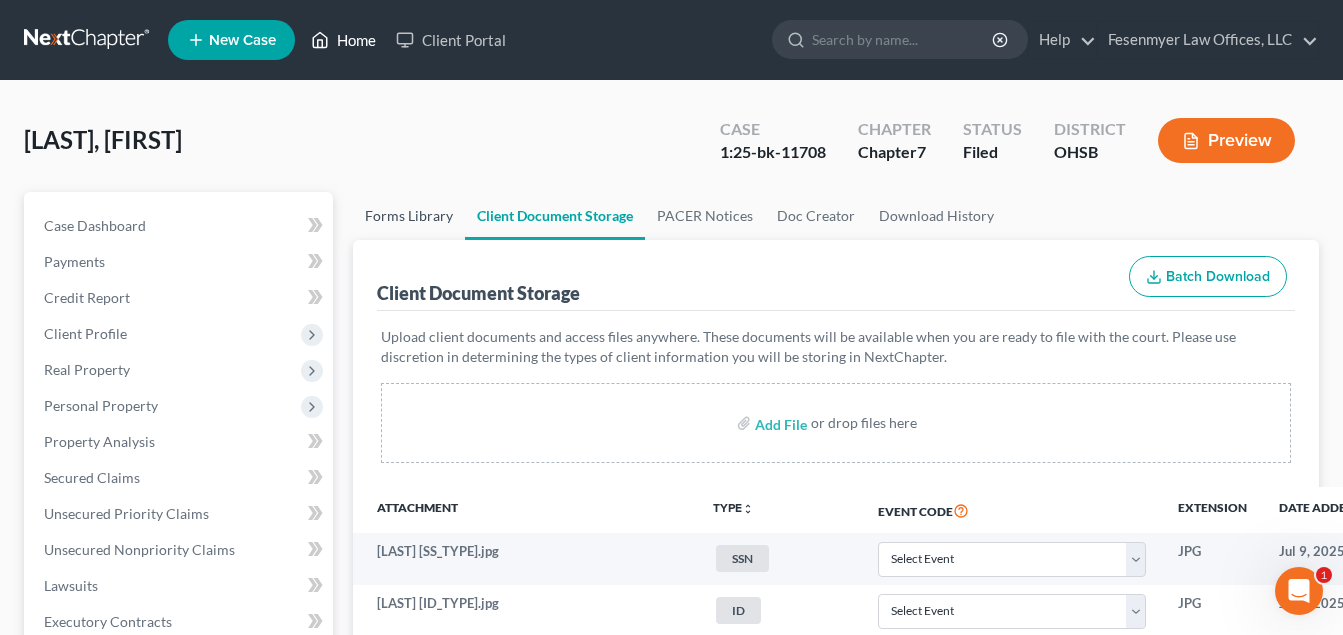 click on "Home" at bounding box center [343, 40] 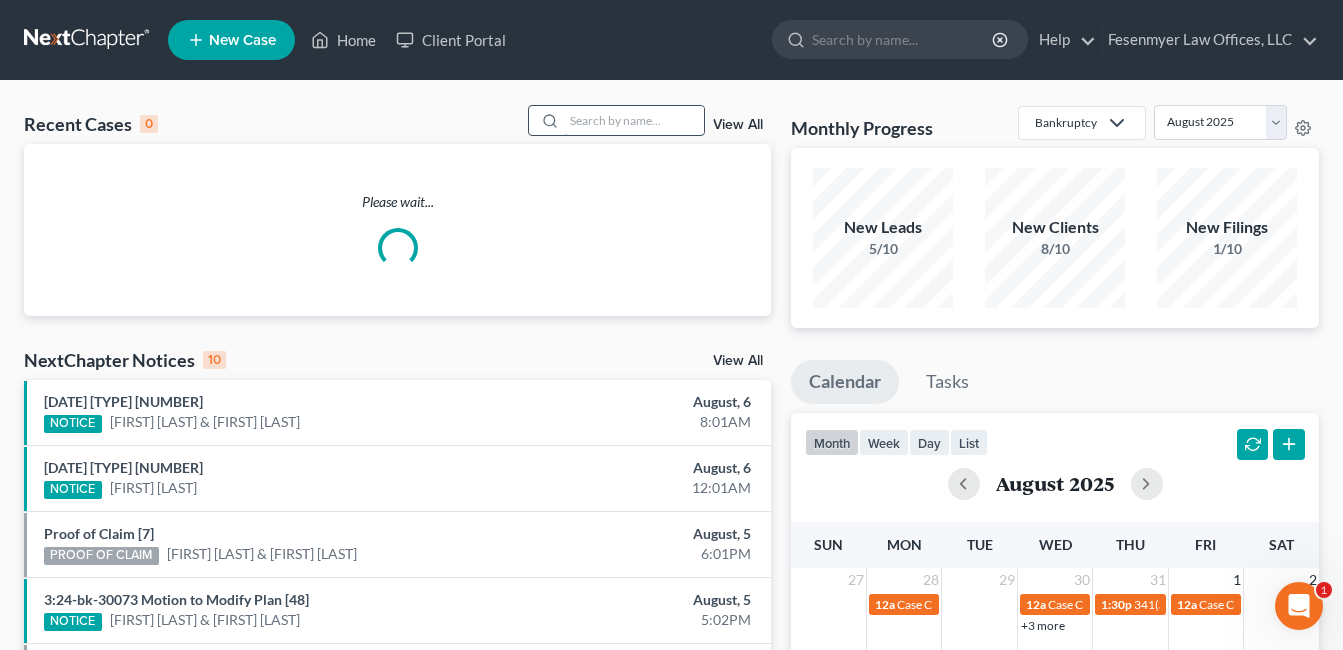 click at bounding box center [634, 120] 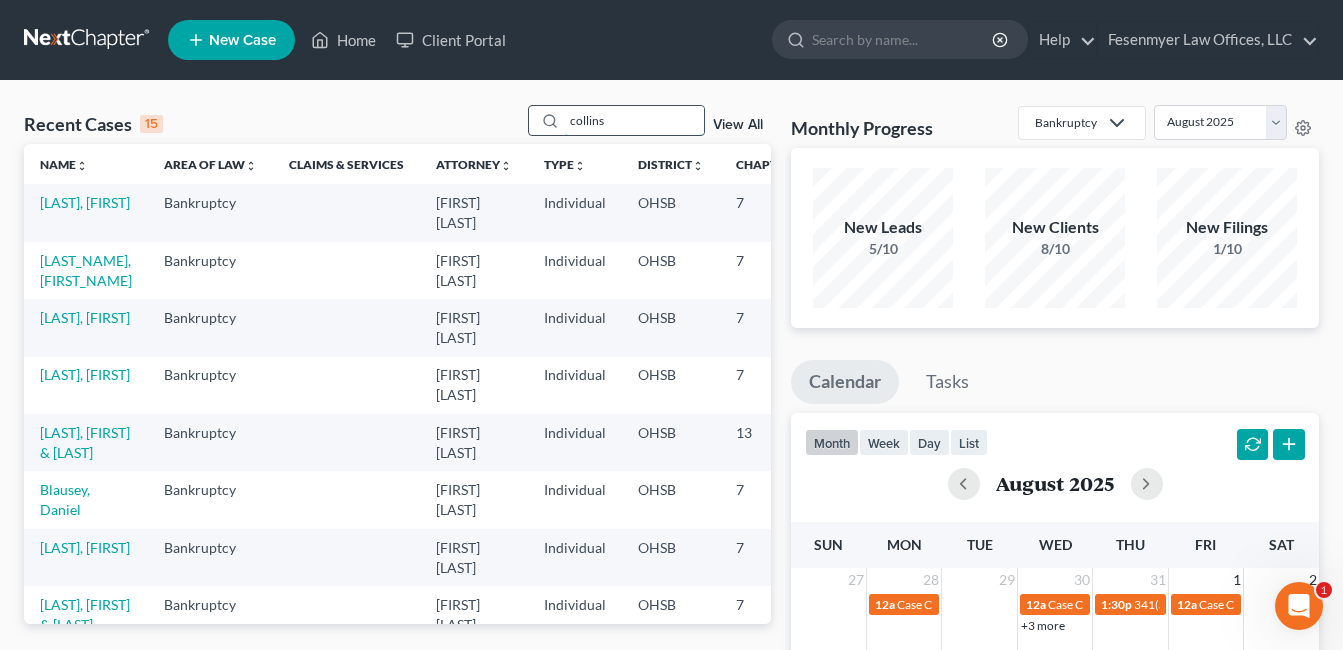 type on "collins" 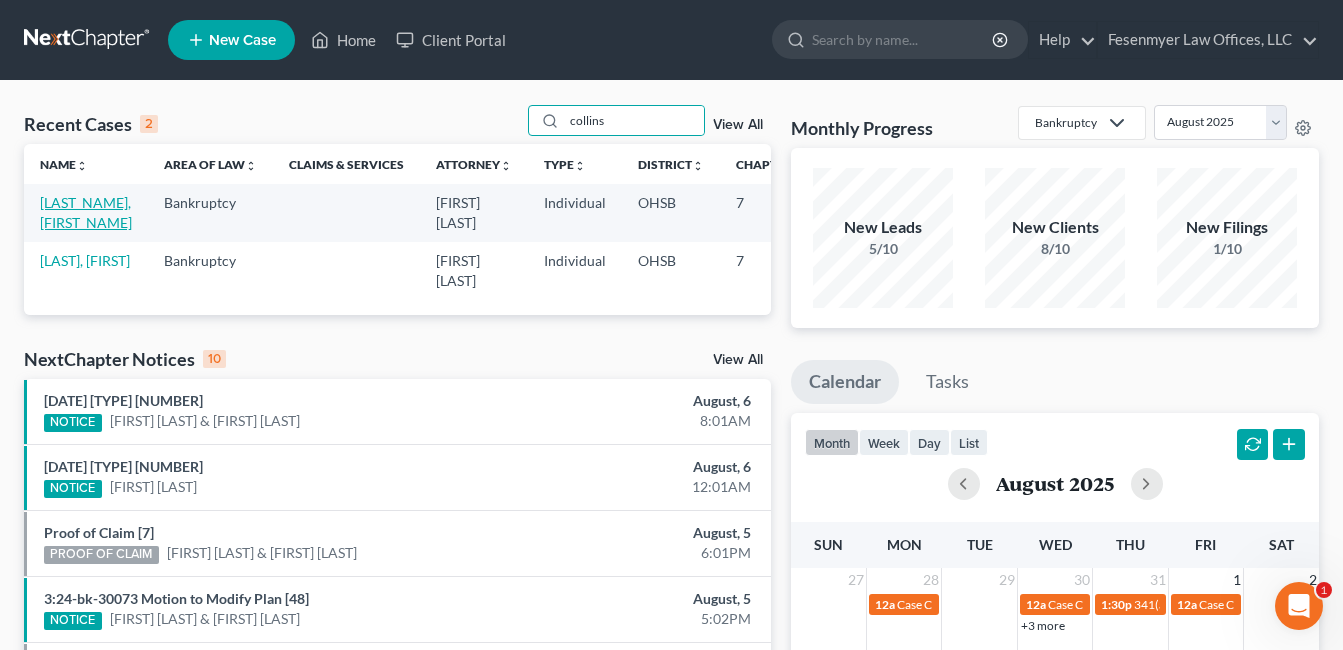click on "[LAST_NAME], [FIRST_NAME]" at bounding box center [86, 212] 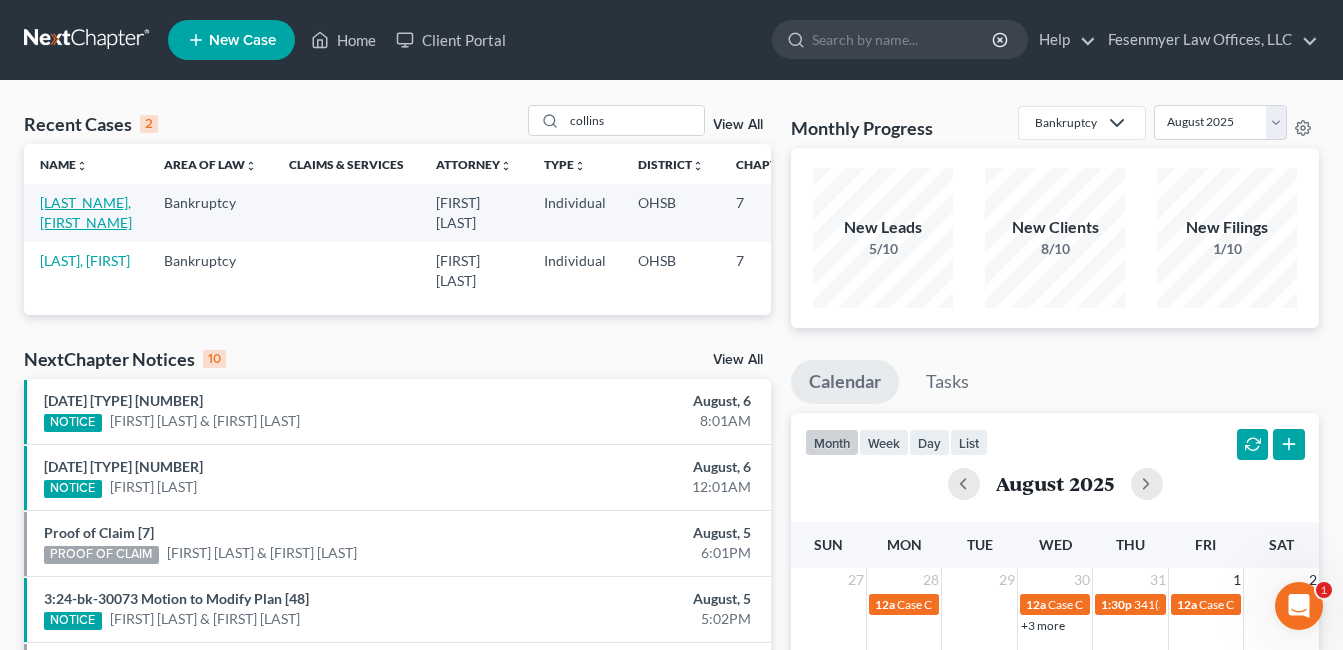select on "1" 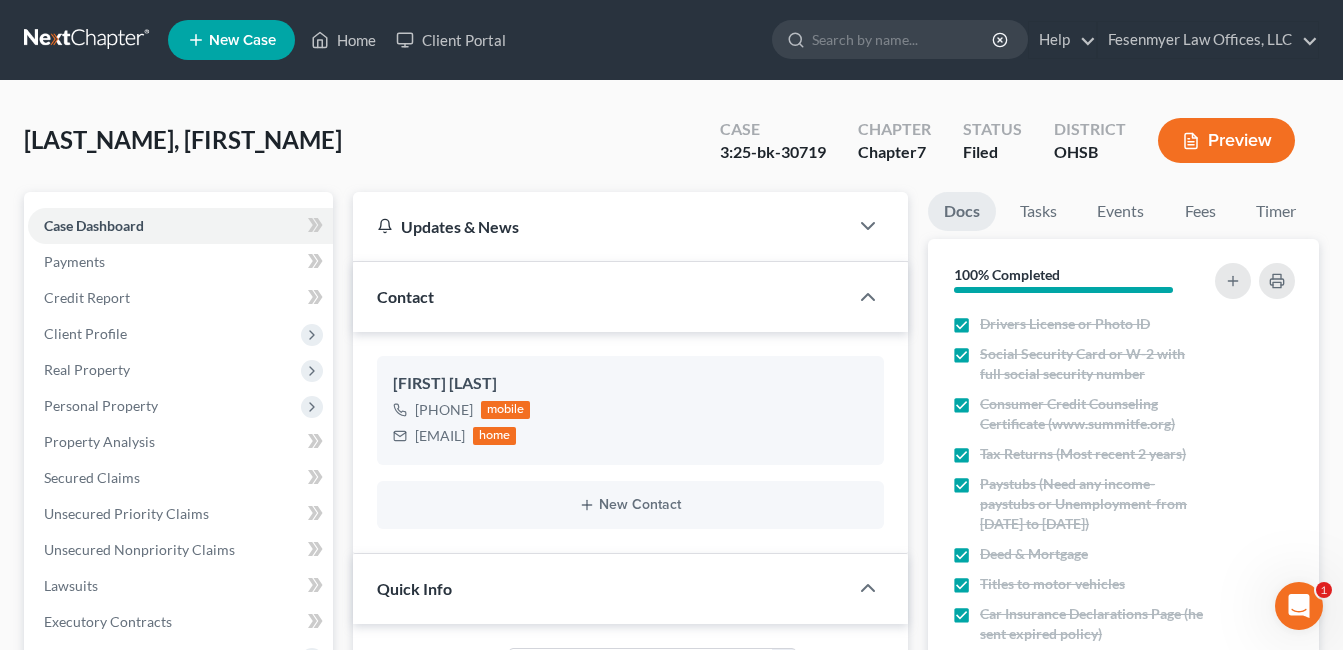 scroll, scrollTop: 700, scrollLeft: 0, axis: vertical 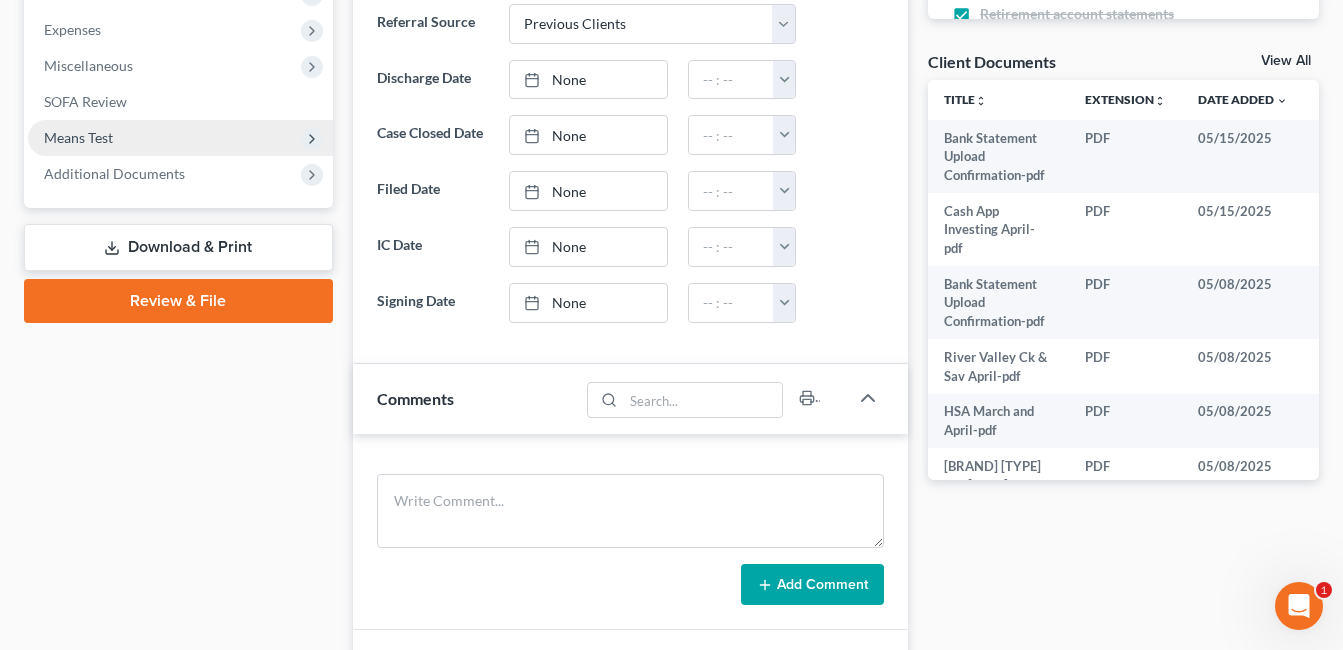 click on "Download & Print" at bounding box center (178, 247) 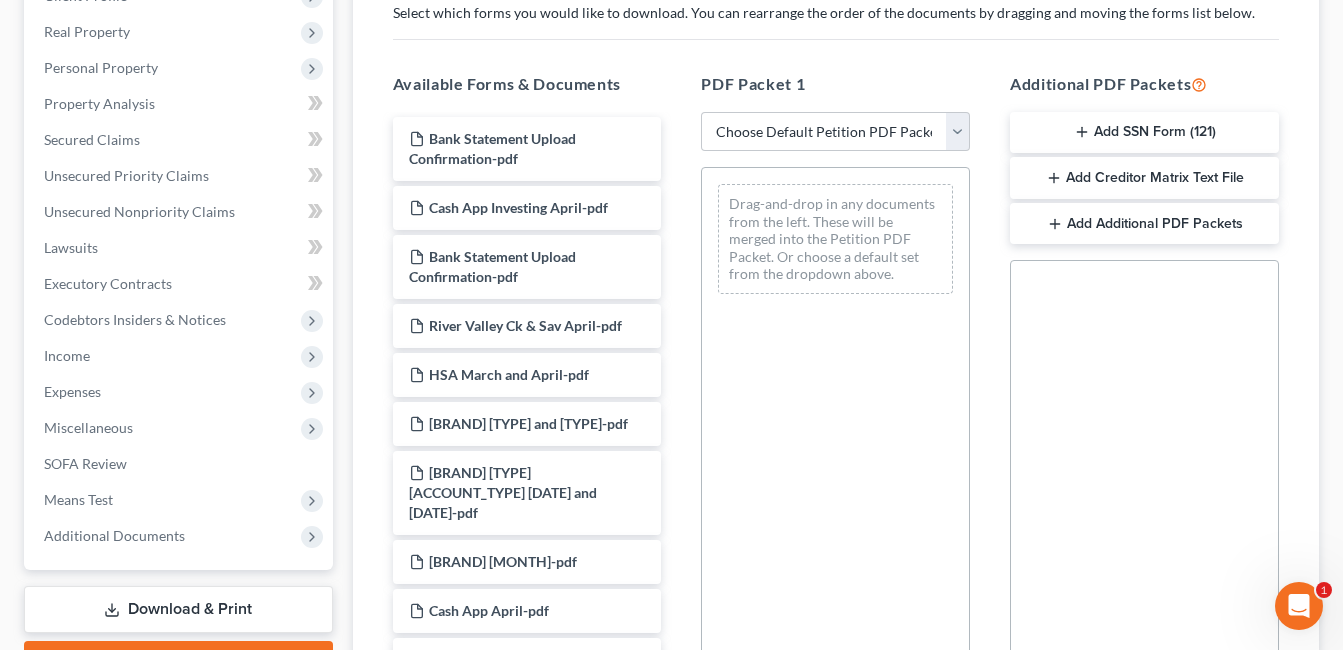 scroll, scrollTop: 0, scrollLeft: 0, axis: both 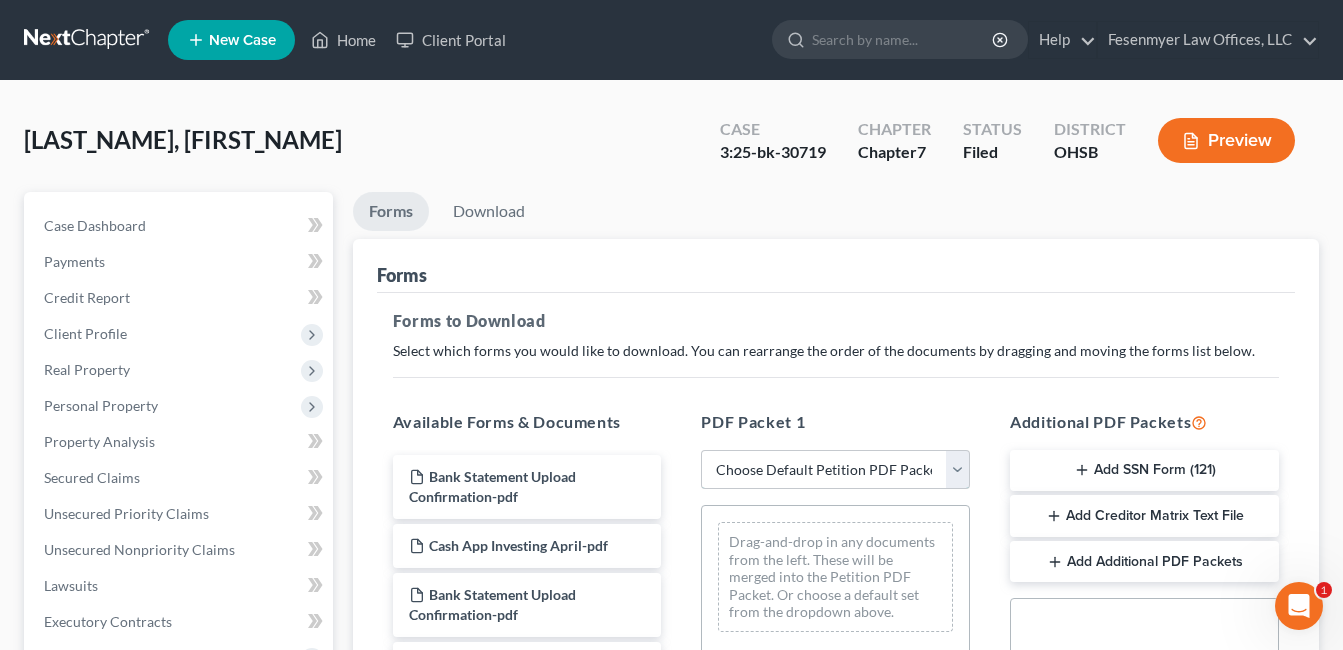 click on "Choose Default Petition PDF Packet Complete Bankruptcy Petition (all forms and schedules) Emergency Filing Forms (Petition and Creditor List Only) Amended Forms Signature Pages Only" at bounding box center (835, 470) 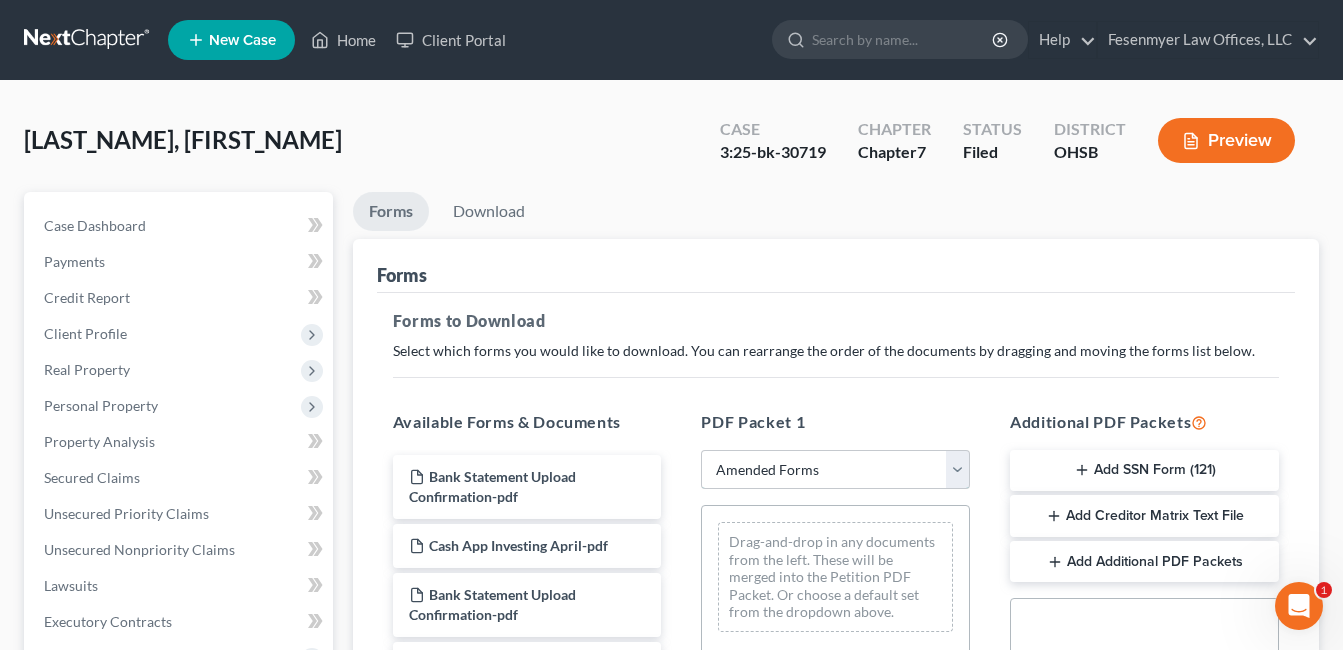 click on "Choose Default Petition PDF Packet Complete Bankruptcy Petition (all forms and schedules) Emergency Filing Forms (Petition and Creditor List Only) Amended Forms Signature Pages Only" at bounding box center (835, 470) 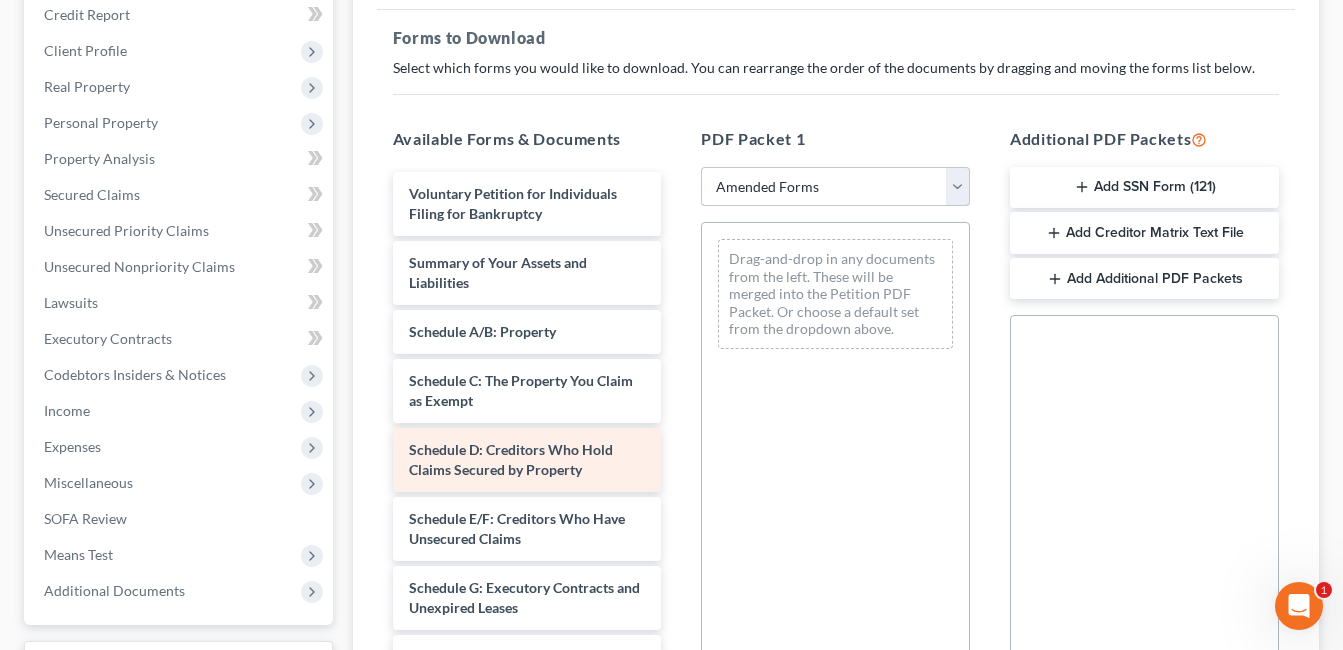 scroll, scrollTop: 300, scrollLeft: 0, axis: vertical 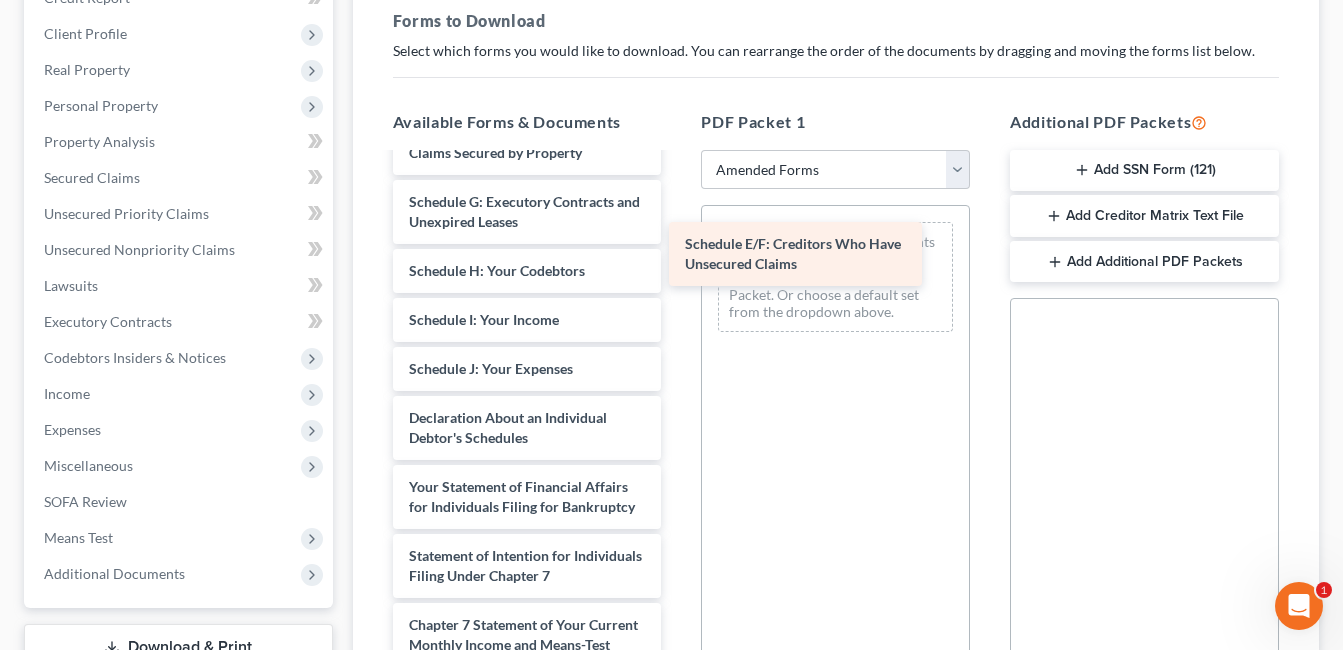 drag, startPoint x: 550, startPoint y: 204, endPoint x: 826, endPoint y: 246, distance: 279.17737 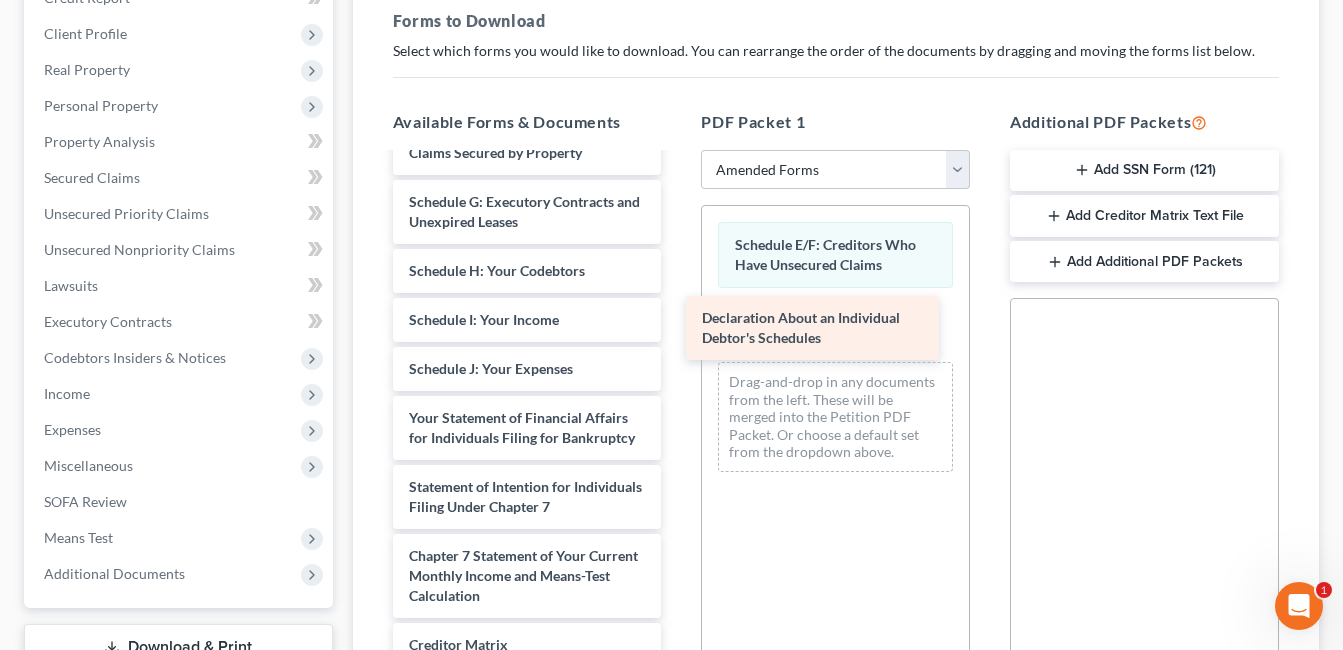 drag, startPoint x: 520, startPoint y: 426, endPoint x: 818, endPoint y: 322, distance: 315.62637 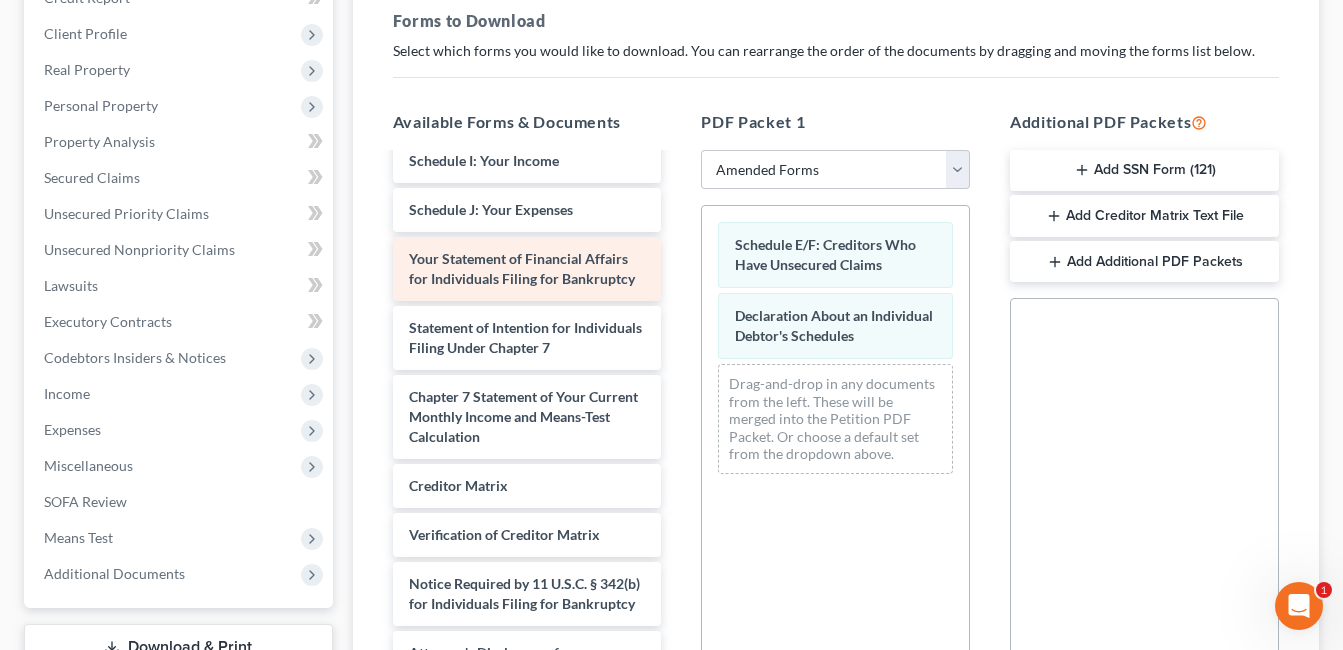 scroll, scrollTop: 499, scrollLeft: 0, axis: vertical 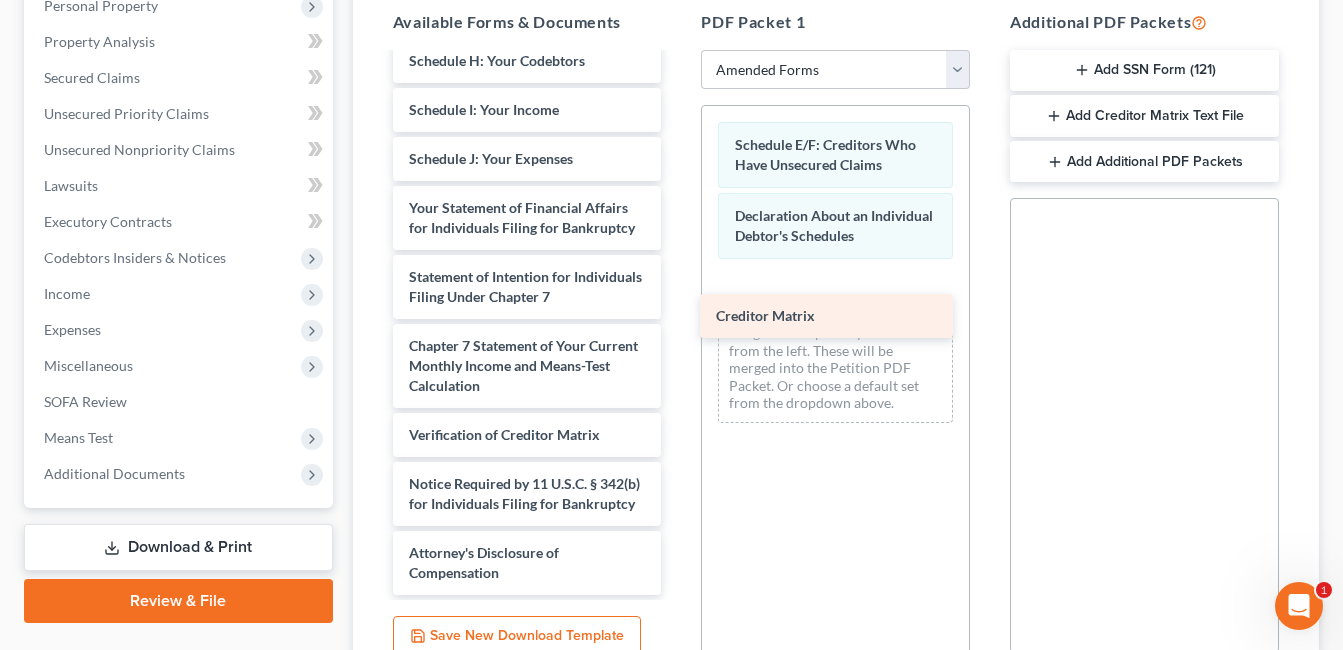 drag, startPoint x: 547, startPoint y: 366, endPoint x: 854, endPoint y: 316, distance: 311.045 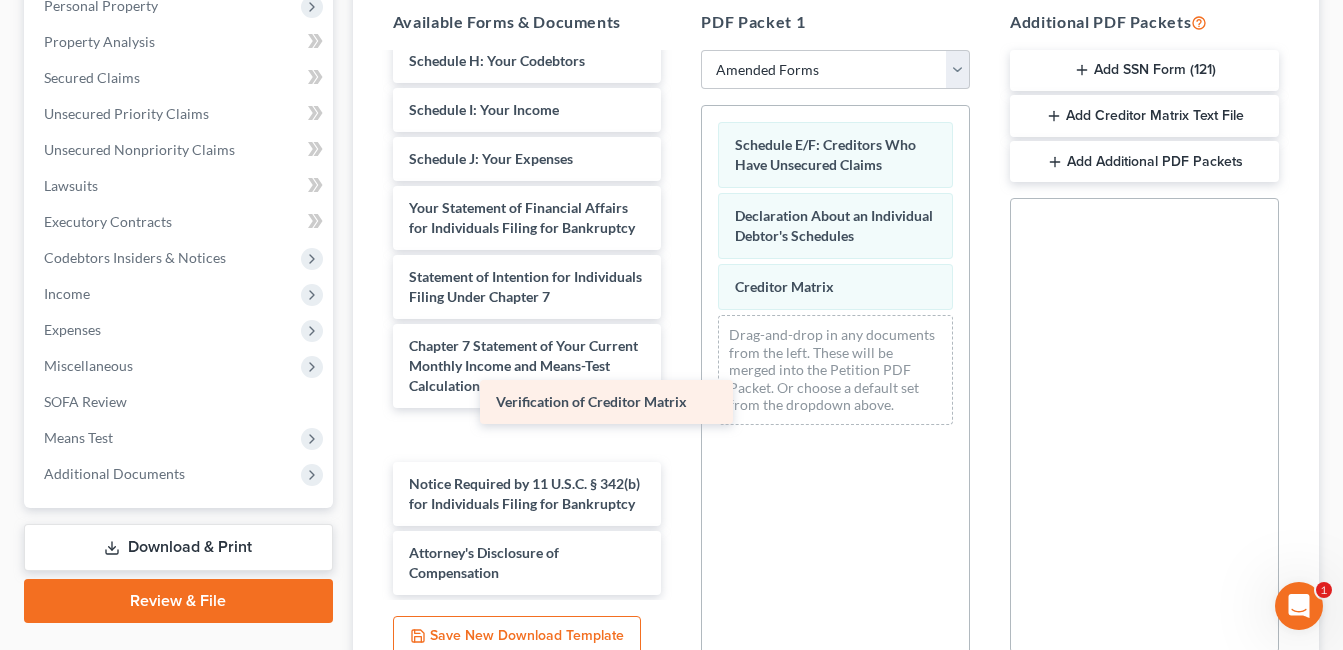 scroll, scrollTop: 401, scrollLeft: 0, axis: vertical 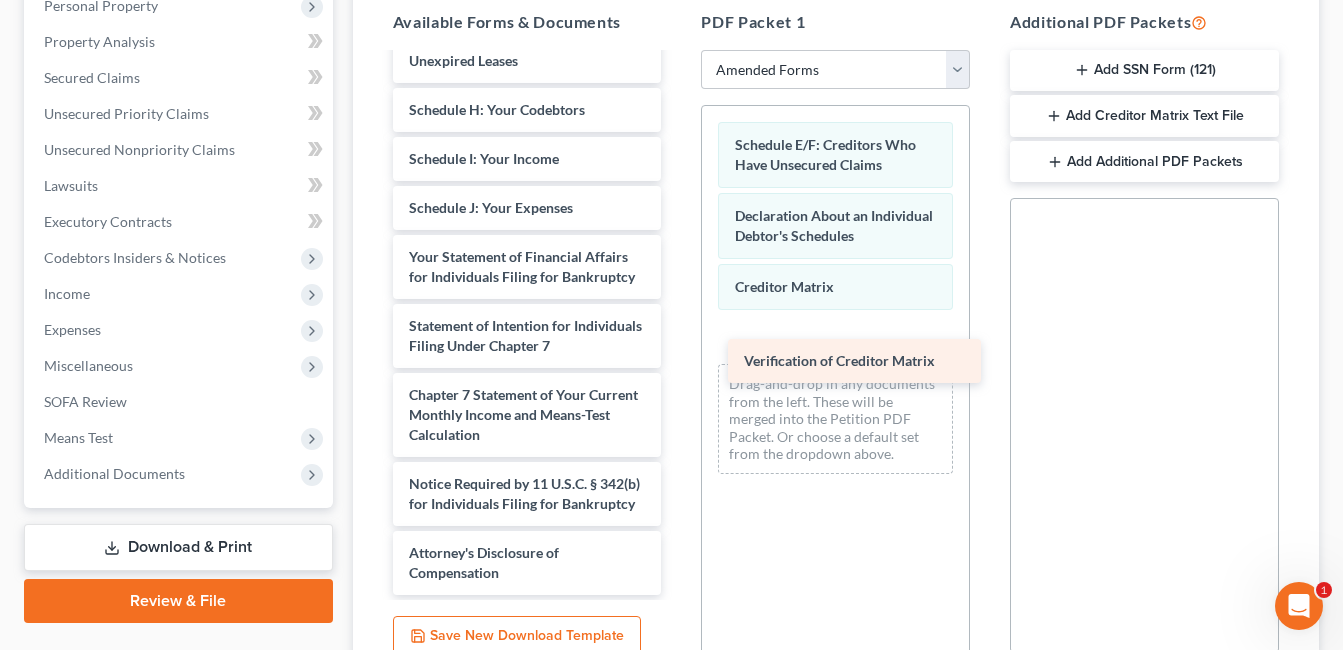 drag, startPoint x: 500, startPoint y: 426, endPoint x: 838, endPoint y: 371, distance: 342.44562 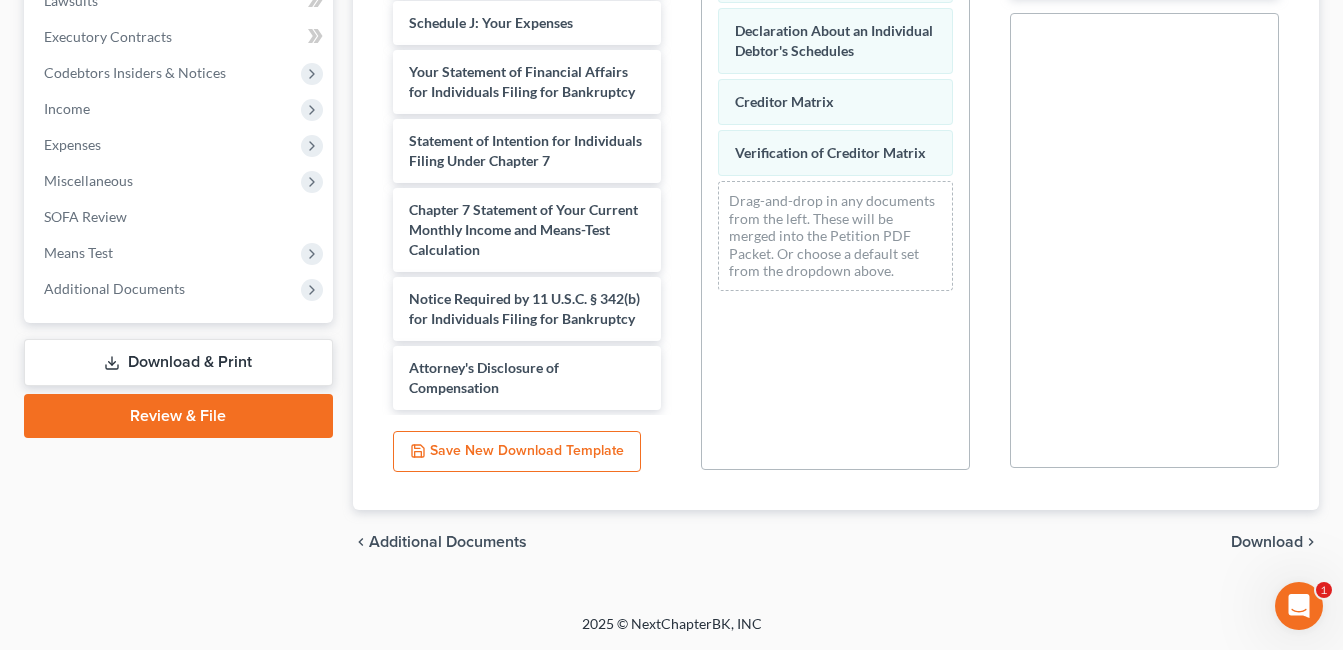 click on "Download" at bounding box center [1267, 542] 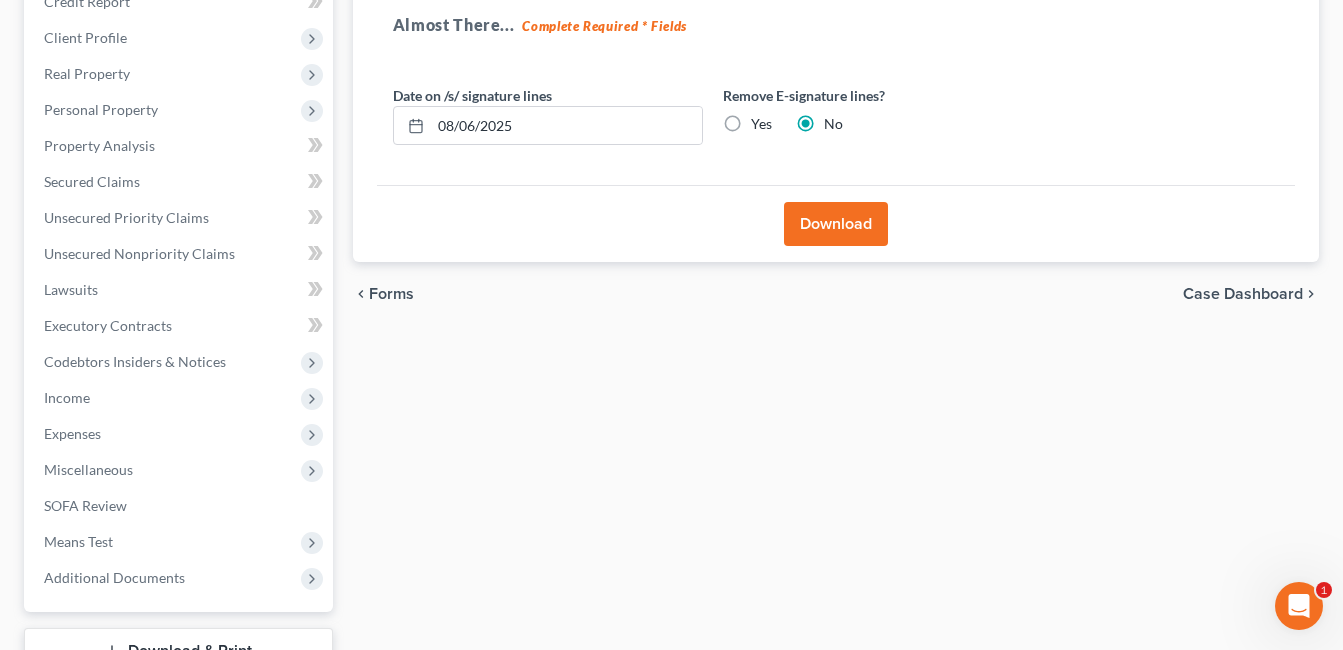 scroll, scrollTop: 49, scrollLeft: 0, axis: vertical 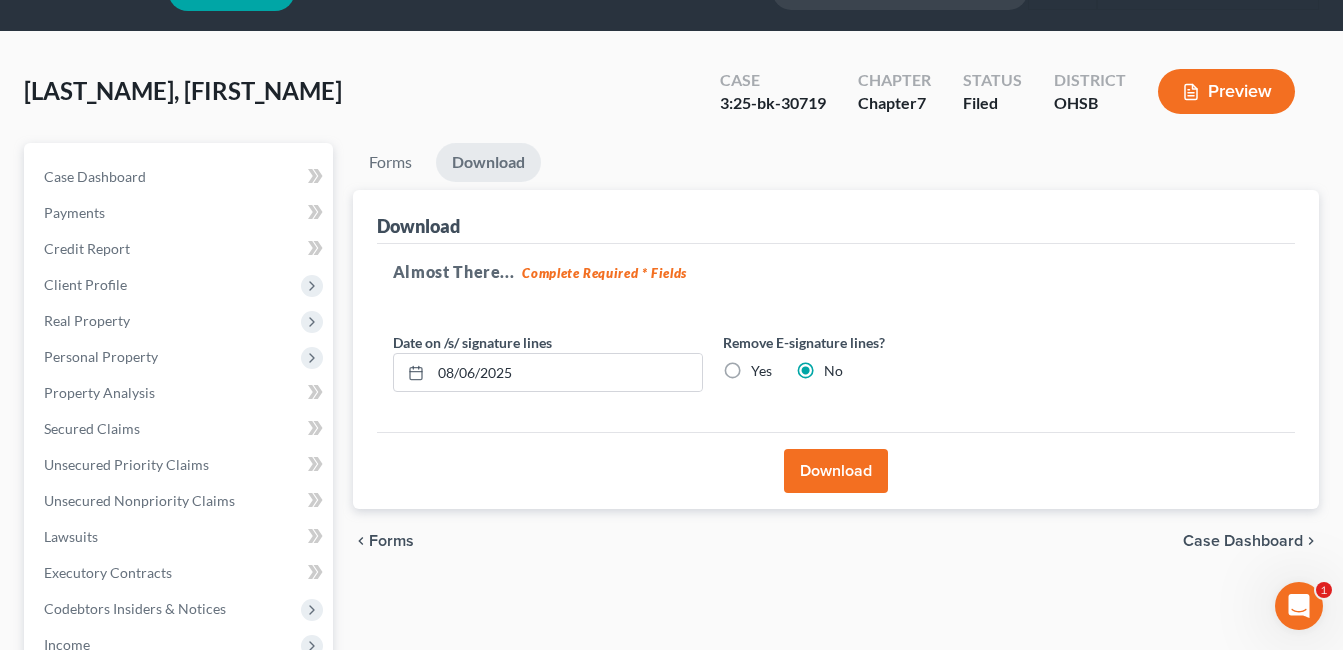 click on "Download" at bounding box center (836, 471) 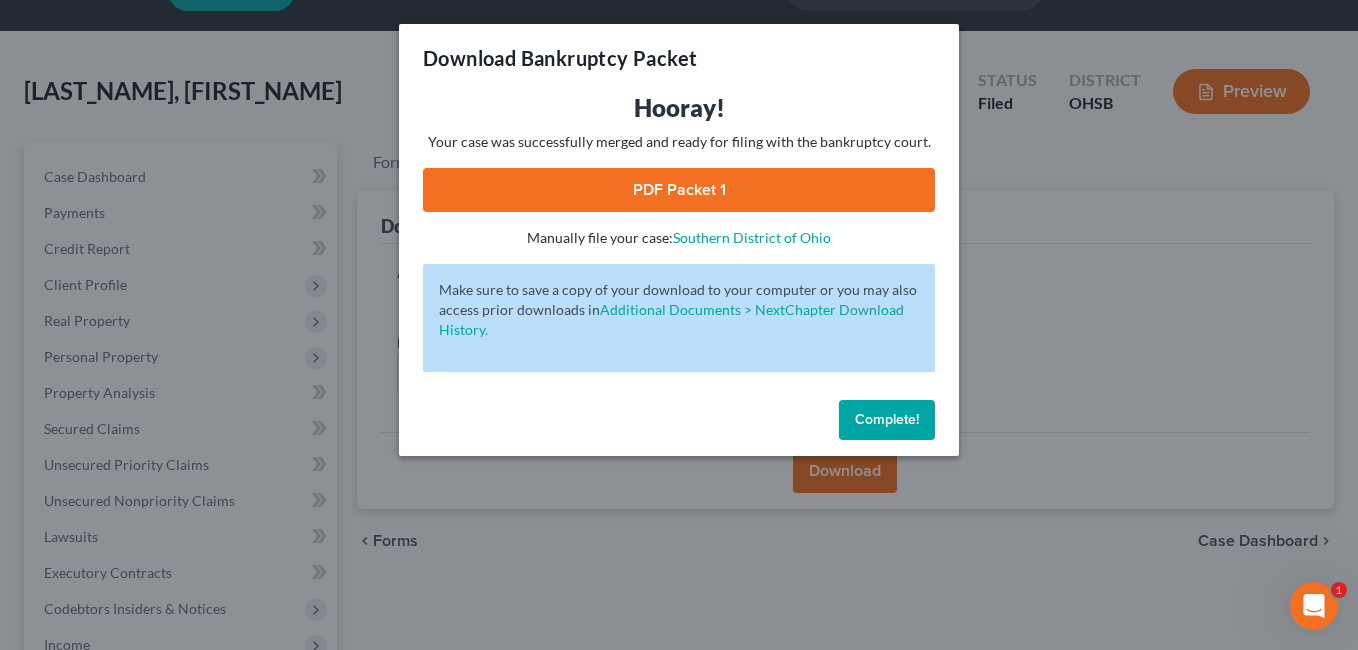 click on "PDF Packet 1" at bounding box center (679, 190) 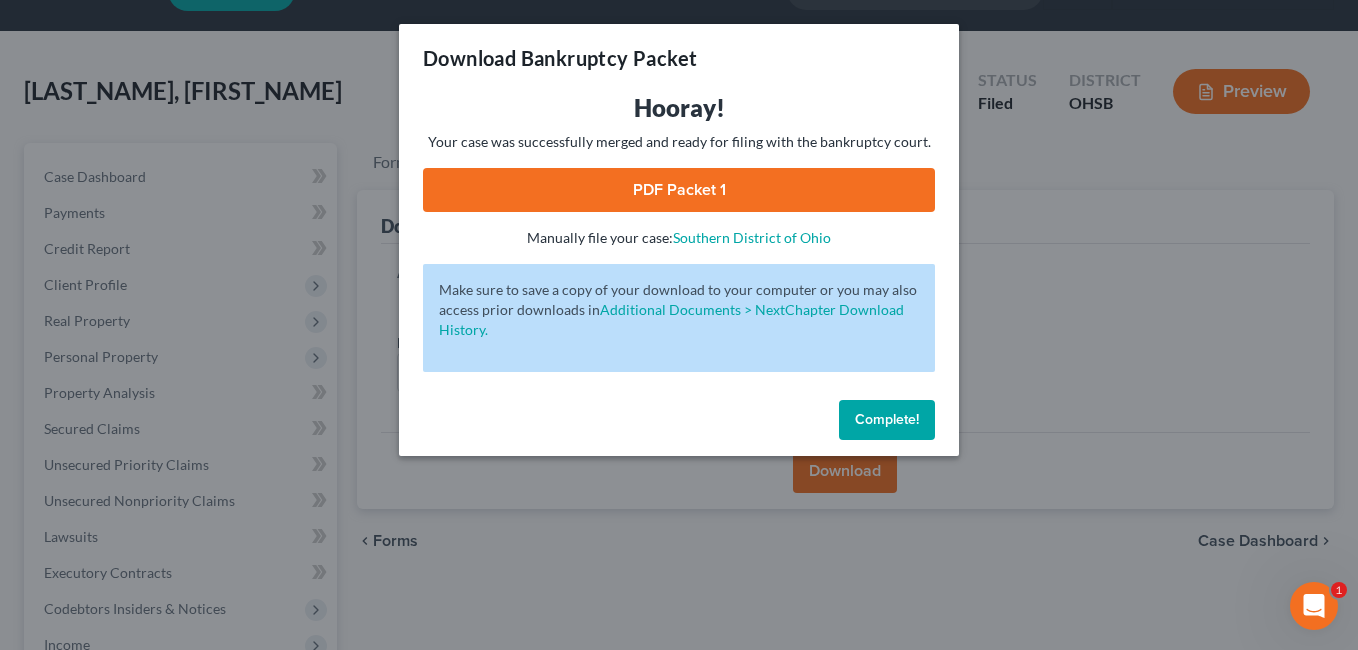 click on "Complete!" at bounding box center (887, 419) 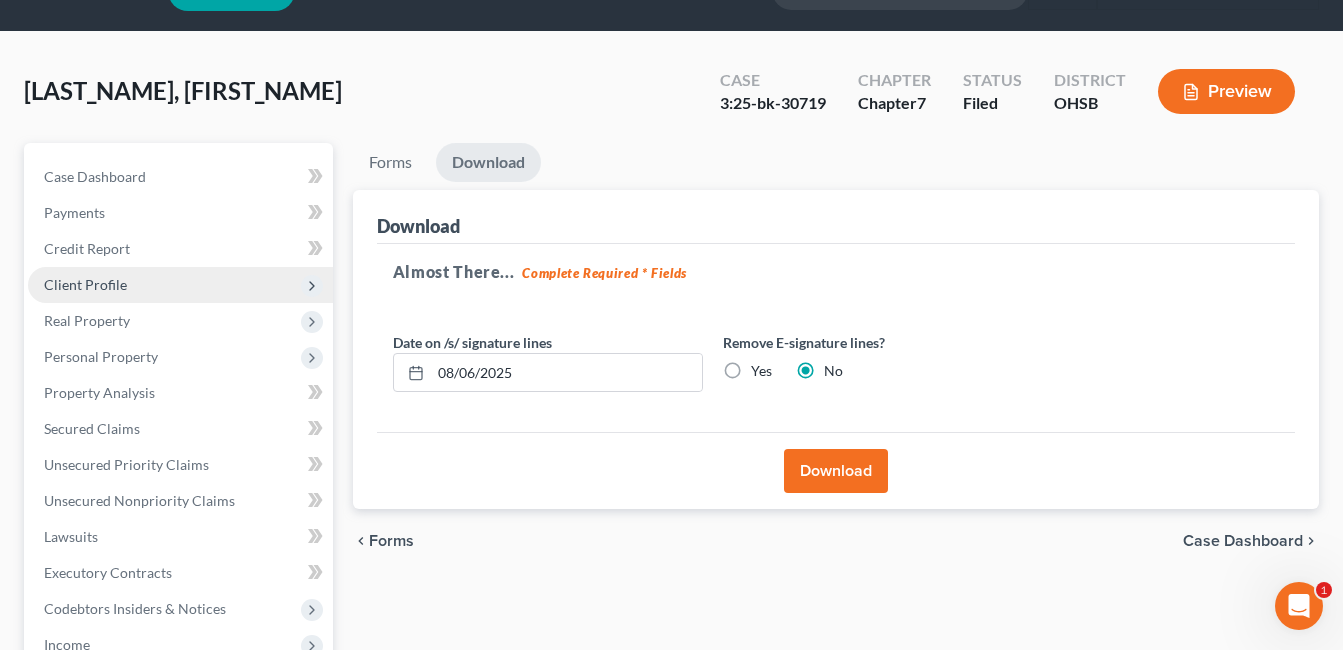 click on "Client Profile" at bounding box center [85, 284] 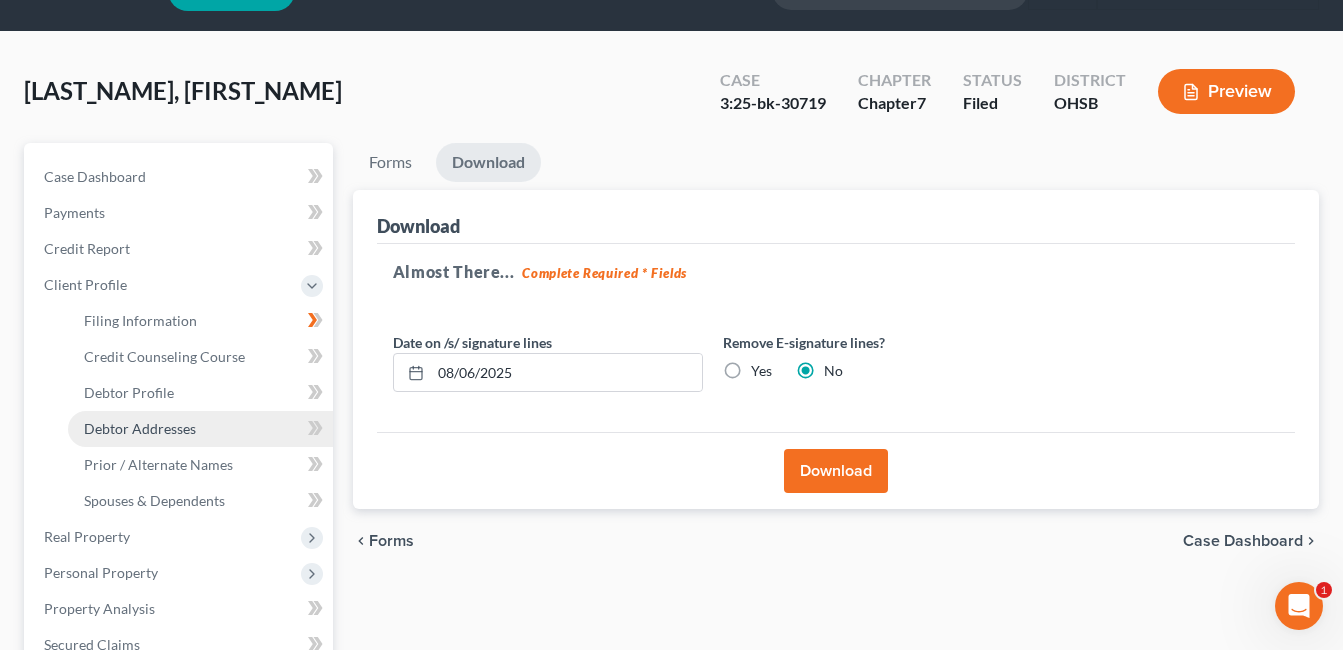 click on "Debtor Addresses" at bounding box center (140, 428) 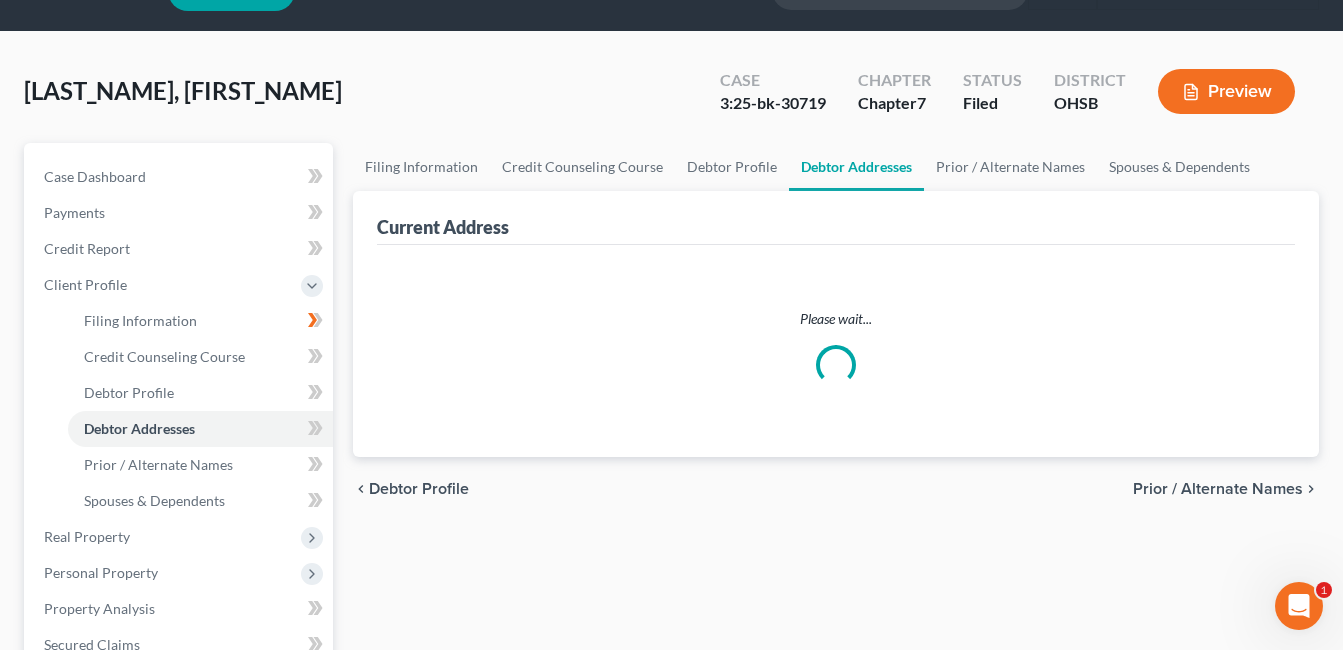 scroll, scrollTop: 0, scrollLeft: 0, axis: both 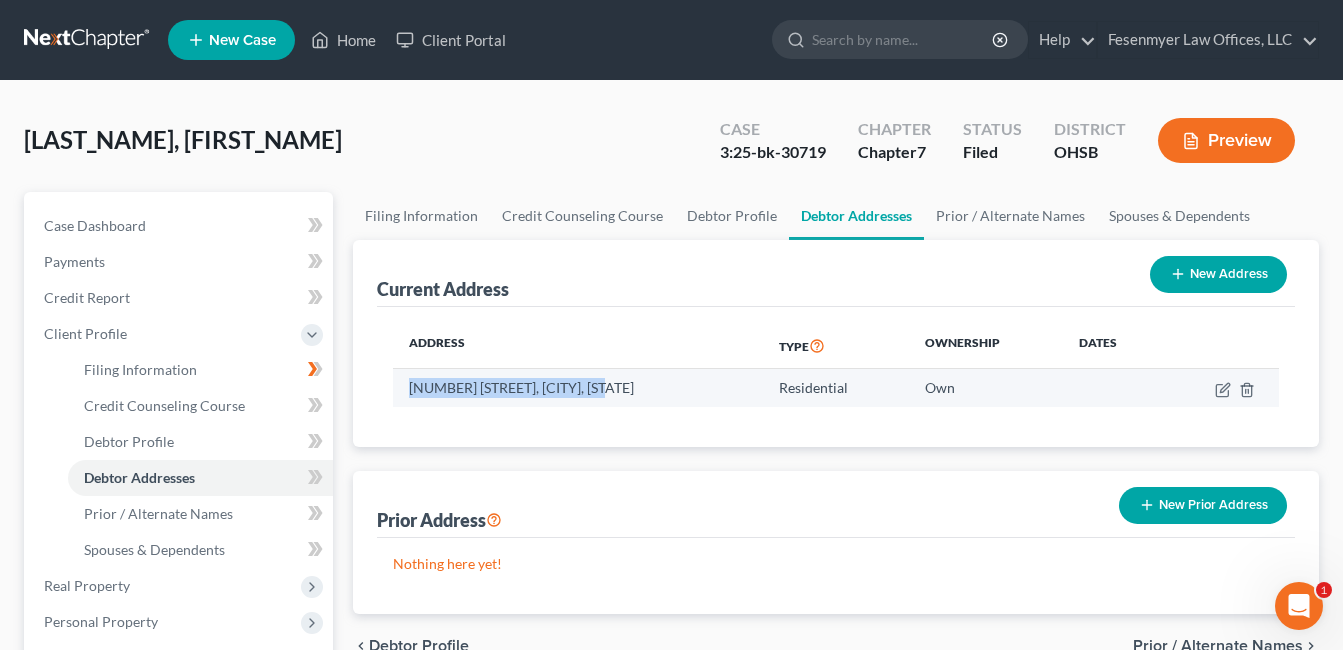 drag, startPoint x: 619, startPoint y: 387, endPoint x: 408, endPoint y: 394, distance: 211.11609 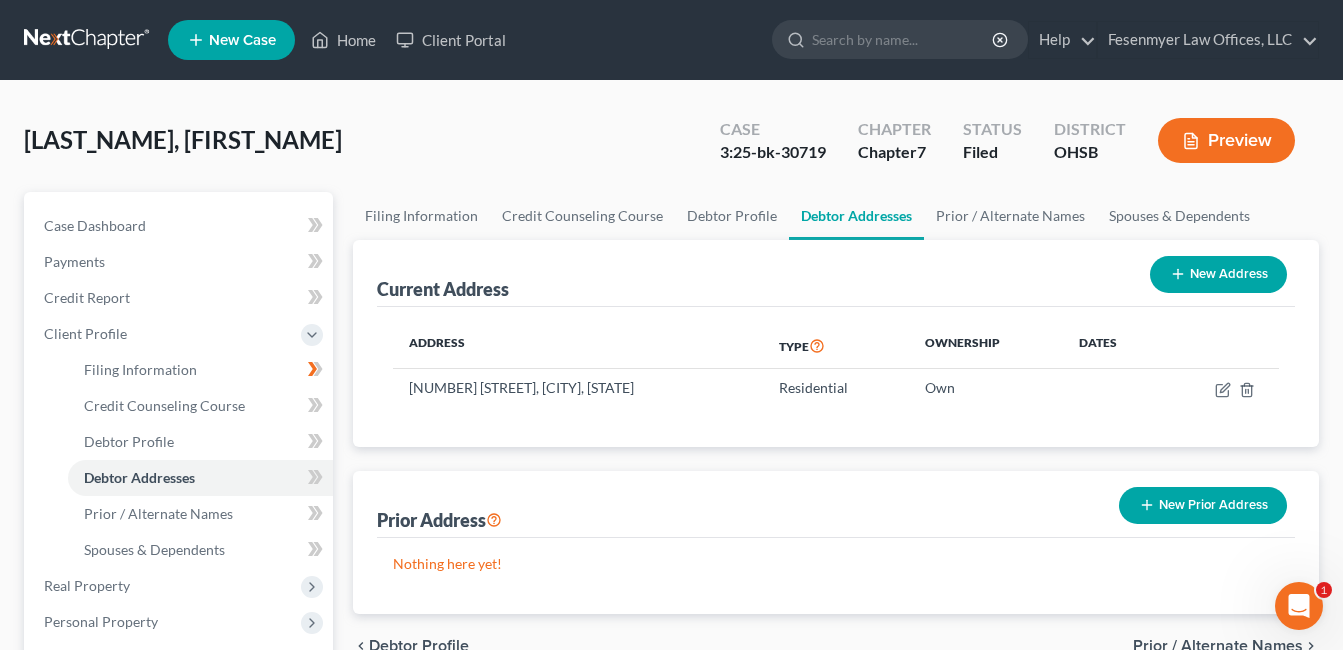 drag, startPoint x: 358, startPoint y: 173, endPoint x: 363, endPoint y: 149, distance: 24.5153 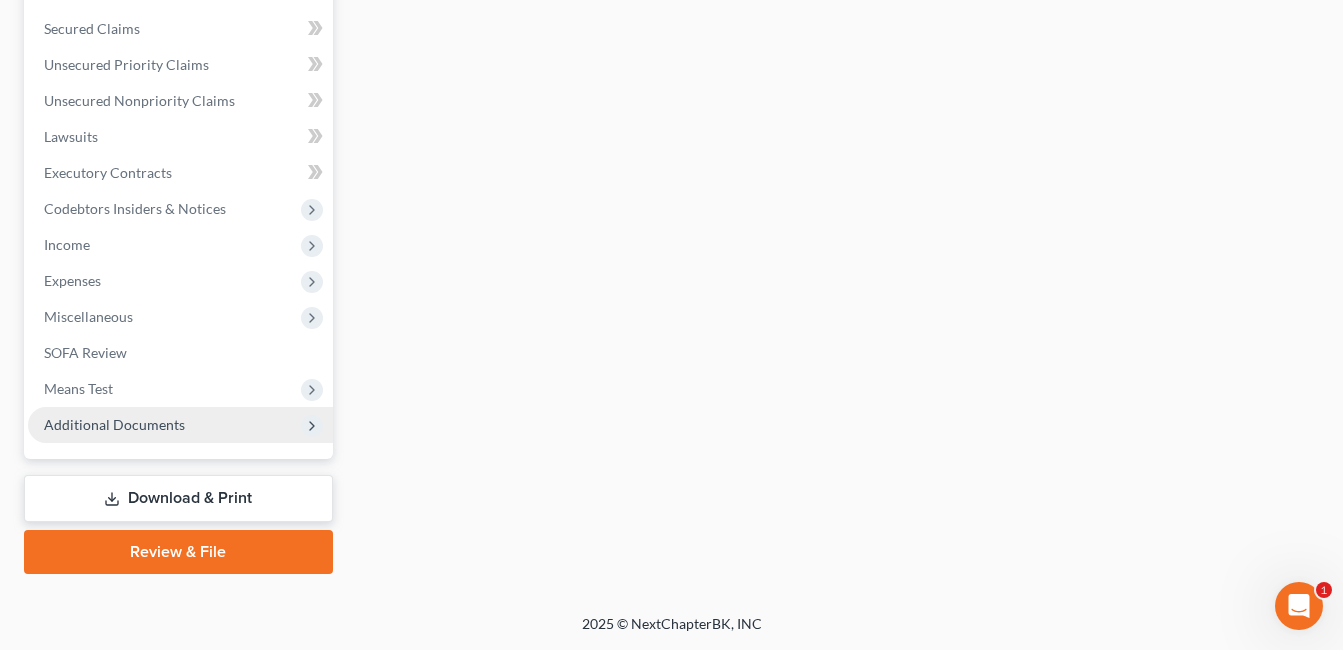 click on "Additional Documents" at bounding box center [180, 425] 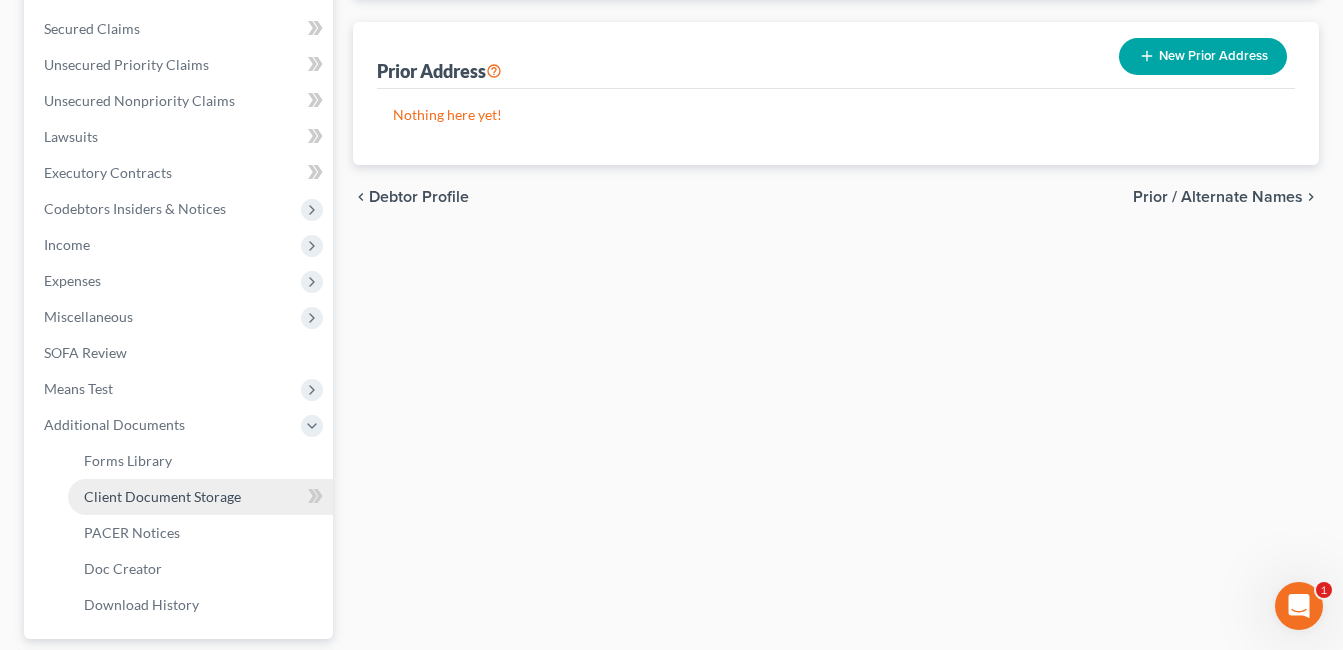 click on "Client Document Storage" at bounding box center (162, 496) 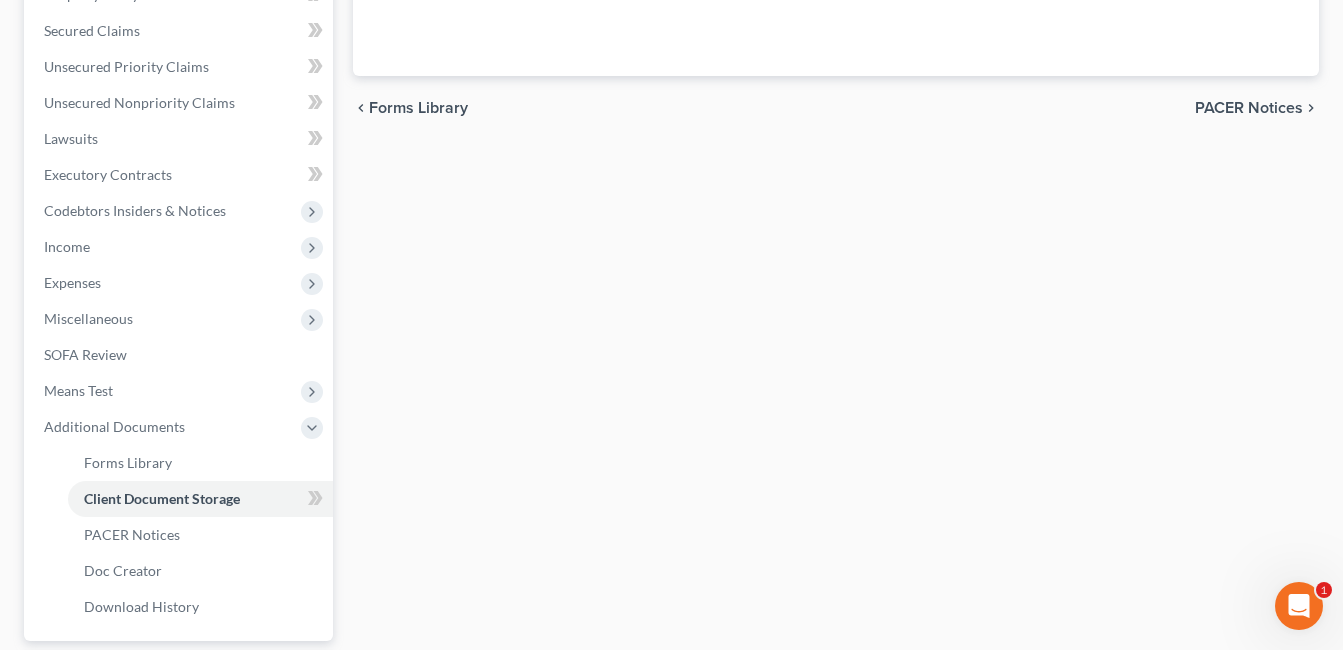 scroll, scrollTop: 316, scrollLeft: 0, axis: vertical 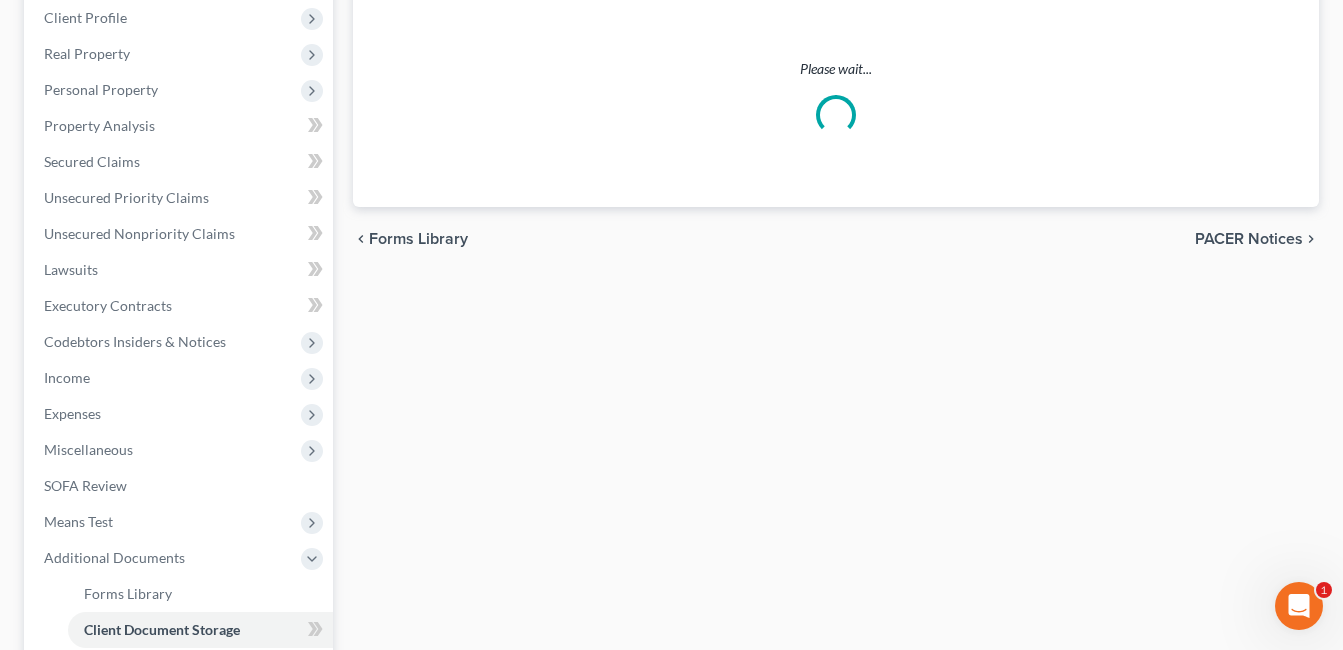select on "37" 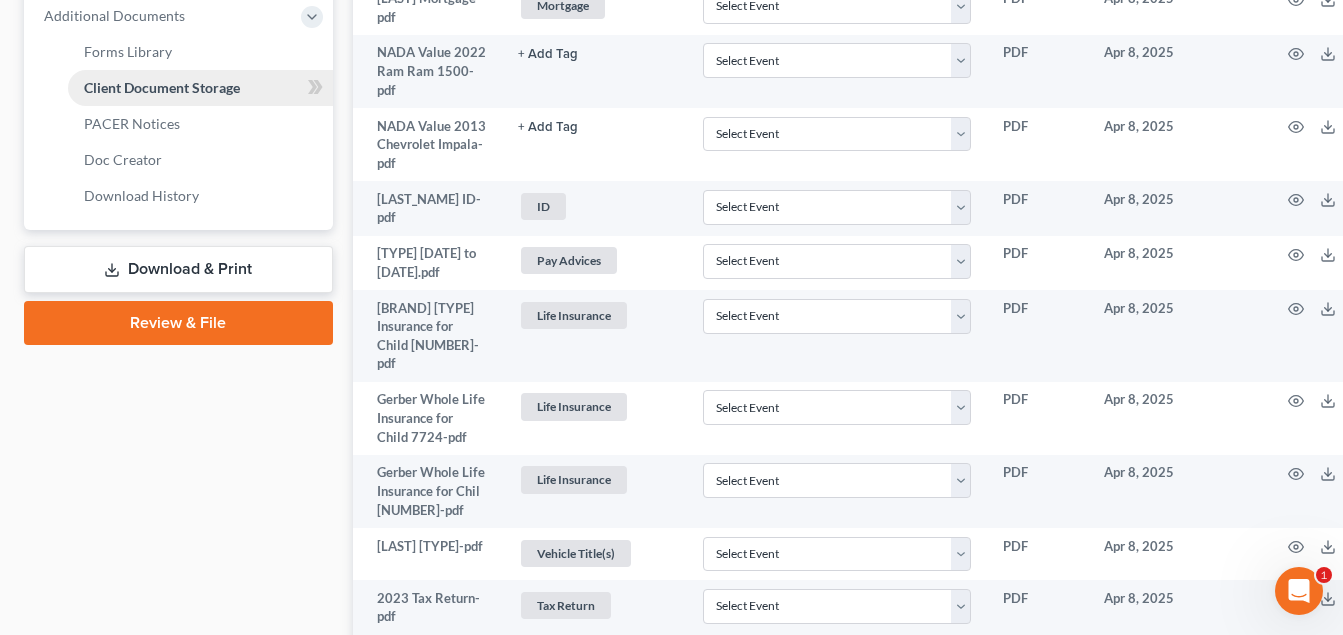 scroll, scrollTop: 700, scrollLeft: 0, axis: vertical 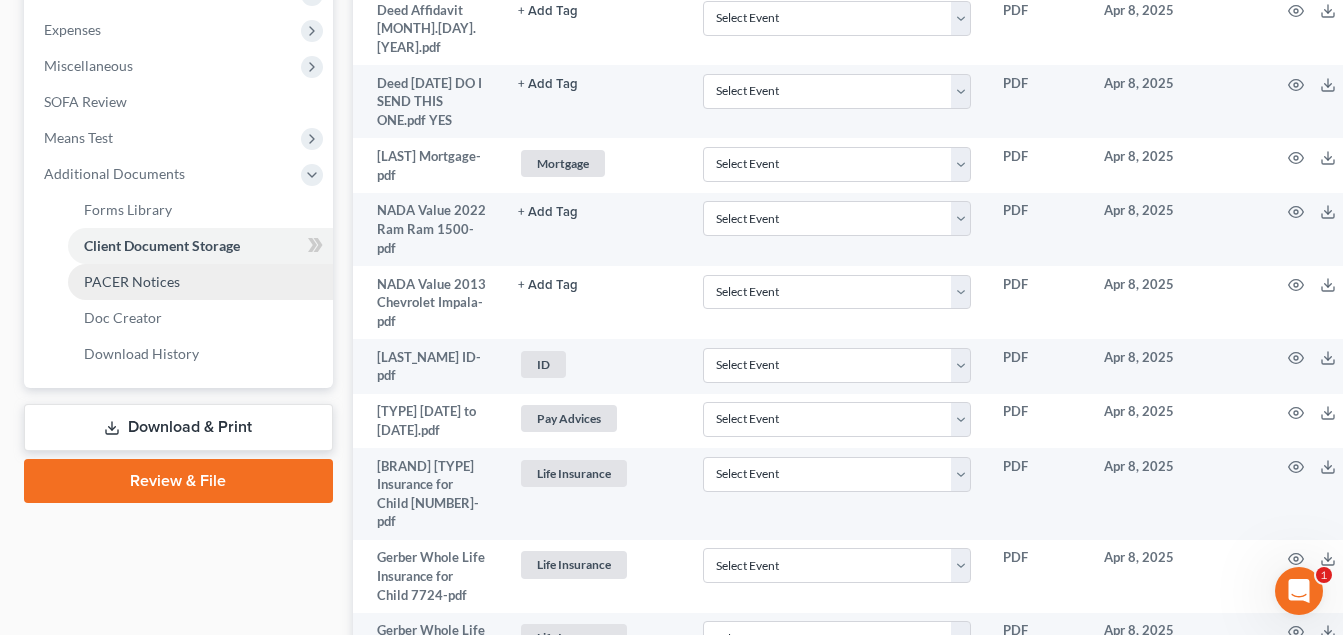 click on "PACER Notices" at bounding box center (132, 281) 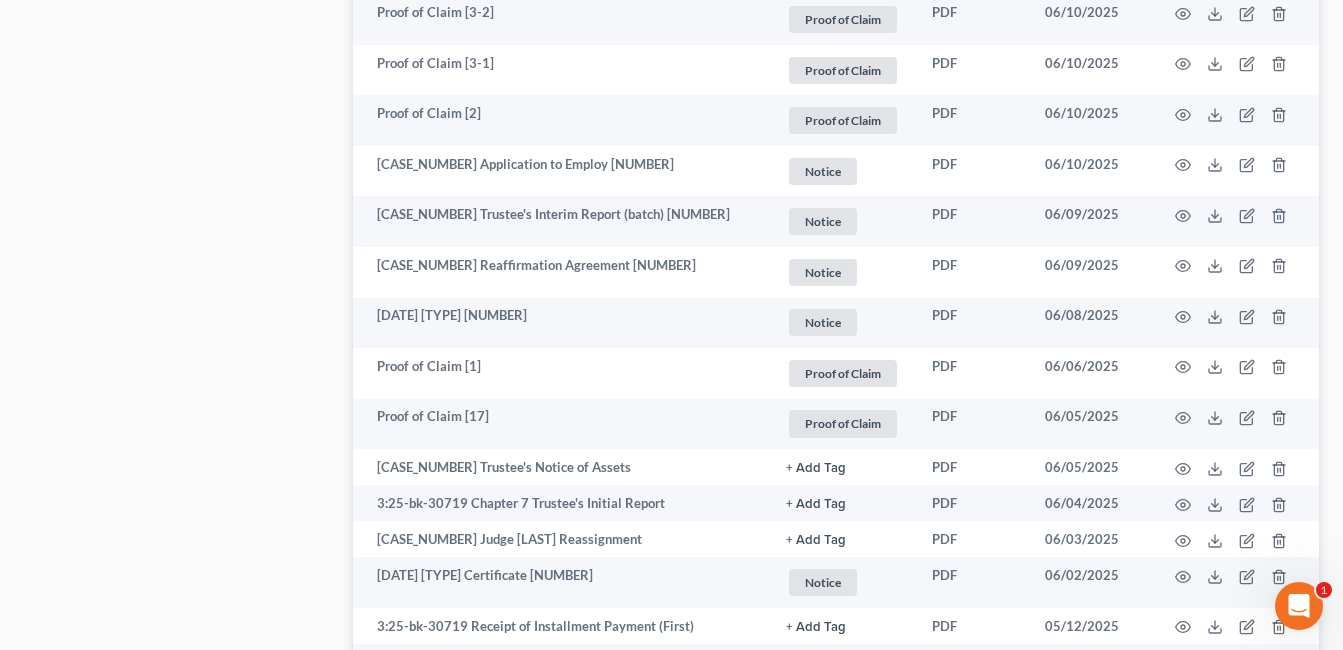 scroll, scrollTop: 1400, scrollLeft: 0, axis: vertical 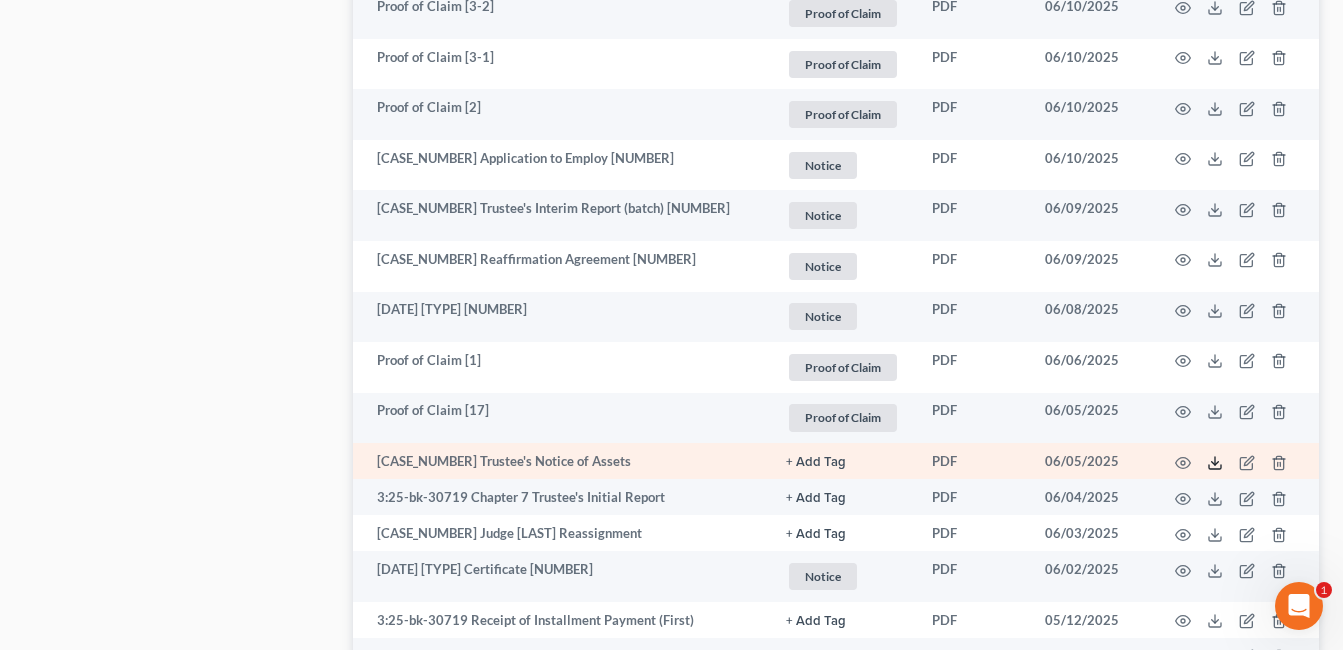 click 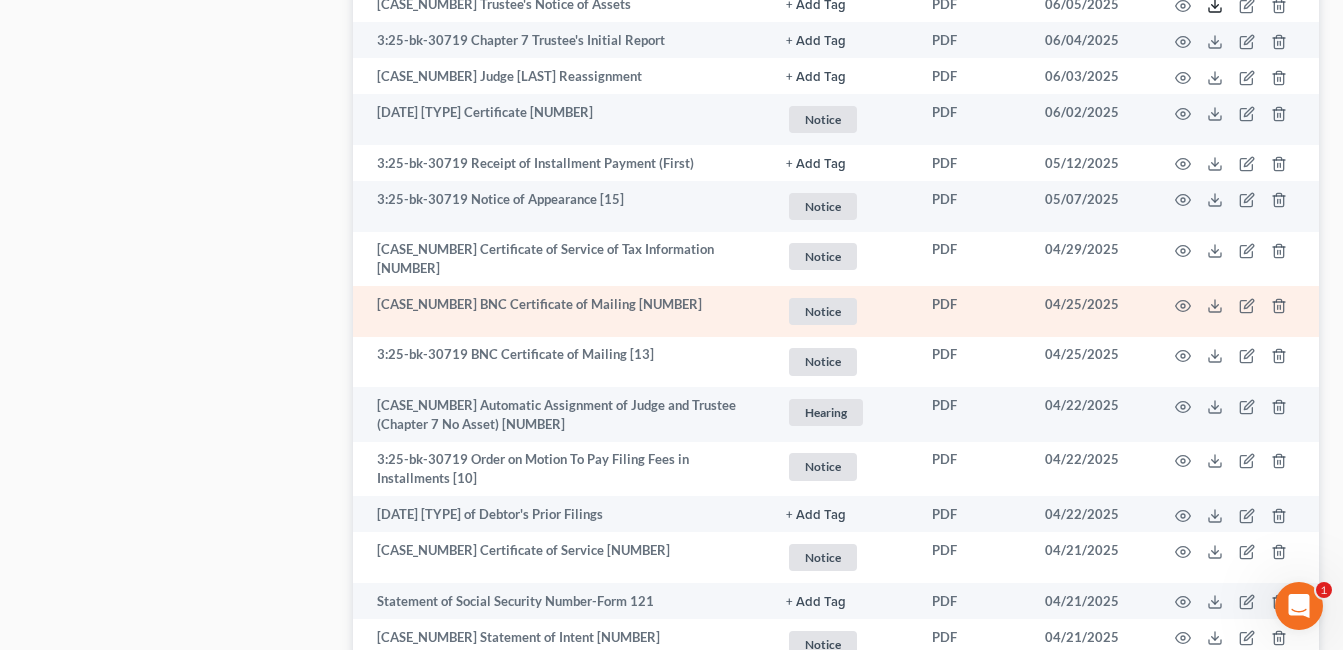 scroll, scrollTop: 1900, scrollLeft: 0, axis: vertical 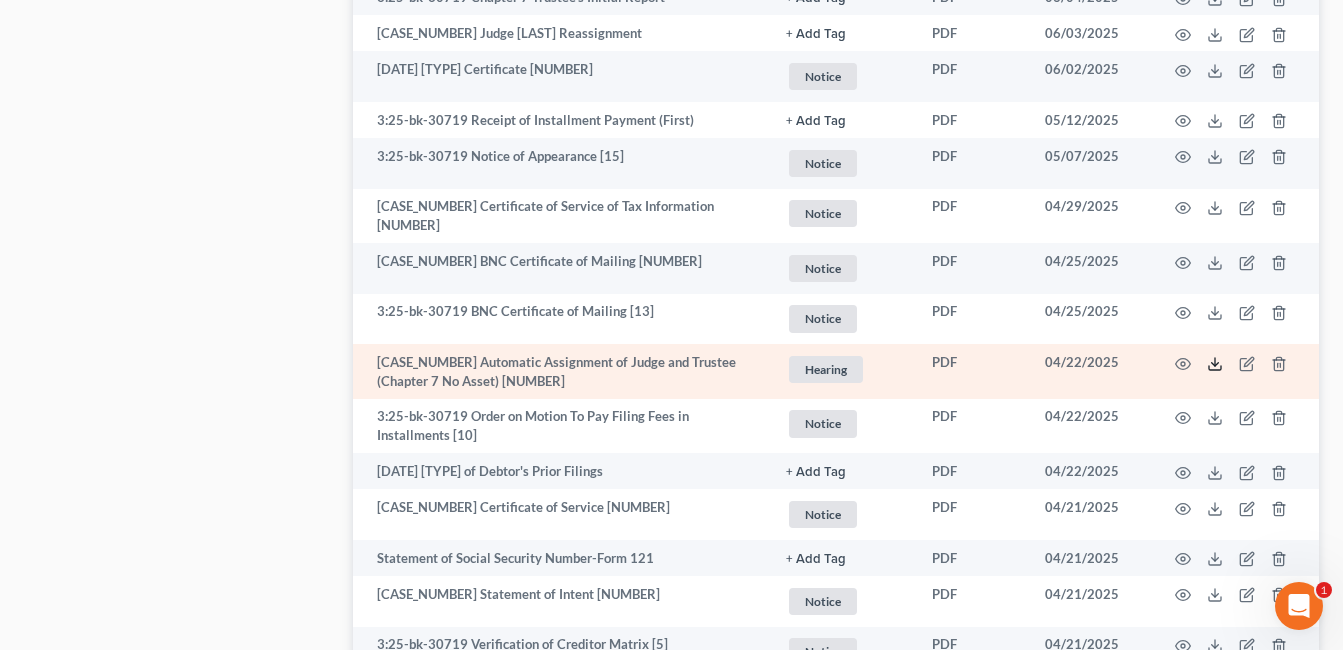 click 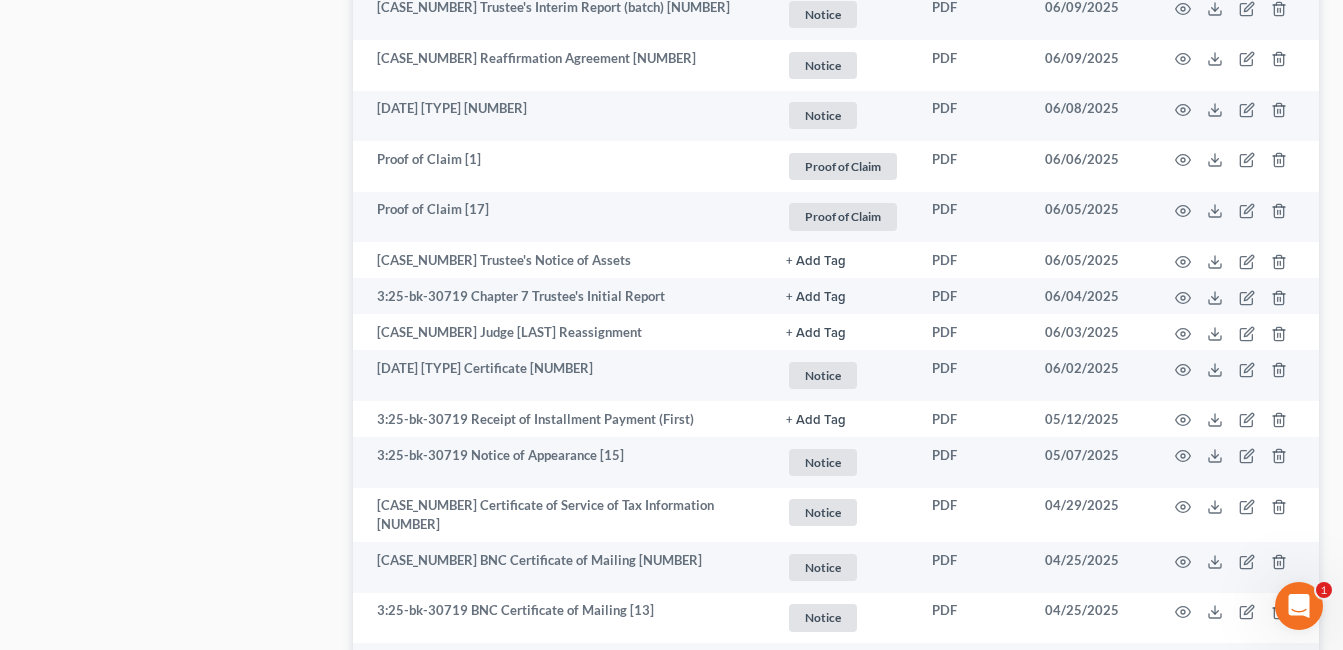 scroll, scrollTop: 1600, scrollLeft: 0, axis: vertical 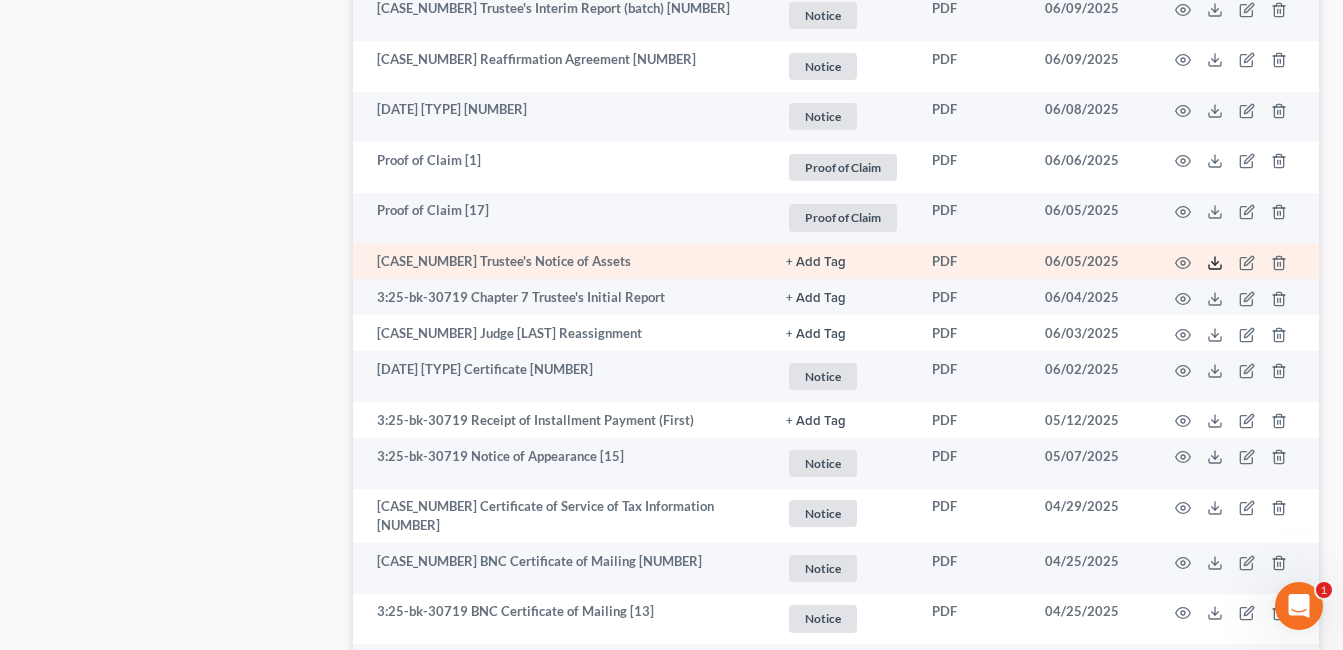 click 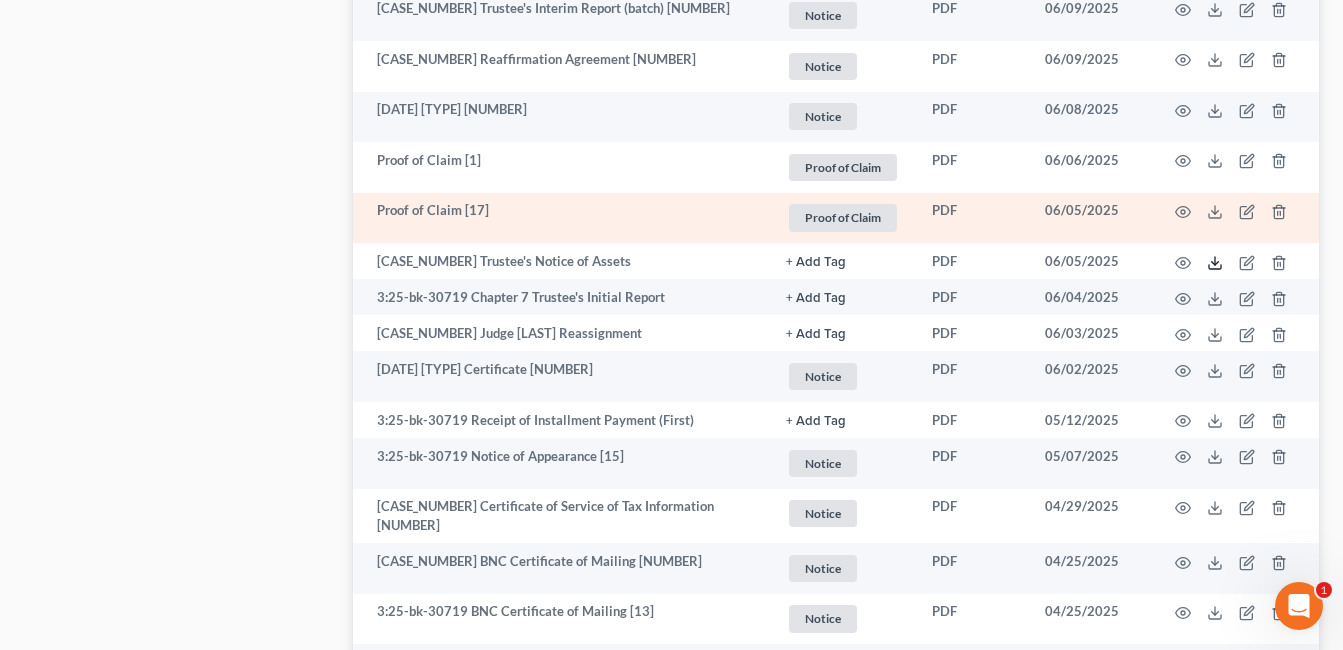 scroll, scrollTop: 1500, scrollLeft: 0, axis: vertical 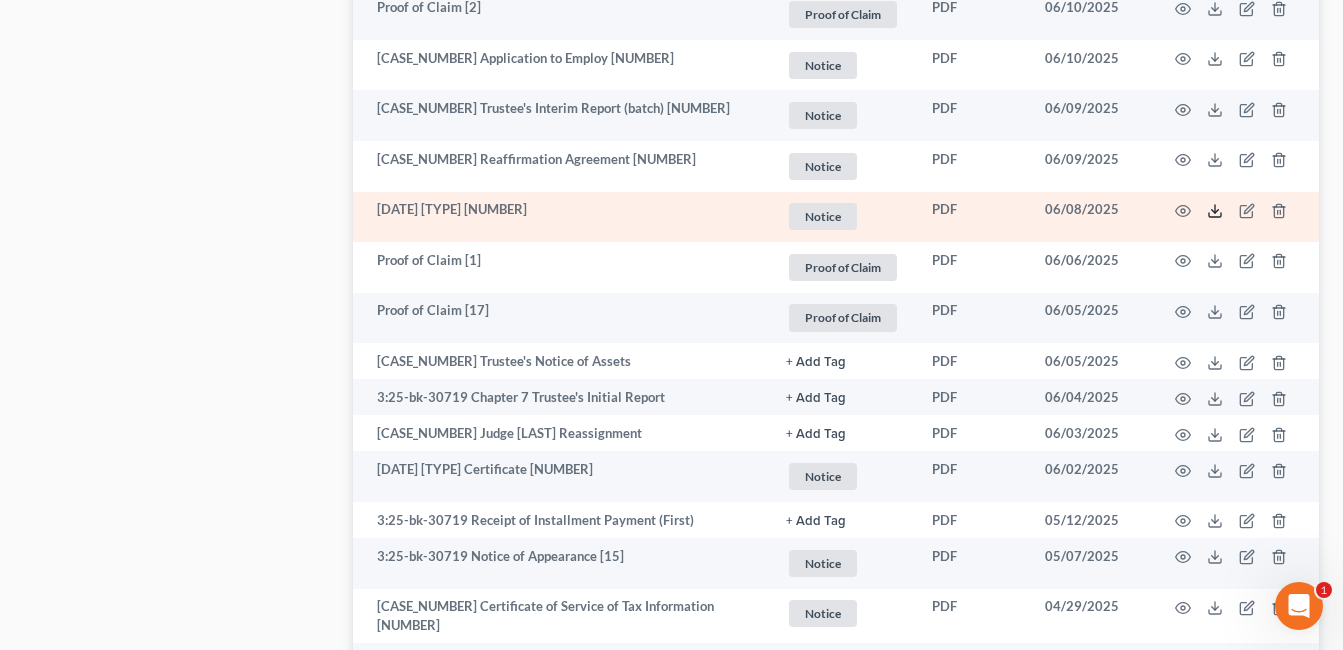 click 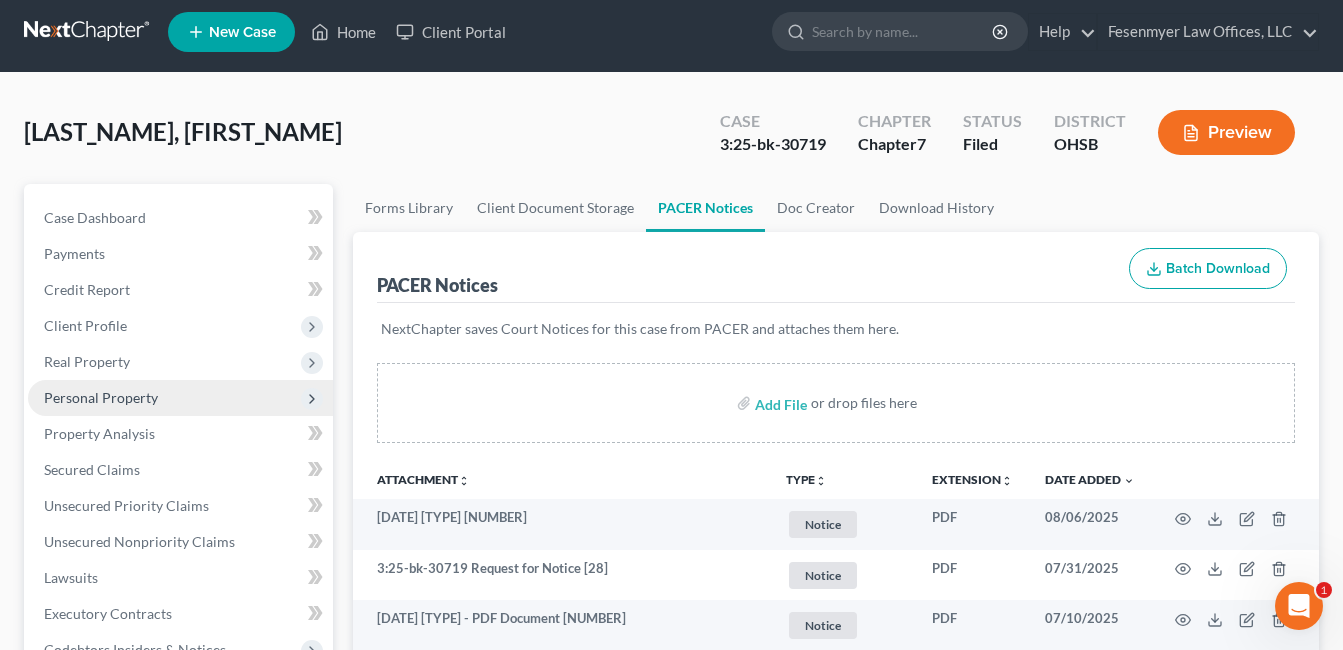 scroll, scrollTop: 0, scrollLeft: 0, axis: both 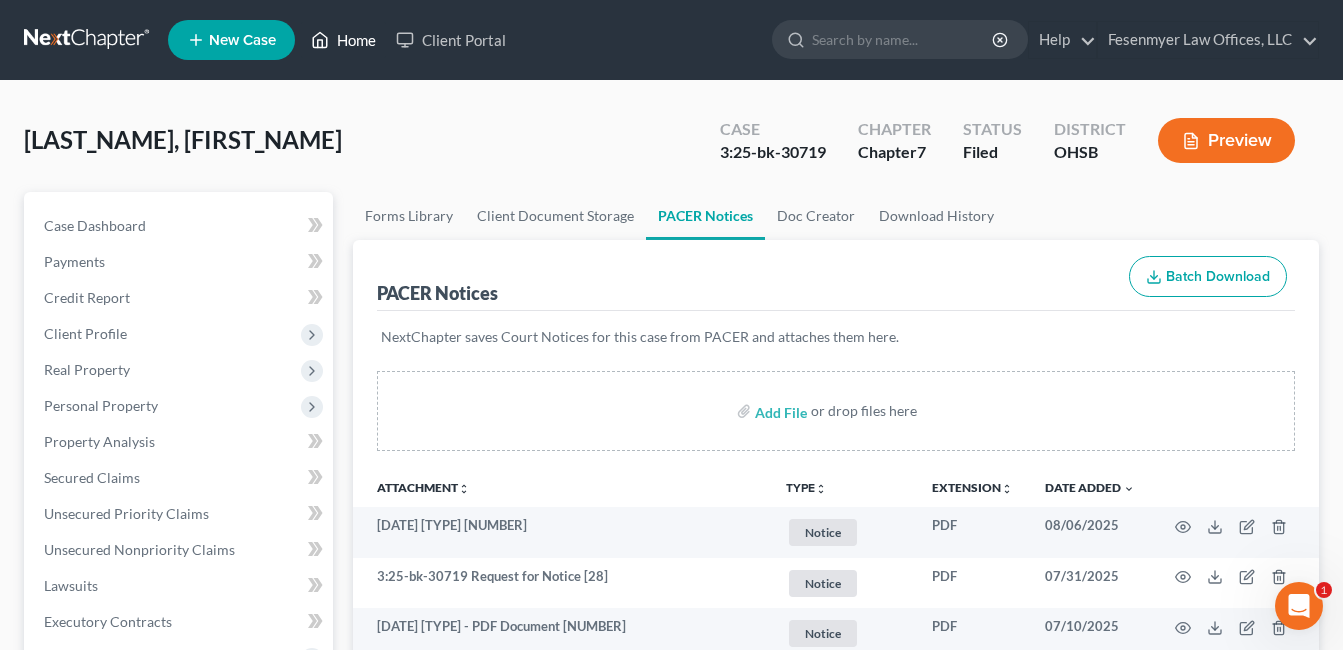drag, startPoint x: 368, startPoint y: 46, endPoint x: 466, endPoint y: 115, distance: 119.85408 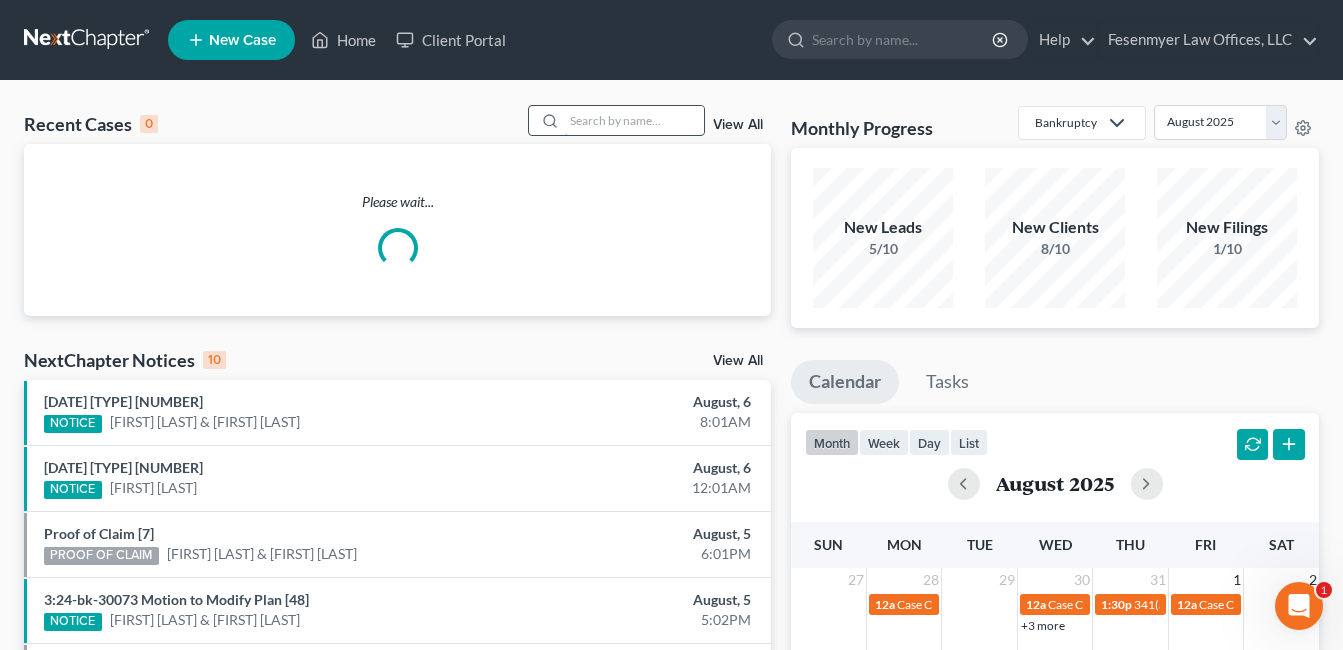 click at bounding box center [634, 120] 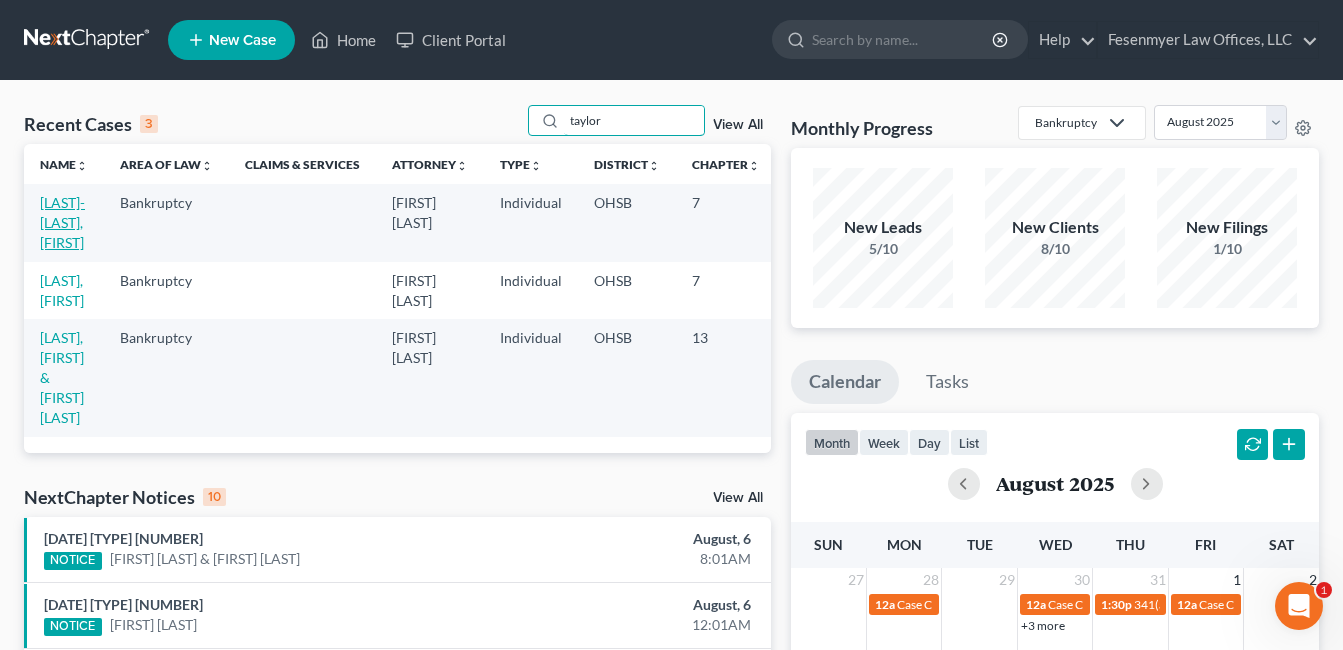 type on "taylor" 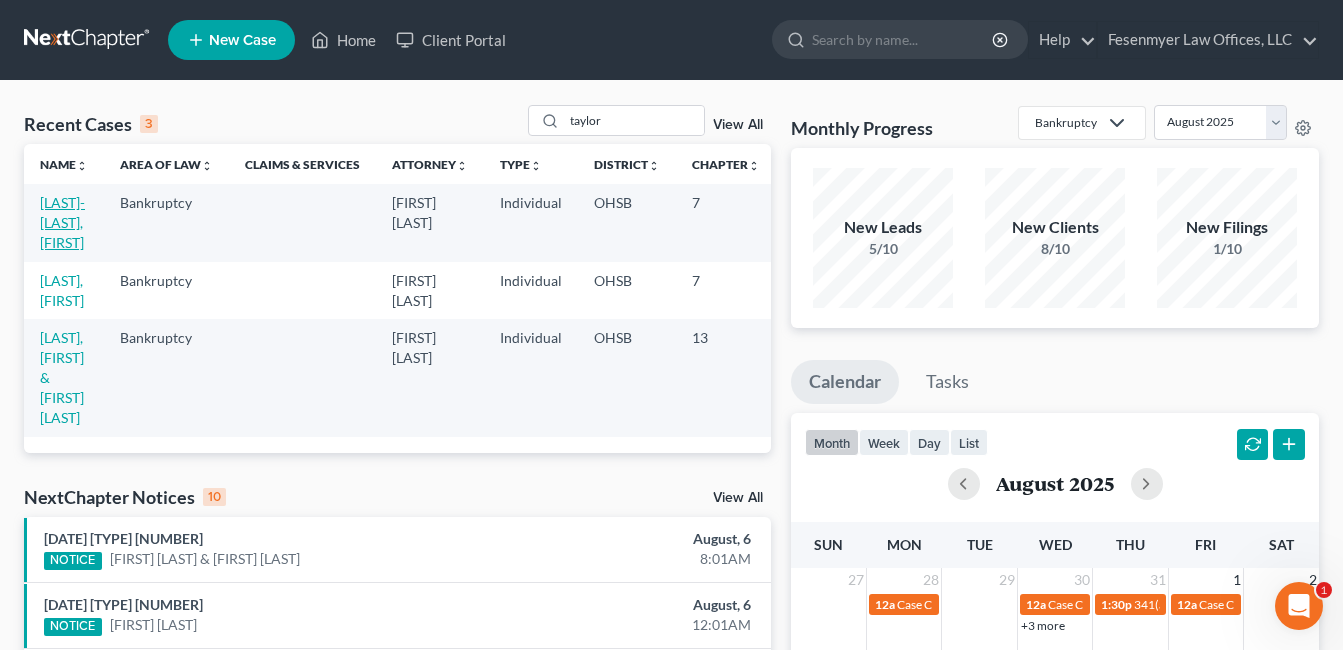 click on "[LAST]-[LAST], [FIRST]" at bounding box center [62, 222] 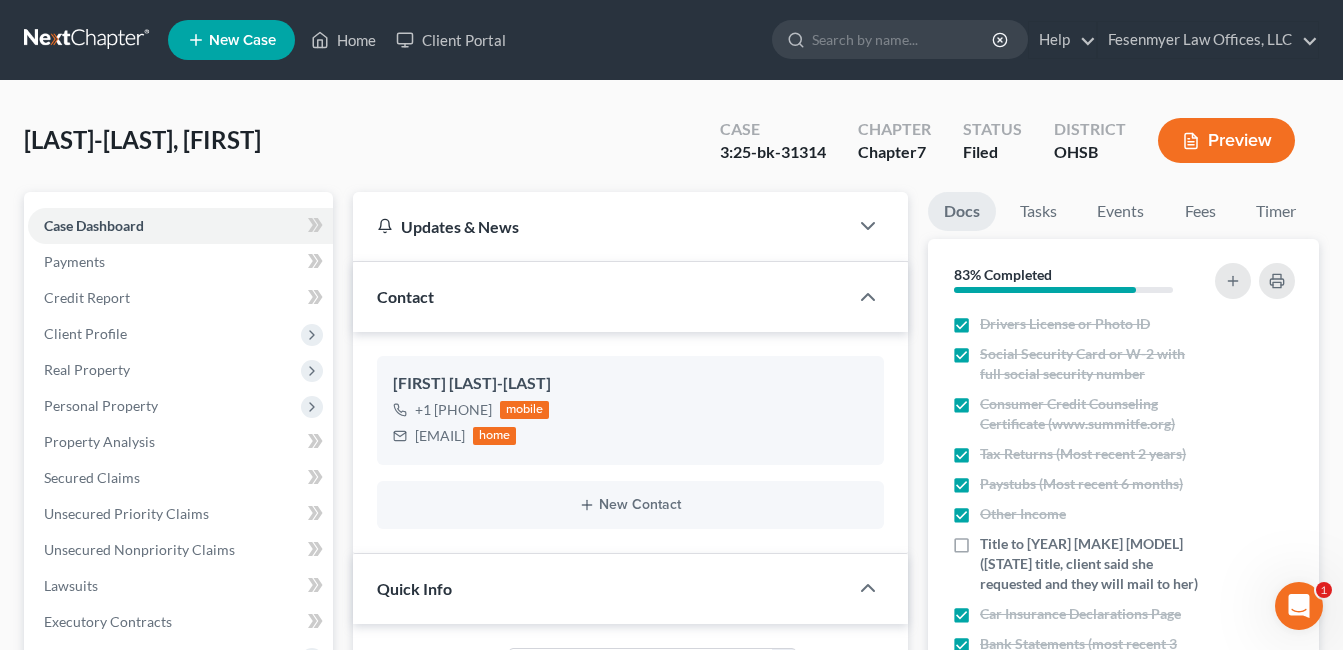 scroll, scrollTop: 600, scrollLeft: 0, axis: vertical 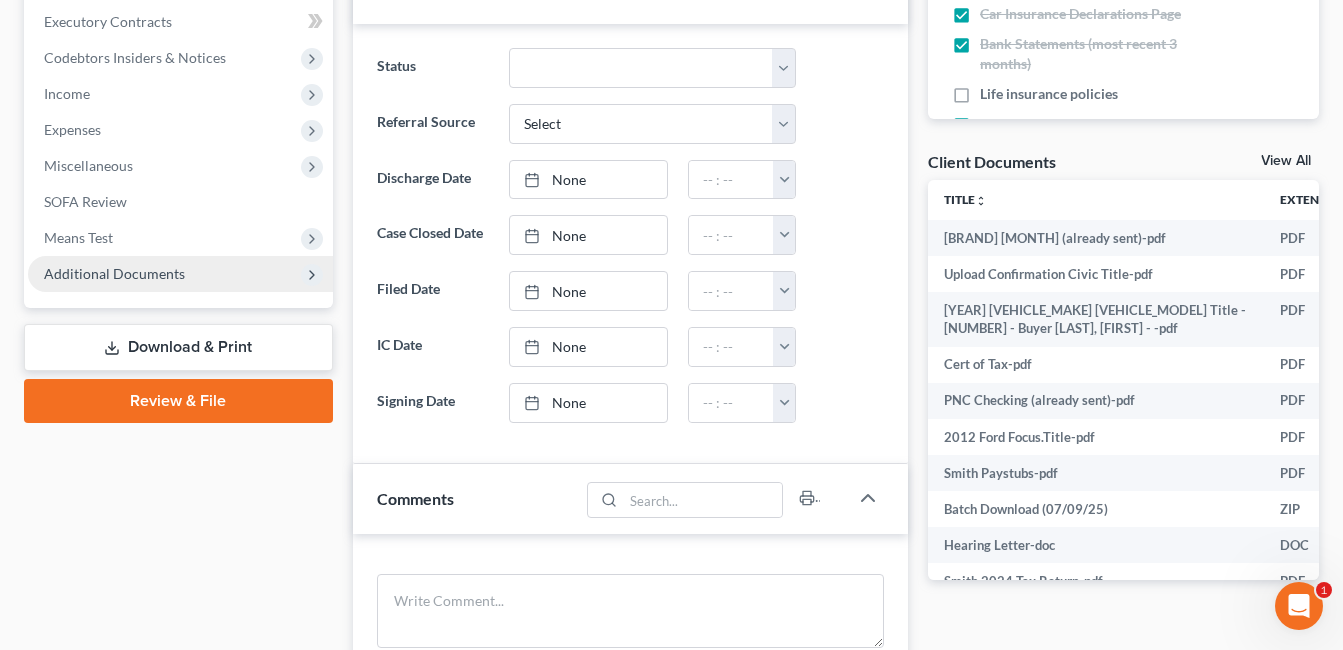 click on "Additional Documents" at bounding box center (114, 273) 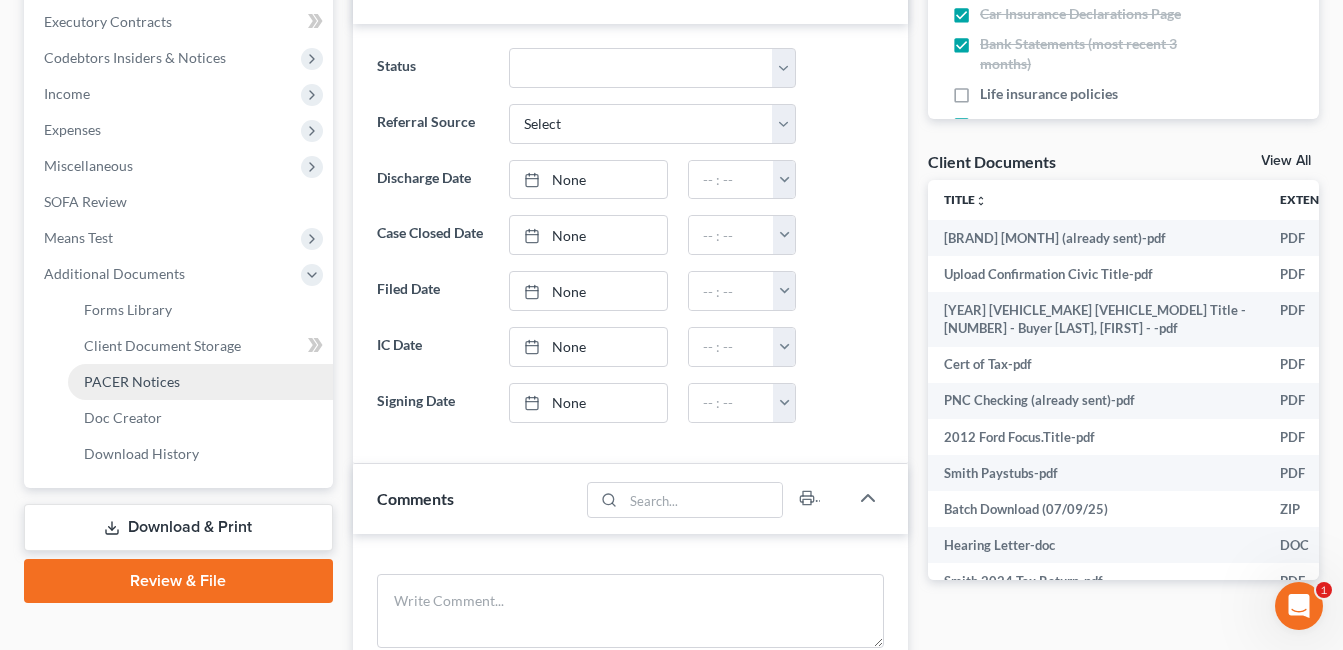 click on "PACER Notices" at bounding box center [132, 381] 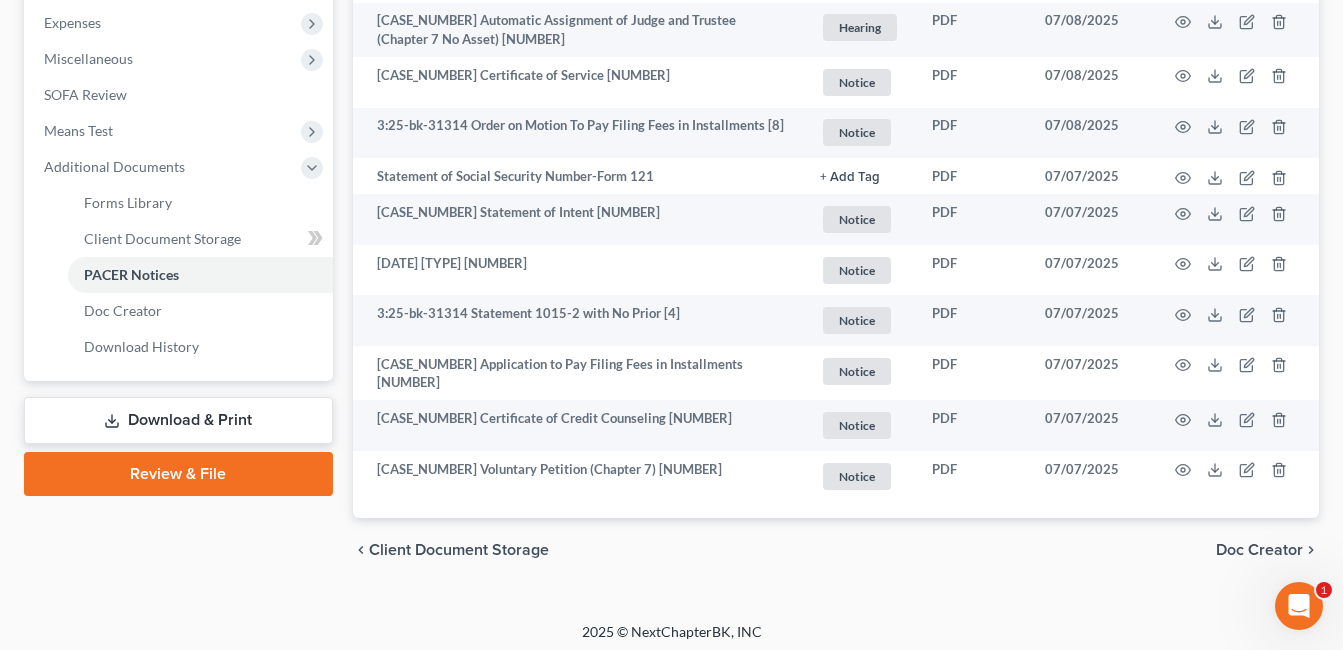 scroll, scrollTop: 711, scrollLeft: 0, axis: vertical 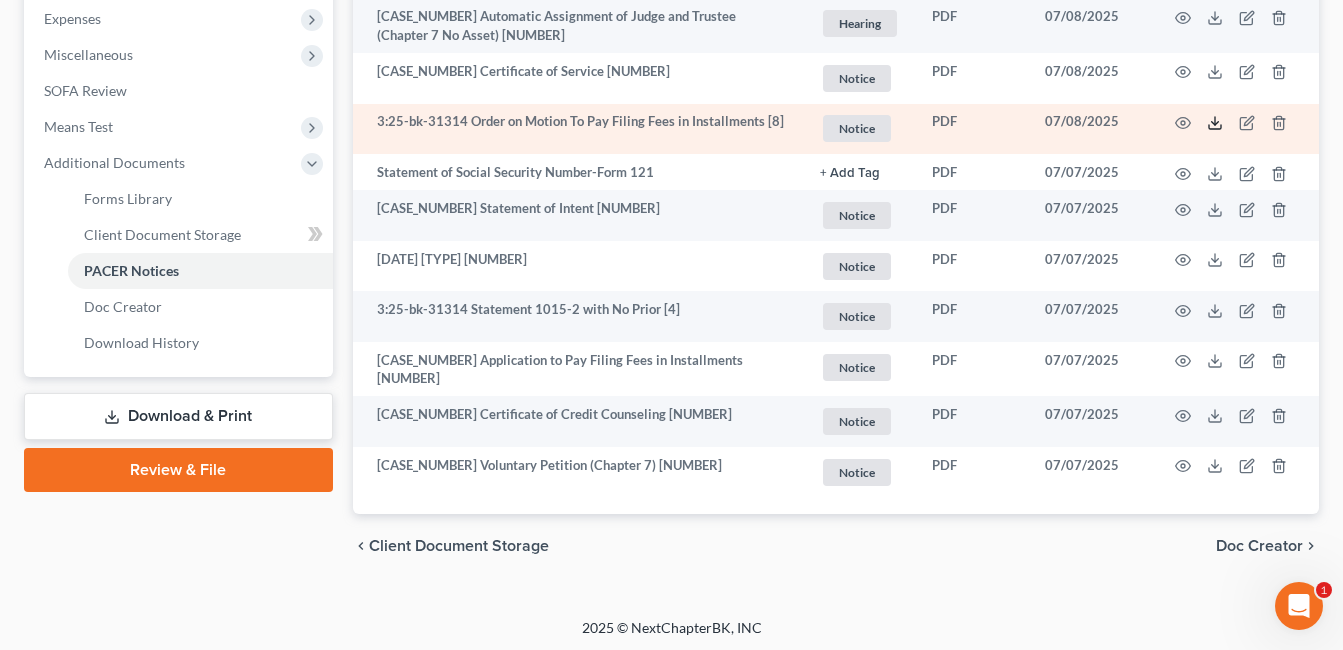 click 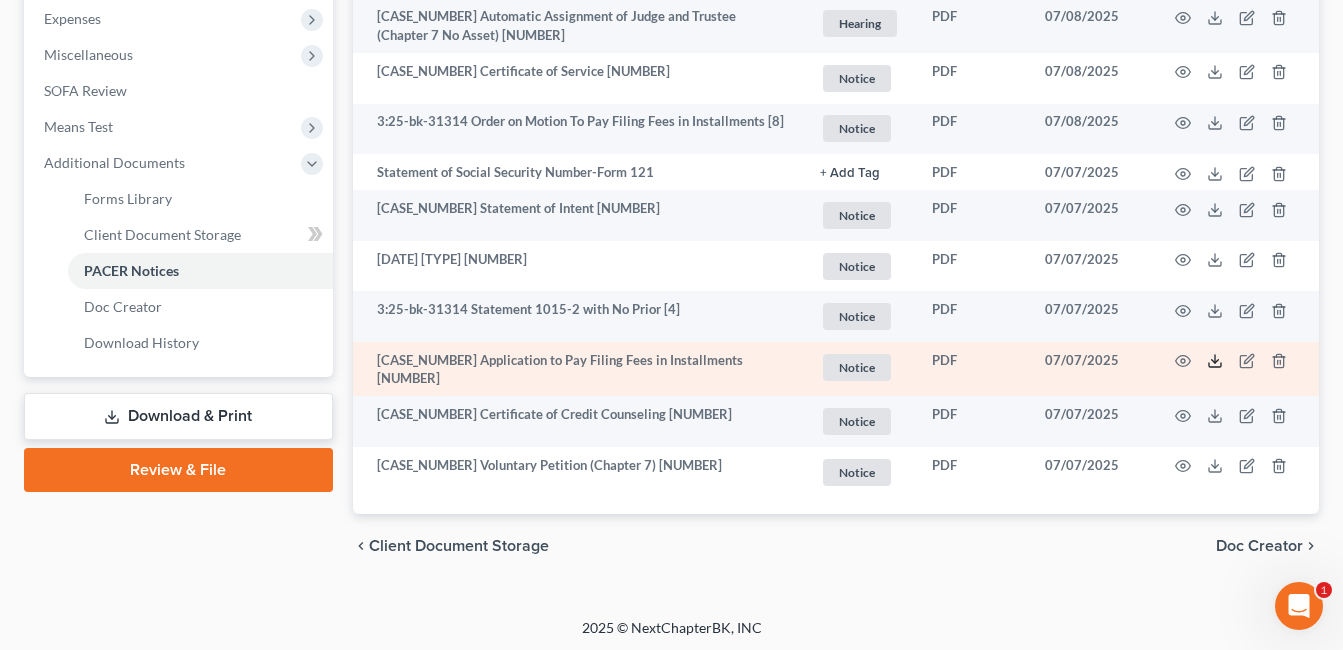 drag, startPoint x: 1220, startPoint y: 359, endPoint x: 1208, endPoint y: 354, distance: 13 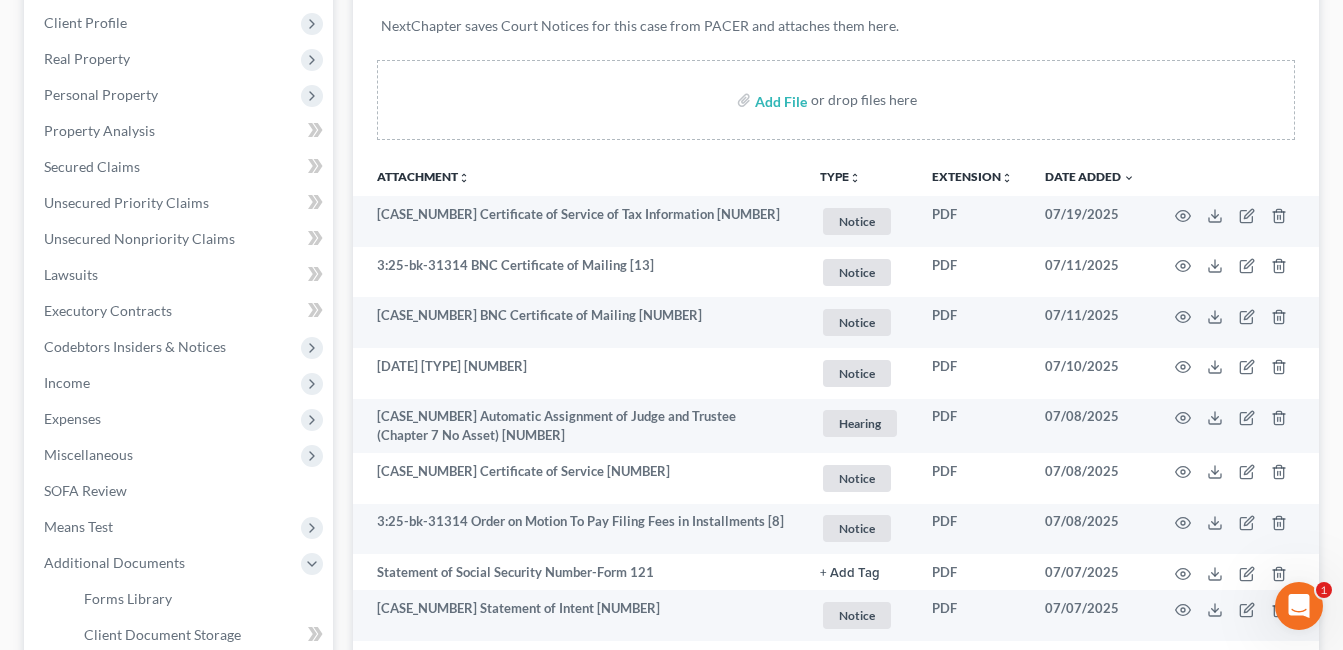 scroll, scrollTop: 0, scrollLeft: 0, axis: both 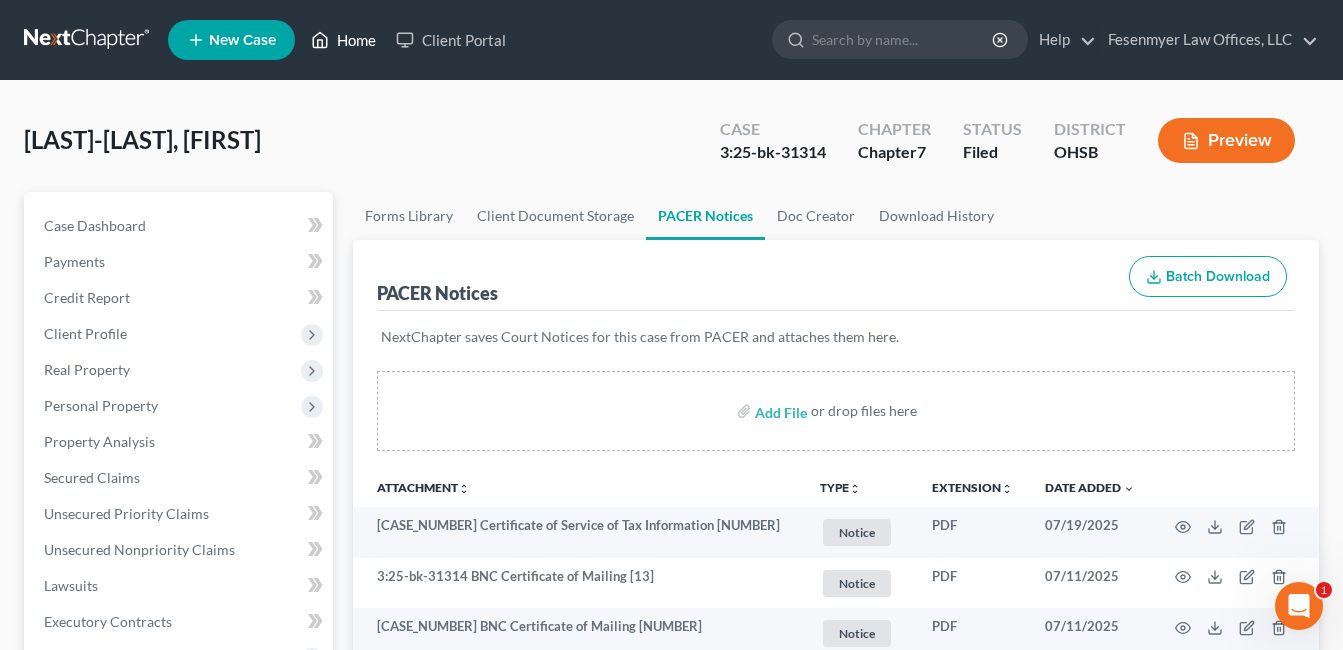 drag, startPoint x: 351, startPoint y: 43, endPoint x: 396, endPoint y: 129, distance: 97.06184 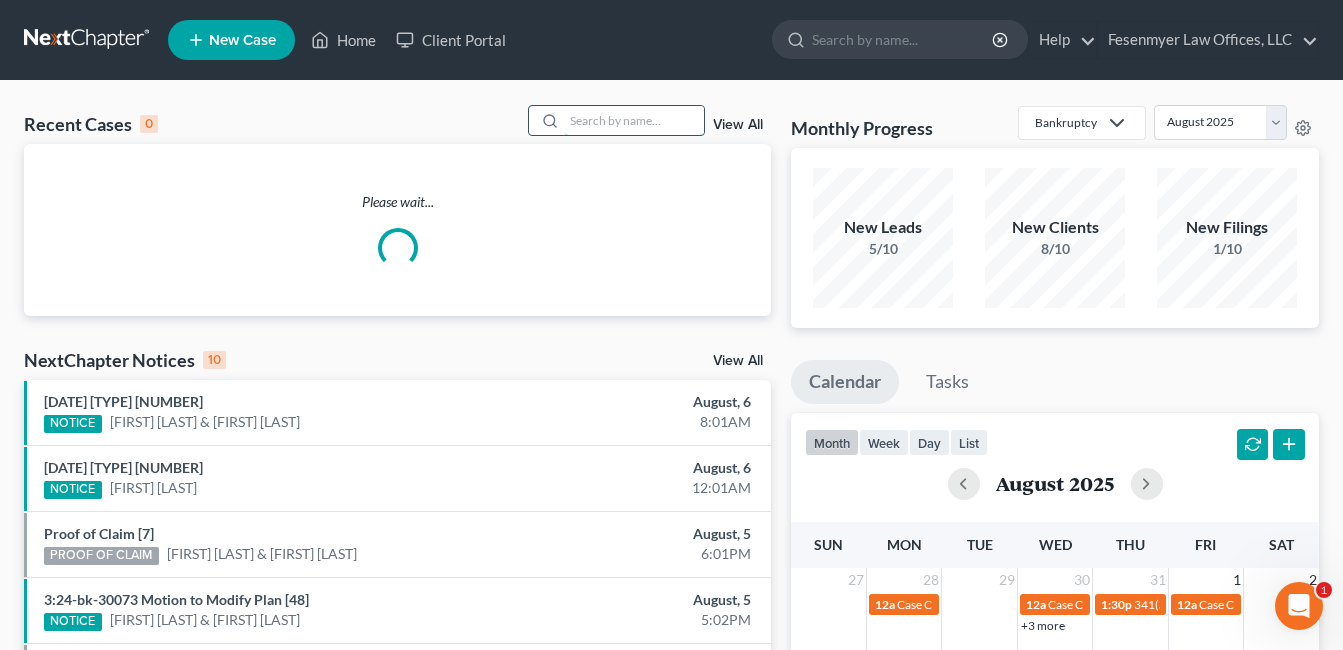 click at bounding box center [634, 120] 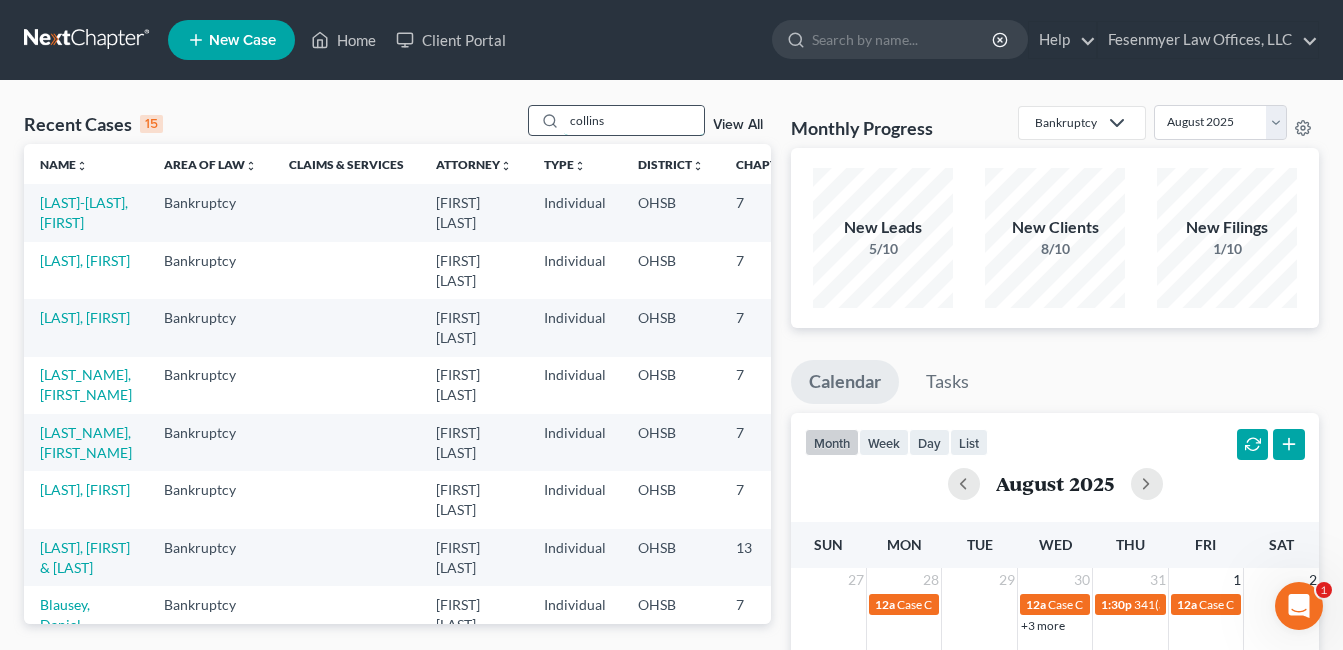 type on "collins" 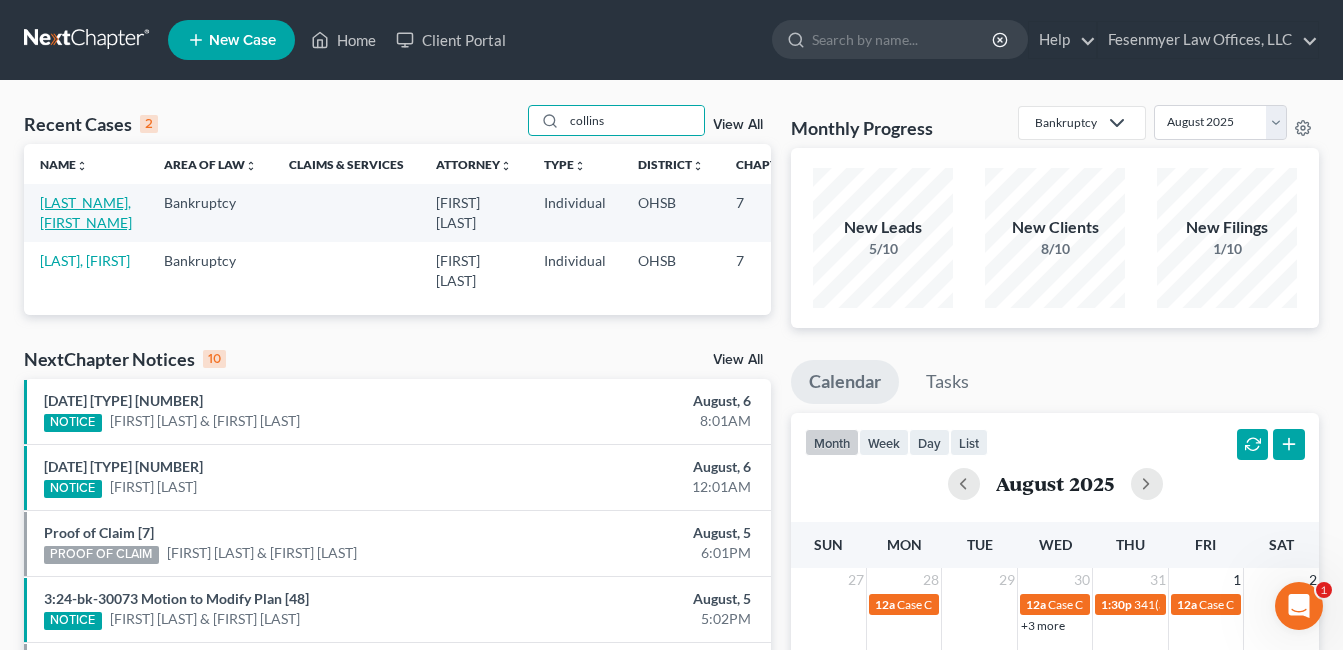 click on "[LAST_NAME], [FIRST_NAME]" at bounding box center (86, 212) 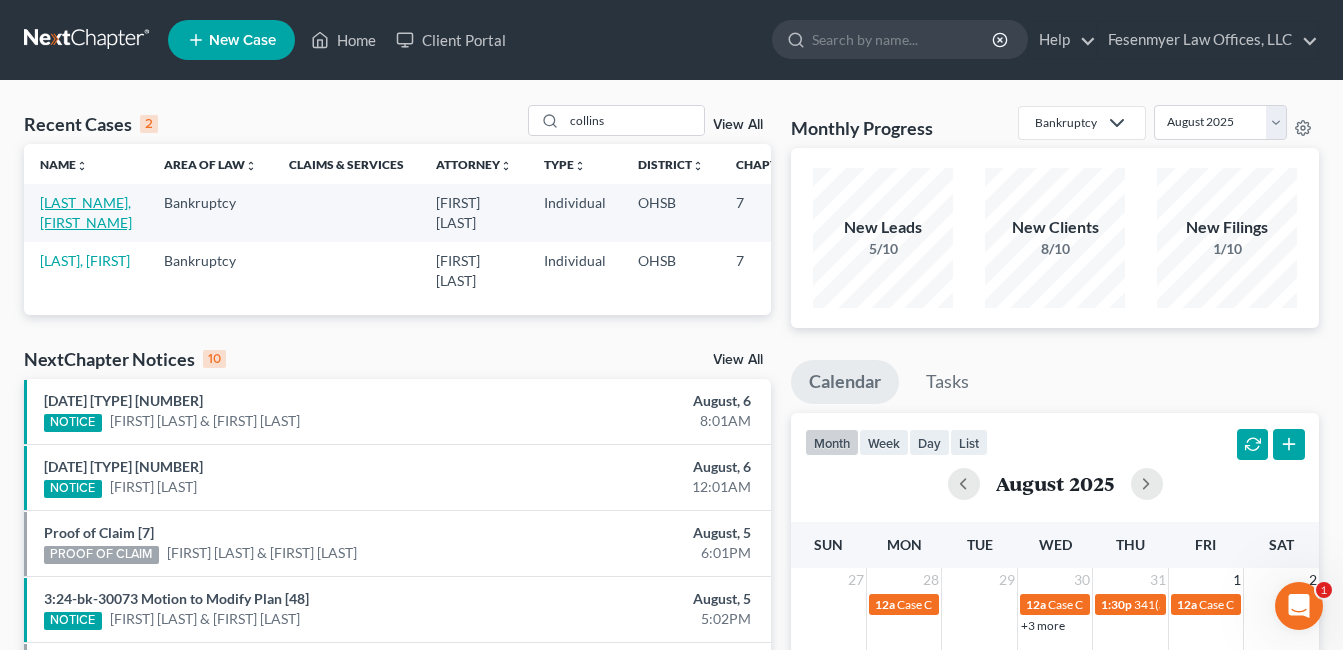 select on "1" 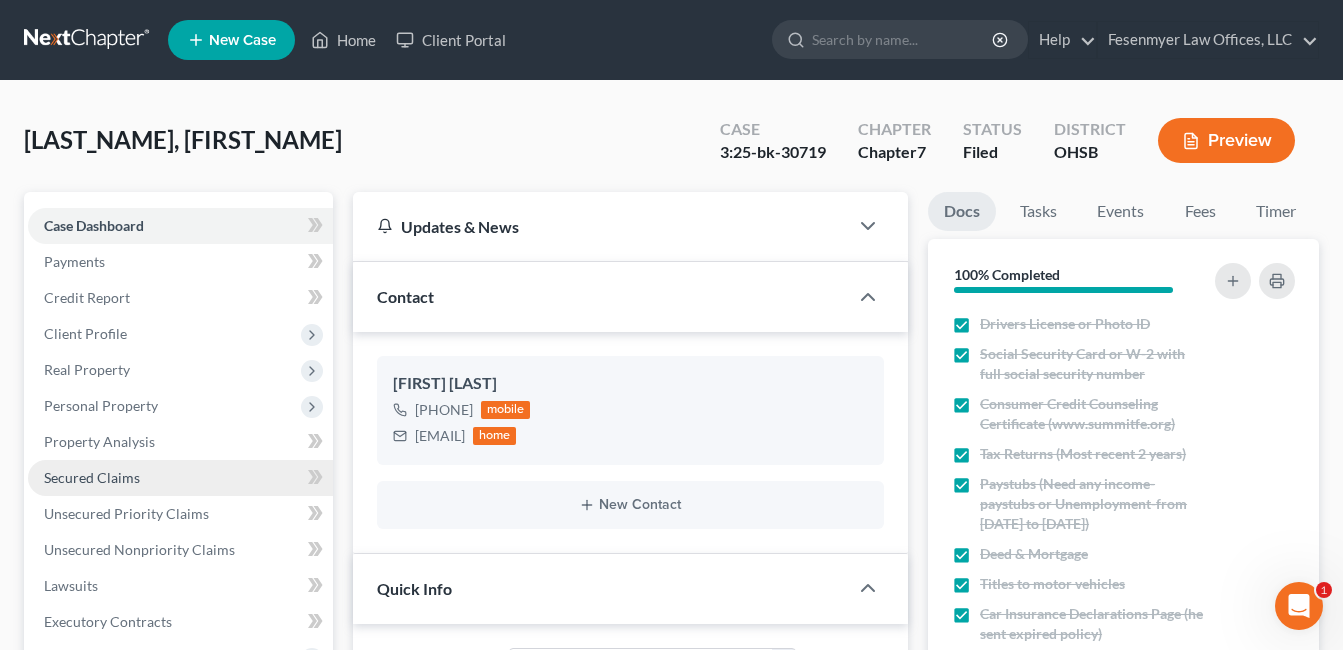 click on "Secured Claims" at bounding box center [92, 477] 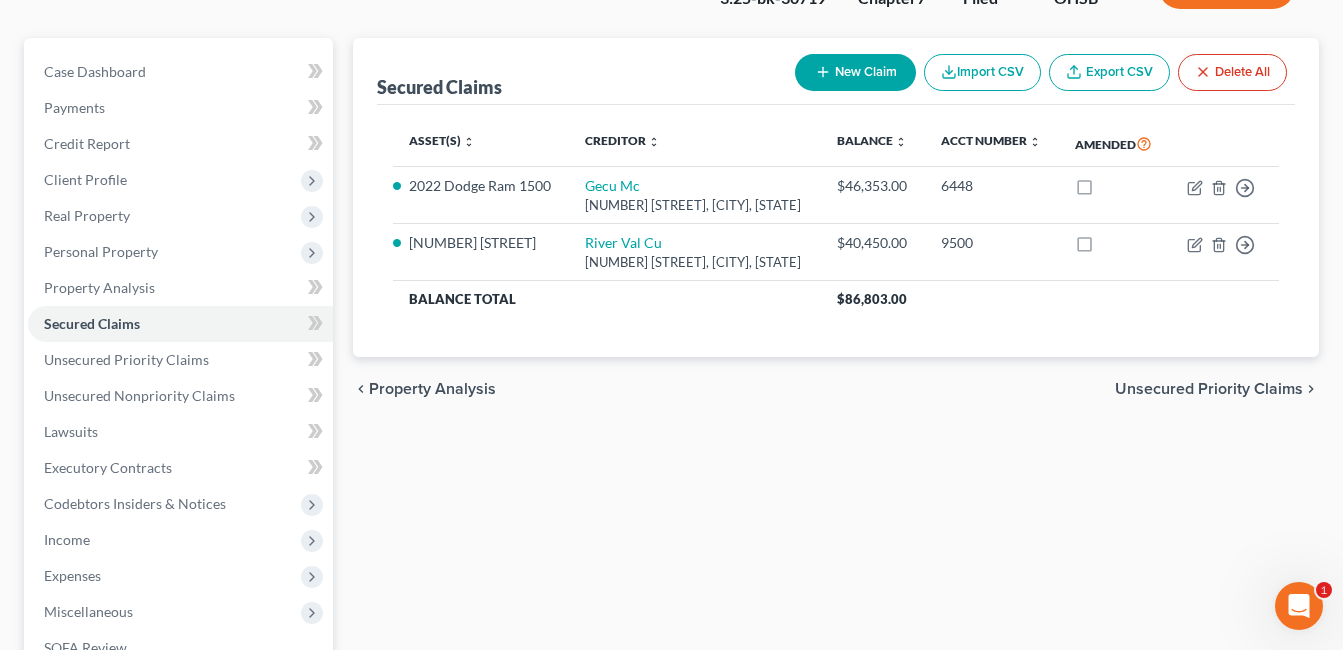 scroll, scrollTop: 400, scrollLeft: 0, axis: vertical 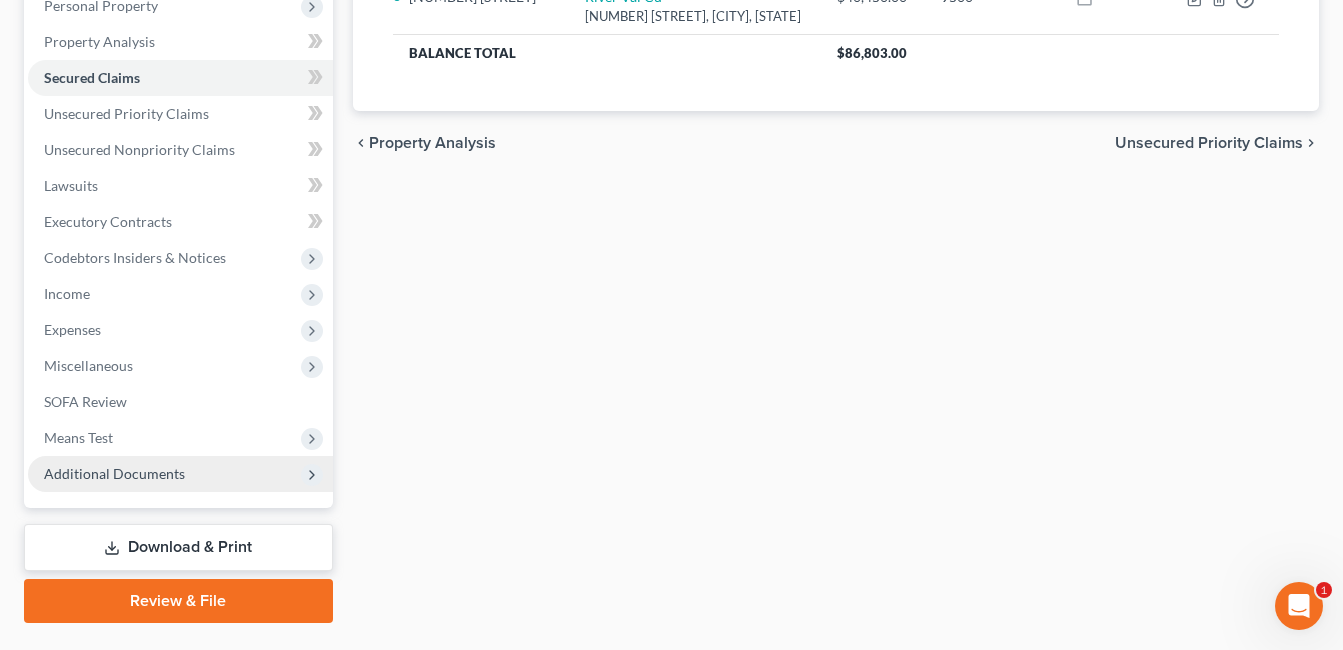 click on "Additional Documents" at bounding box center [114, 473] 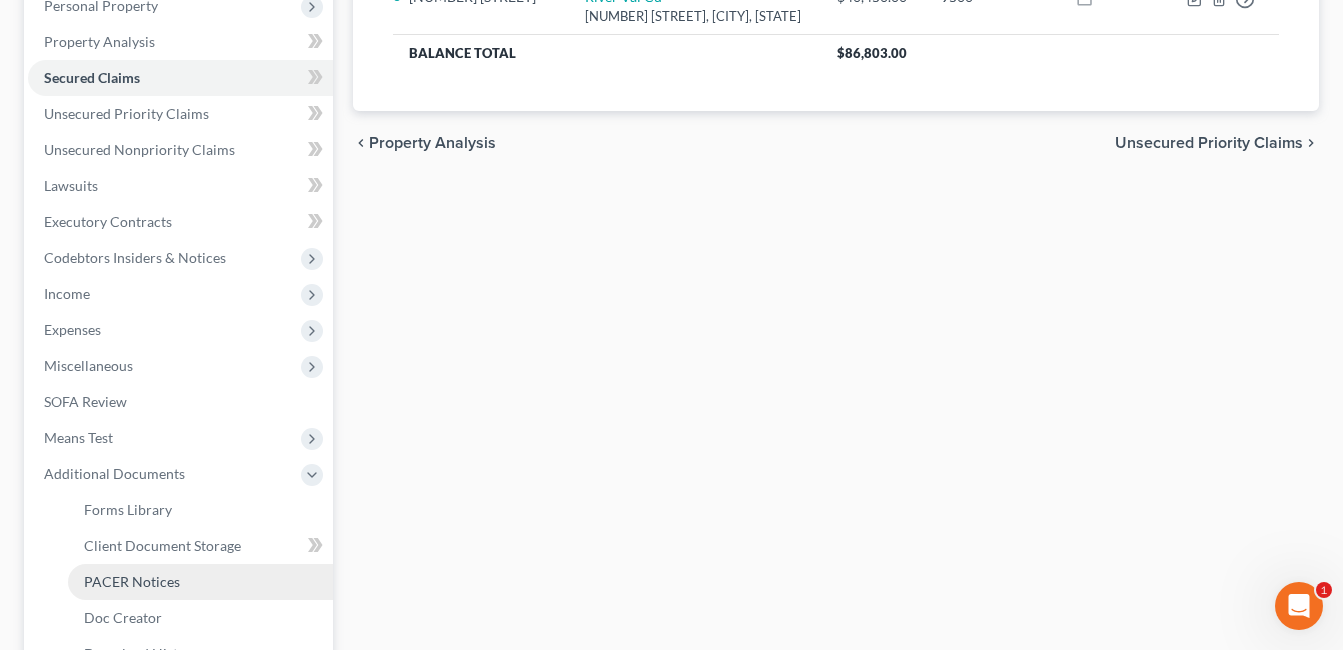 click on "PACER Notices" at bounding box center [200, 582] 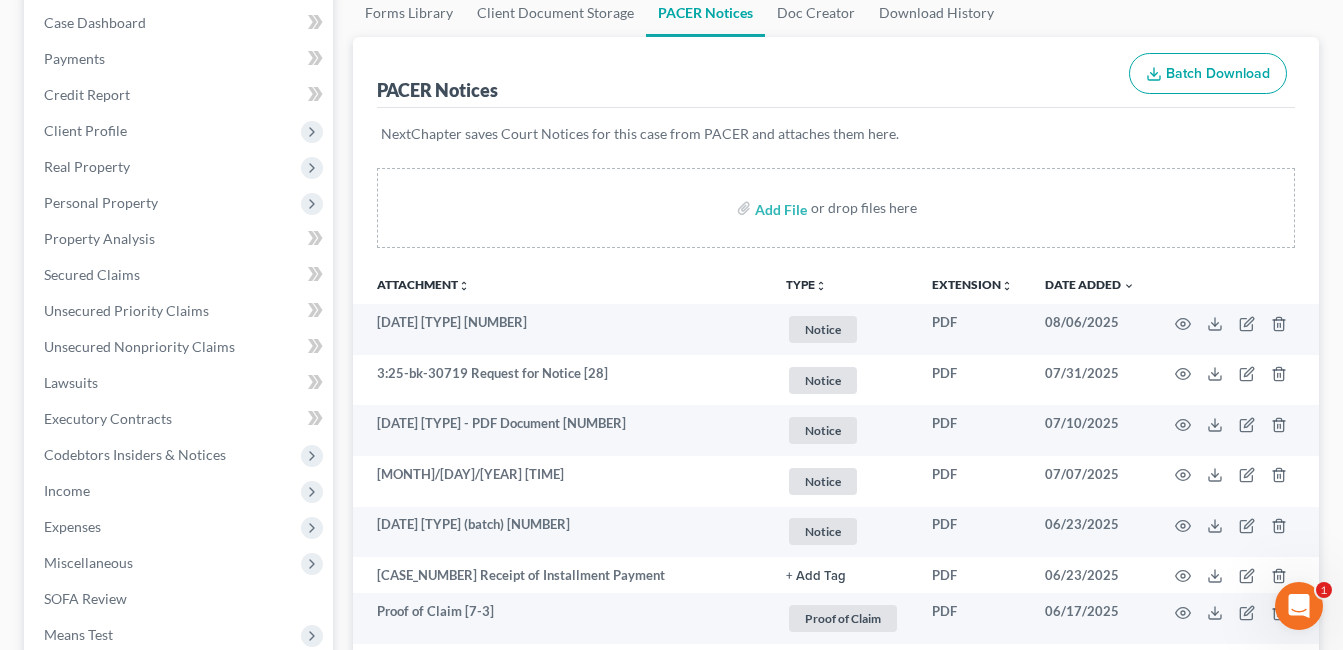 scroll, scrollTop: 0, scrollLeft: 0, axis: both 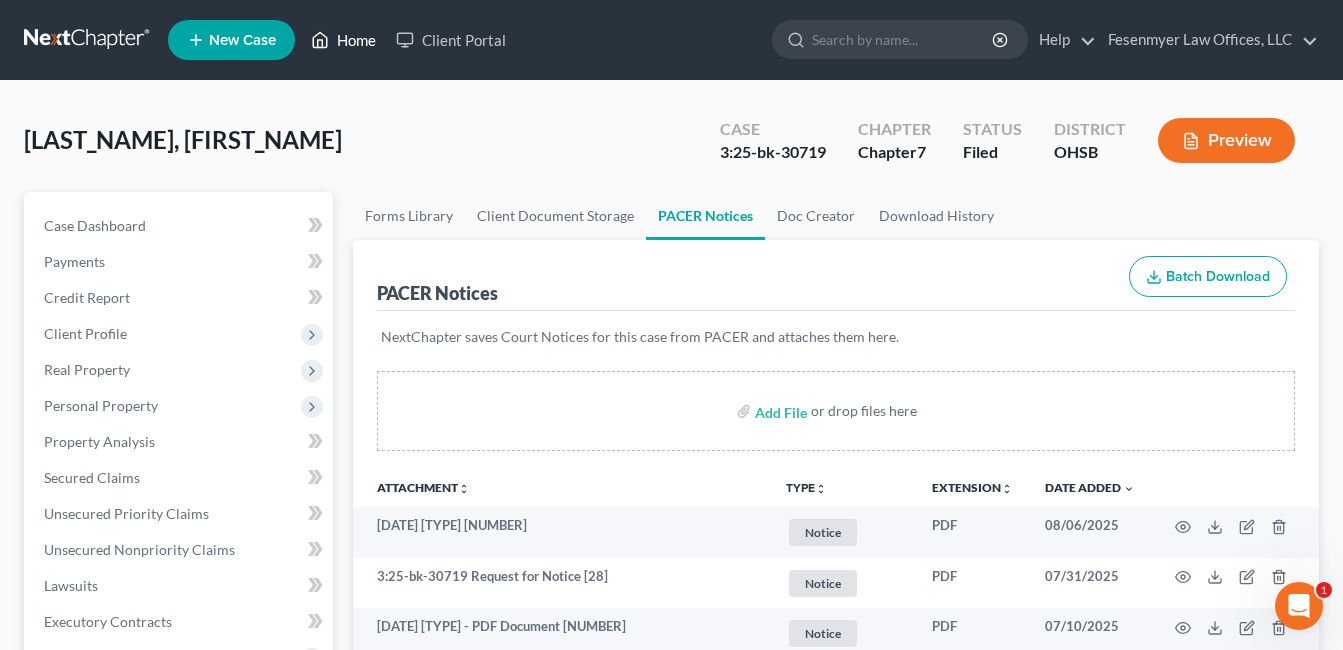 click on "Home" at bounding box center (343, 40) 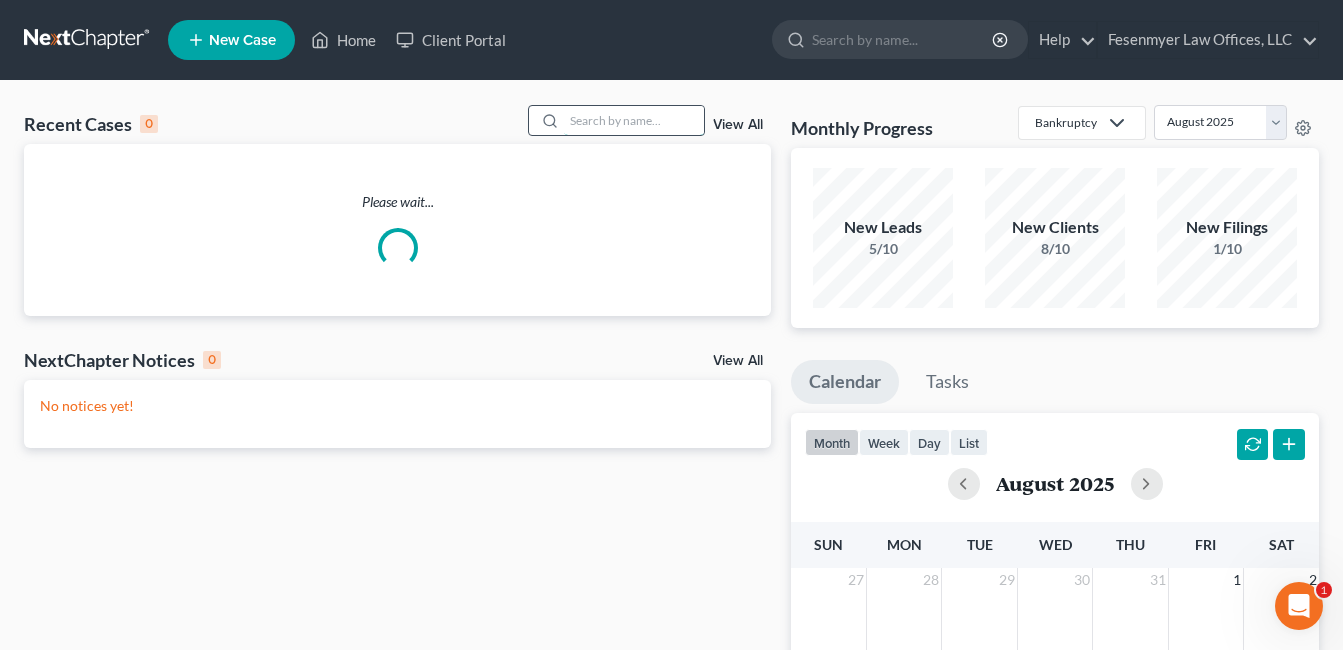 click at bounding box center [634, 120] 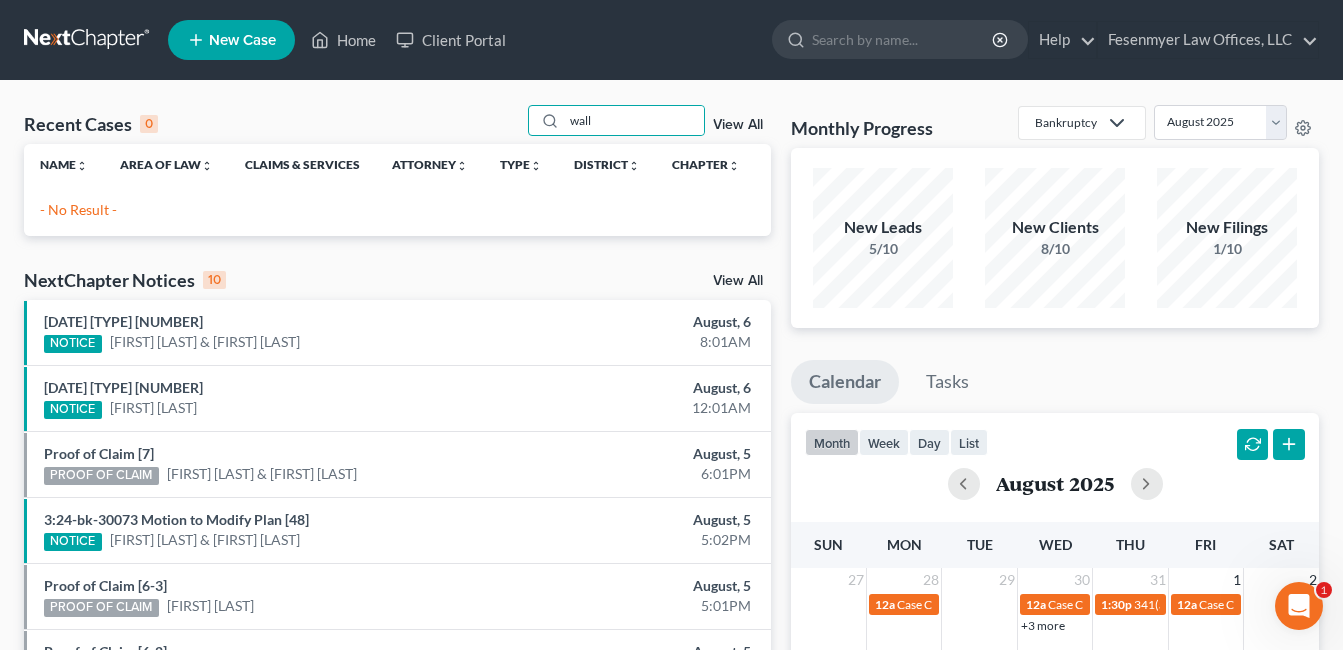 click on "Recent Cases 0         wall View All" at bounding box center [397, 124] 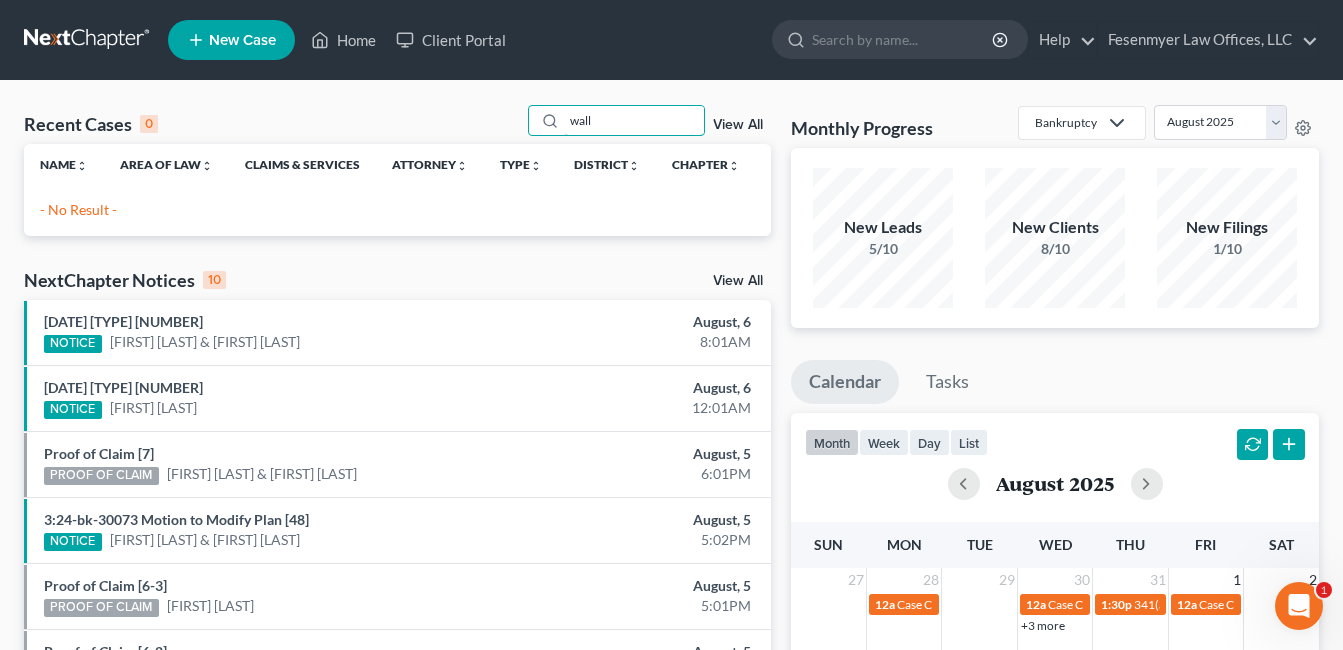 drag, startPoint x: 626, startPoint y: 119, endPoint x: 470, endPoint y: 151, distance: 159.24823 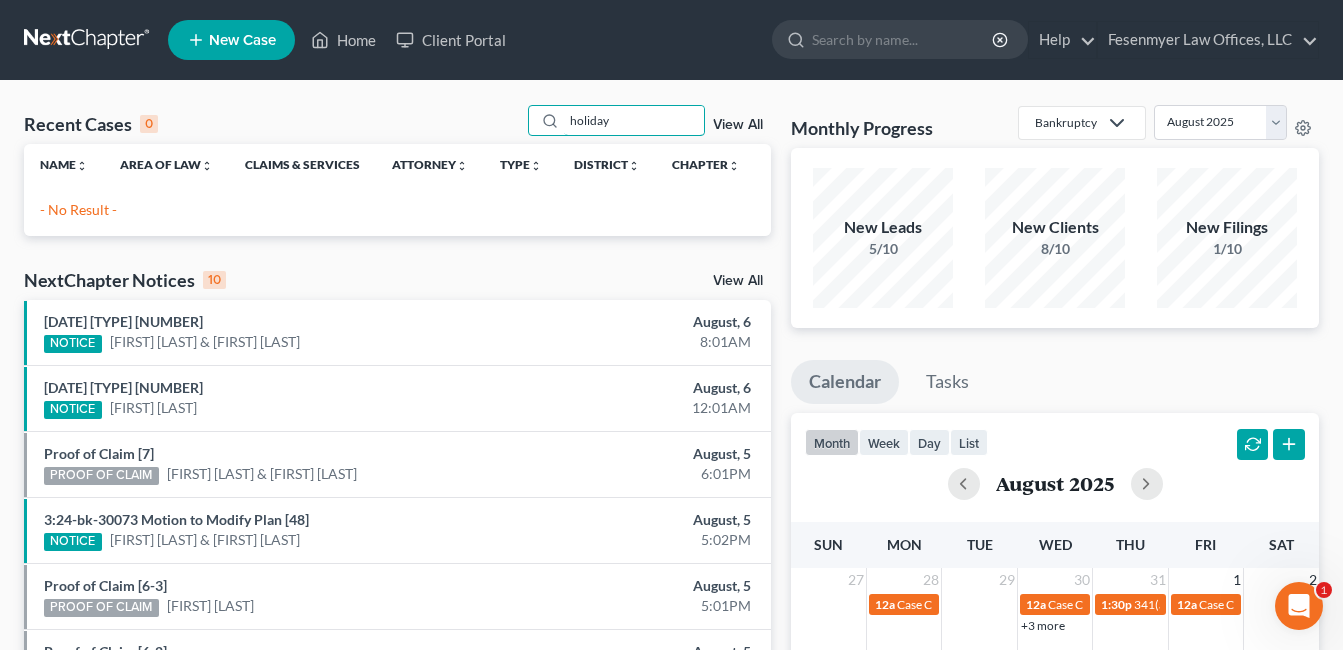 type on "holiday" 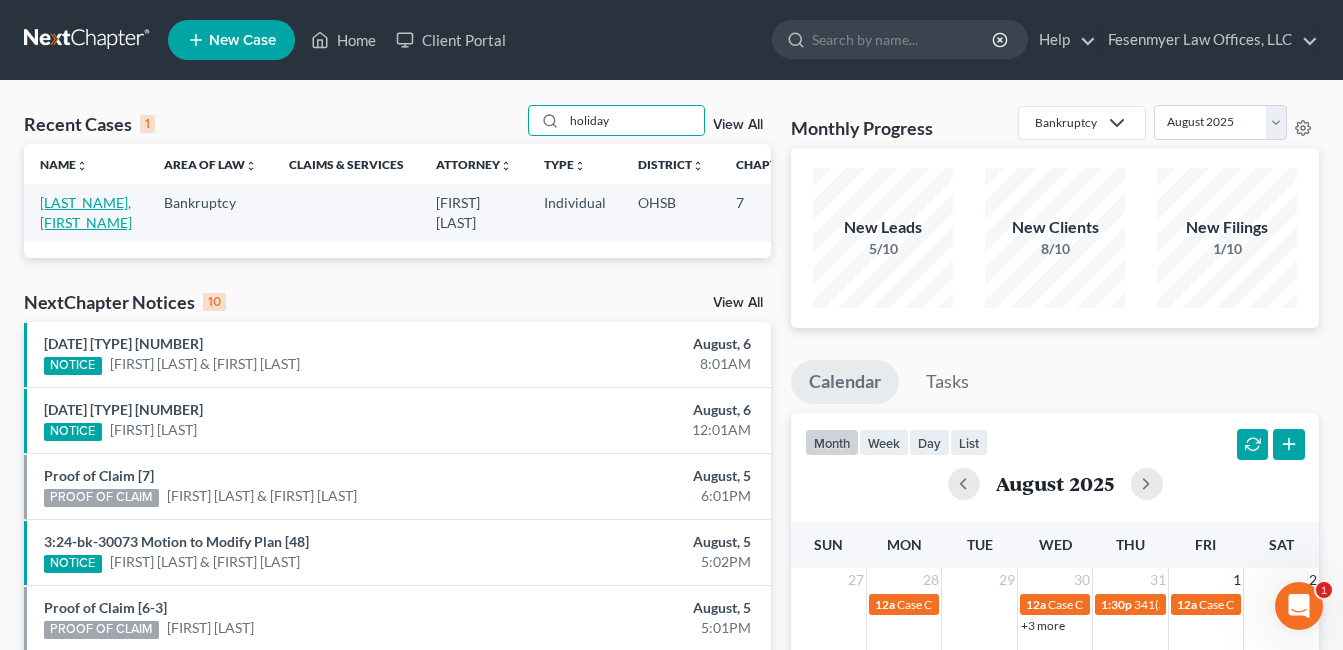 click on "[LAST_NAME], [FIRST_NAME]" at bounding box center [86, 212] 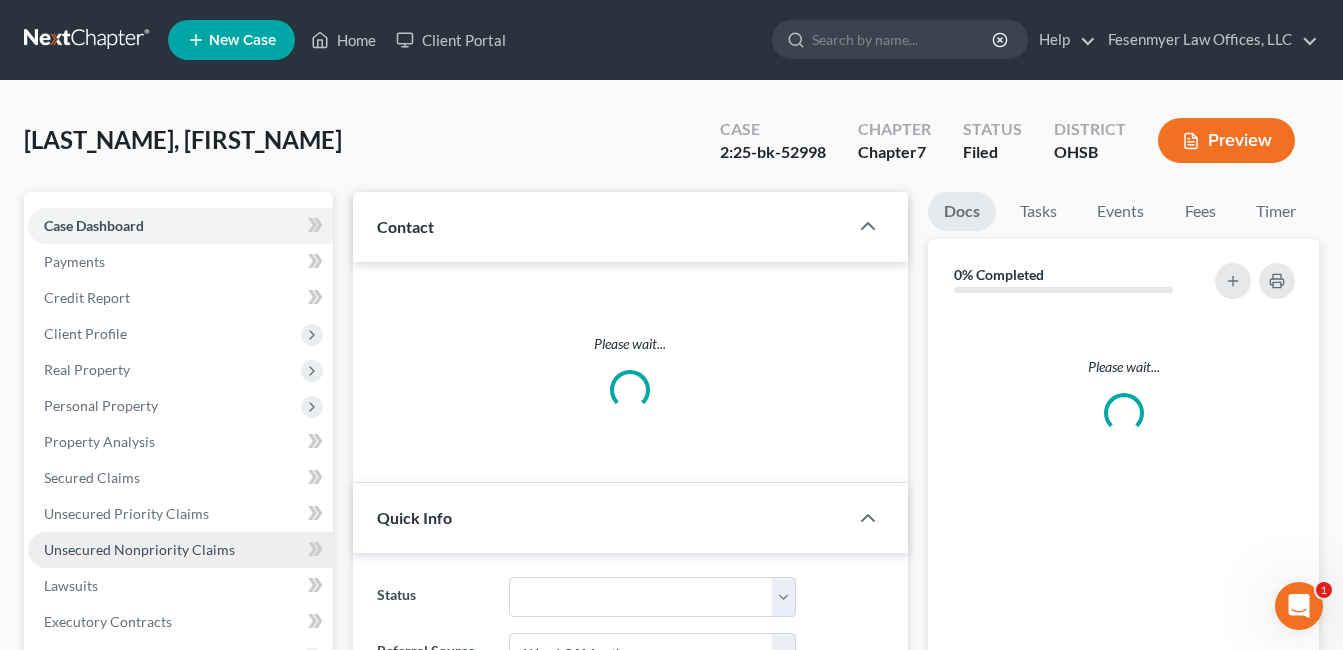 click on "Unsecured Nonpriority Claims" at bounding box center (139, 549) 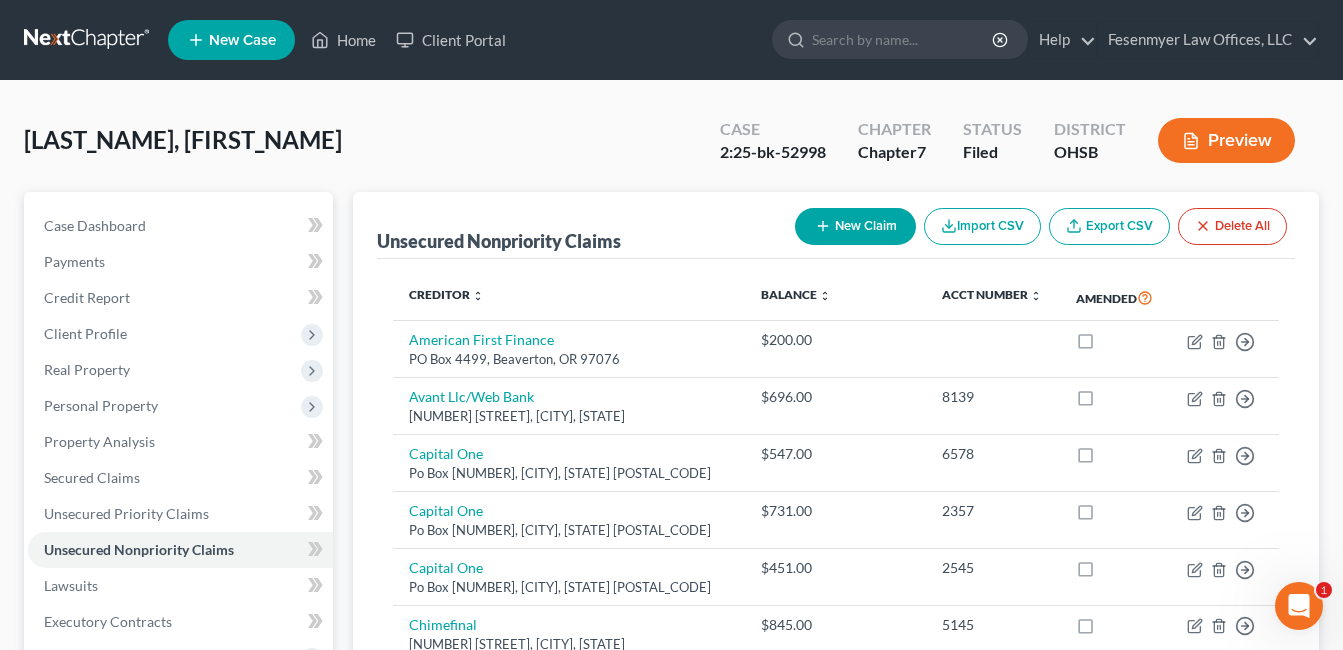 click on "New Claim" at bounding box center [855, 226] 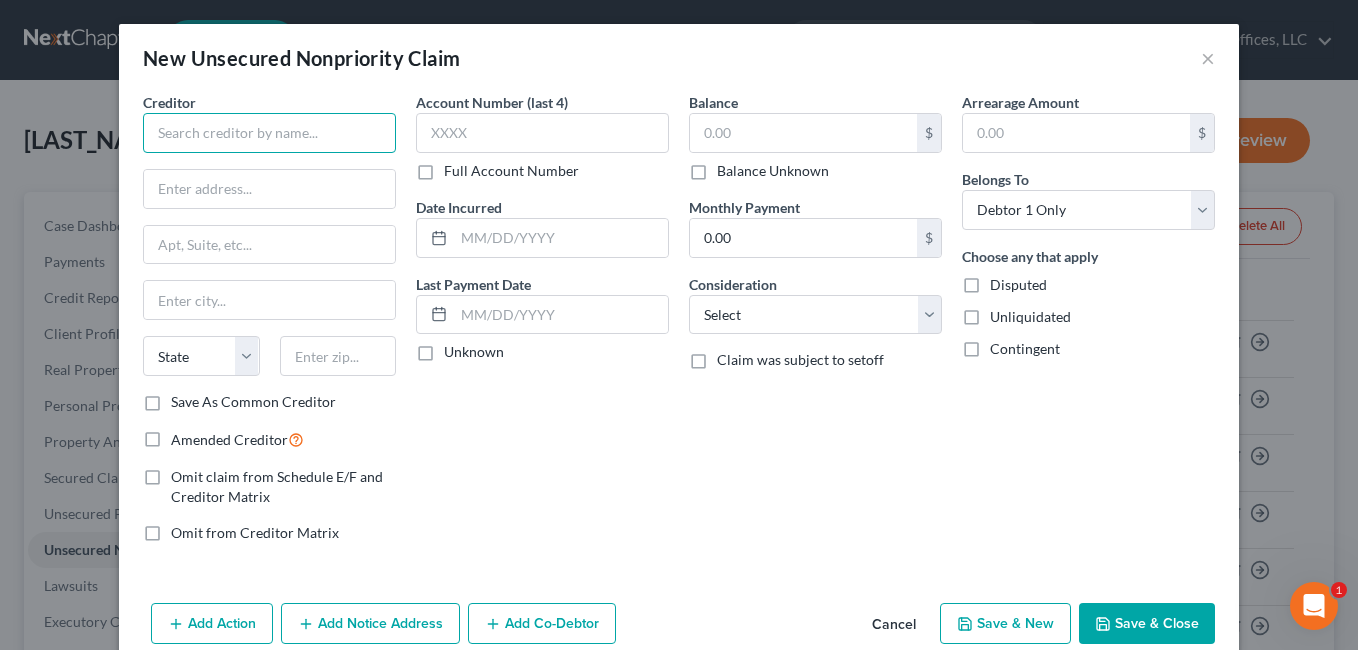 click at bounding box center [269, 133] 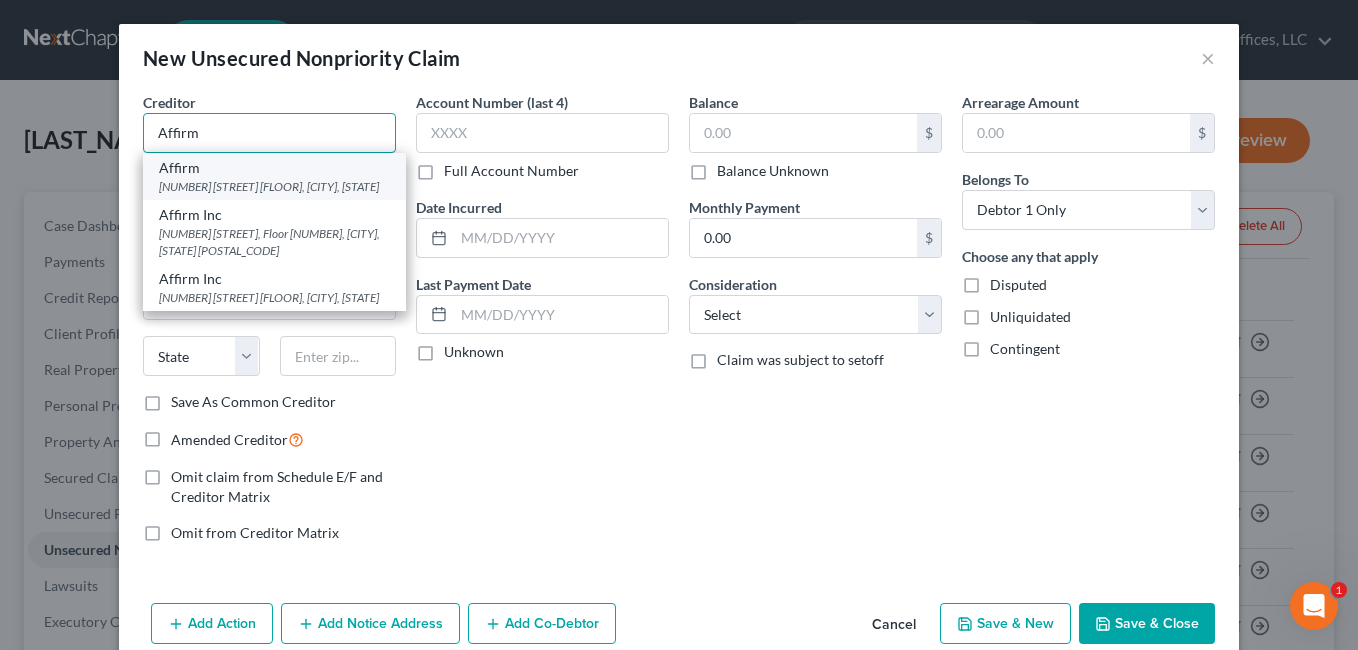 type on "Affirm" 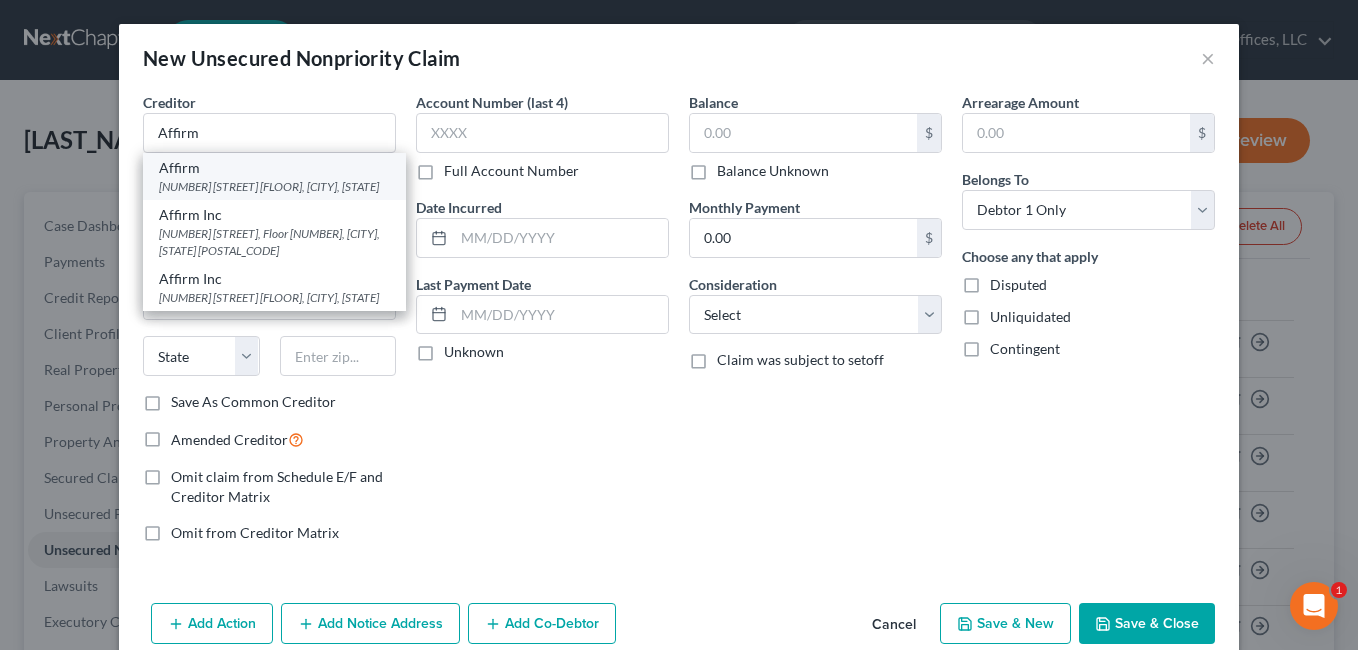 click on "[NUMBER] [STREET] [FLOOR], [CITY], [STATE]" at bounding box center [274, 186] 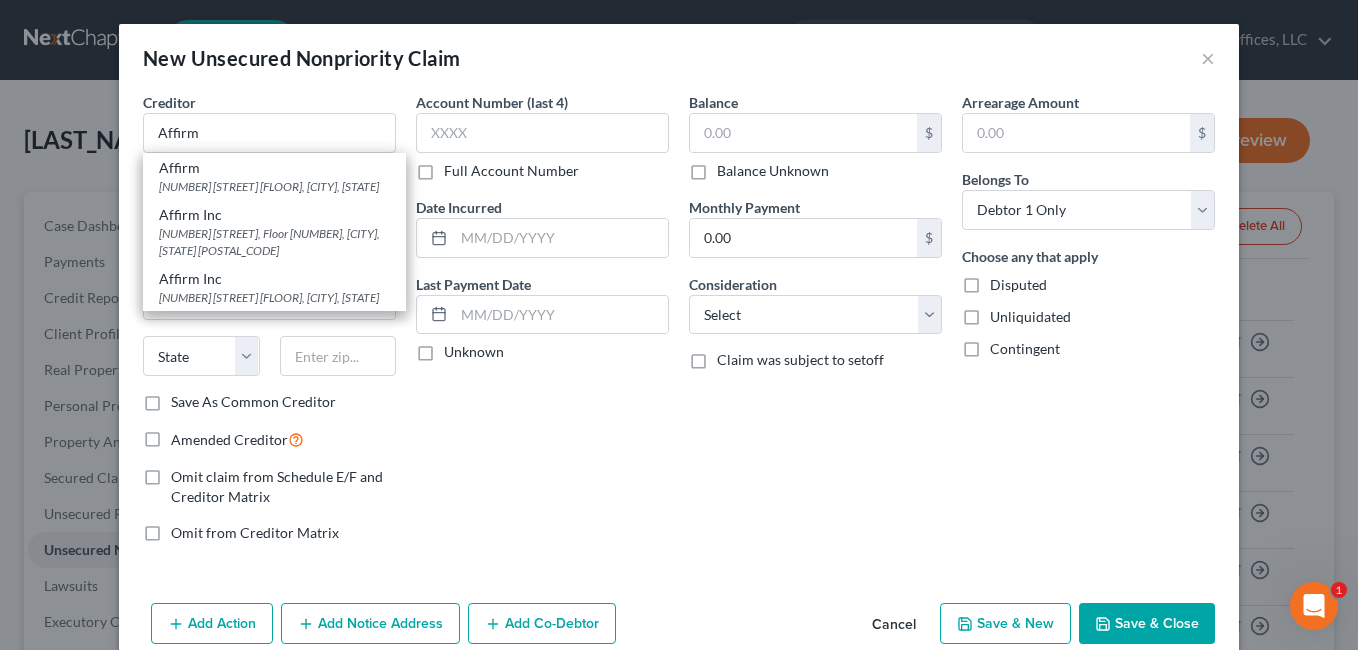 type on "[NUMBER] [STREET] [FLOOR]" 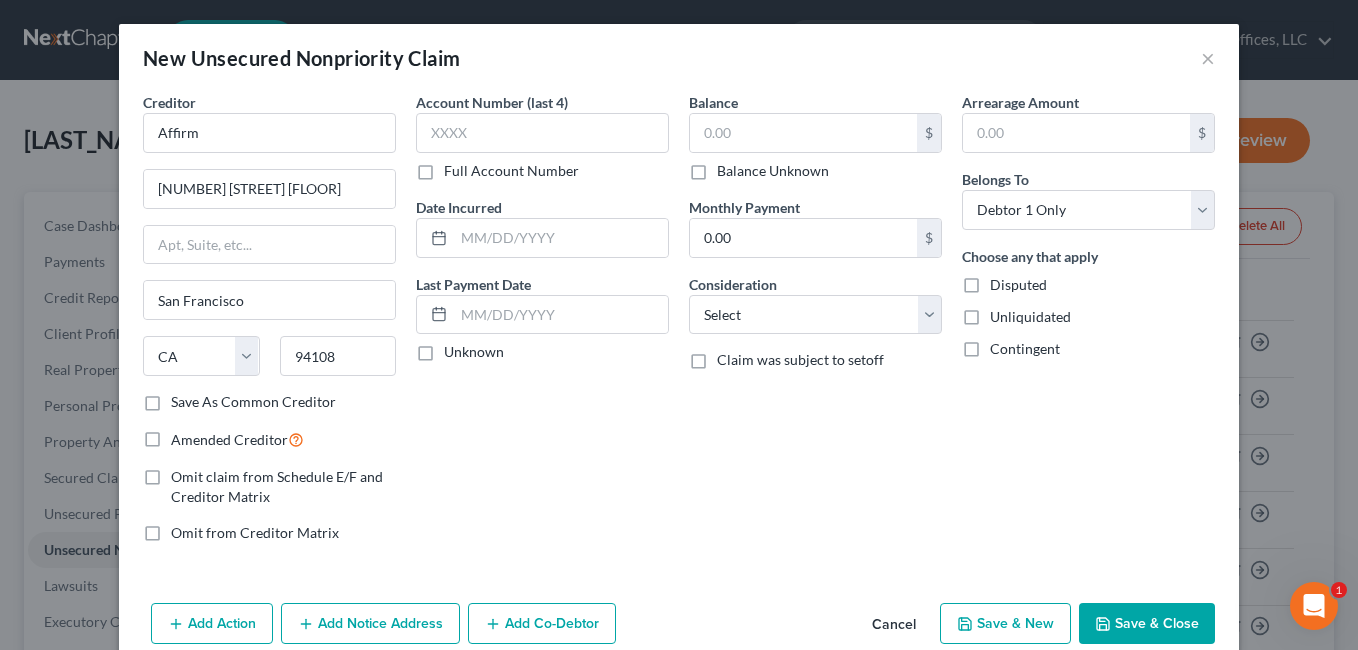 click on "Balance Unknown" at bounding box center (773, 171) 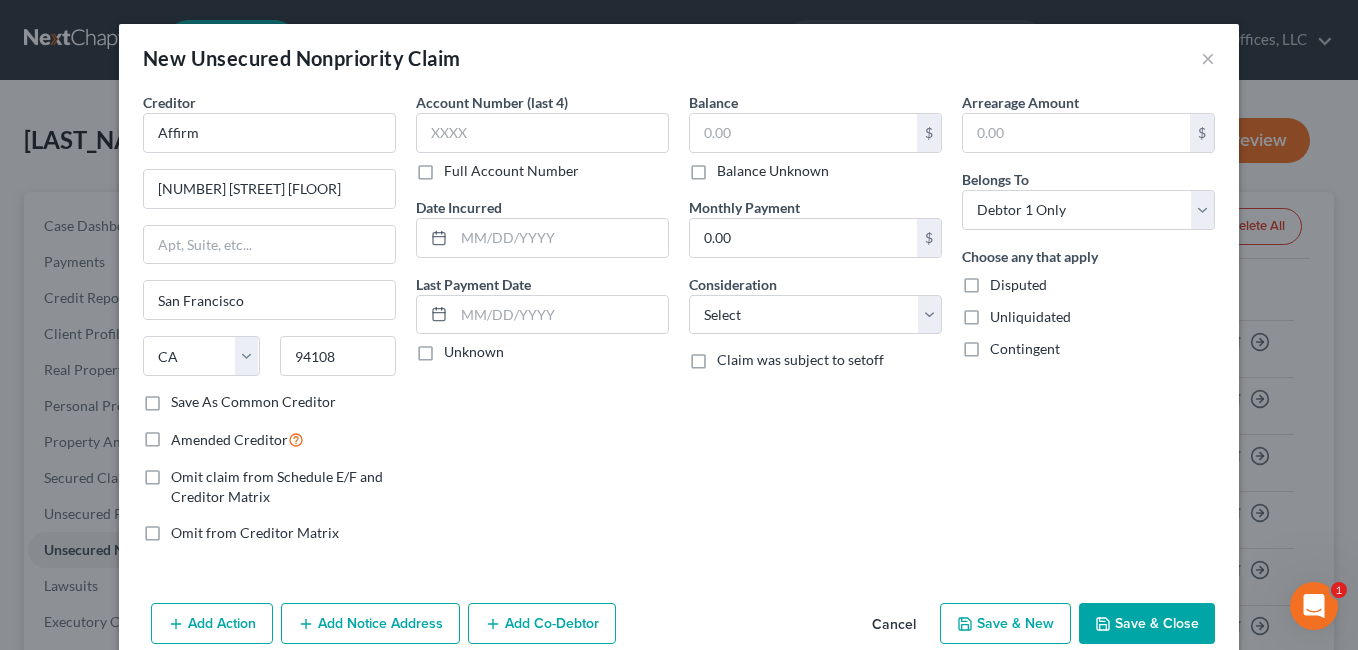 click on "Balance Unknown" at bounding box center [731, 167] 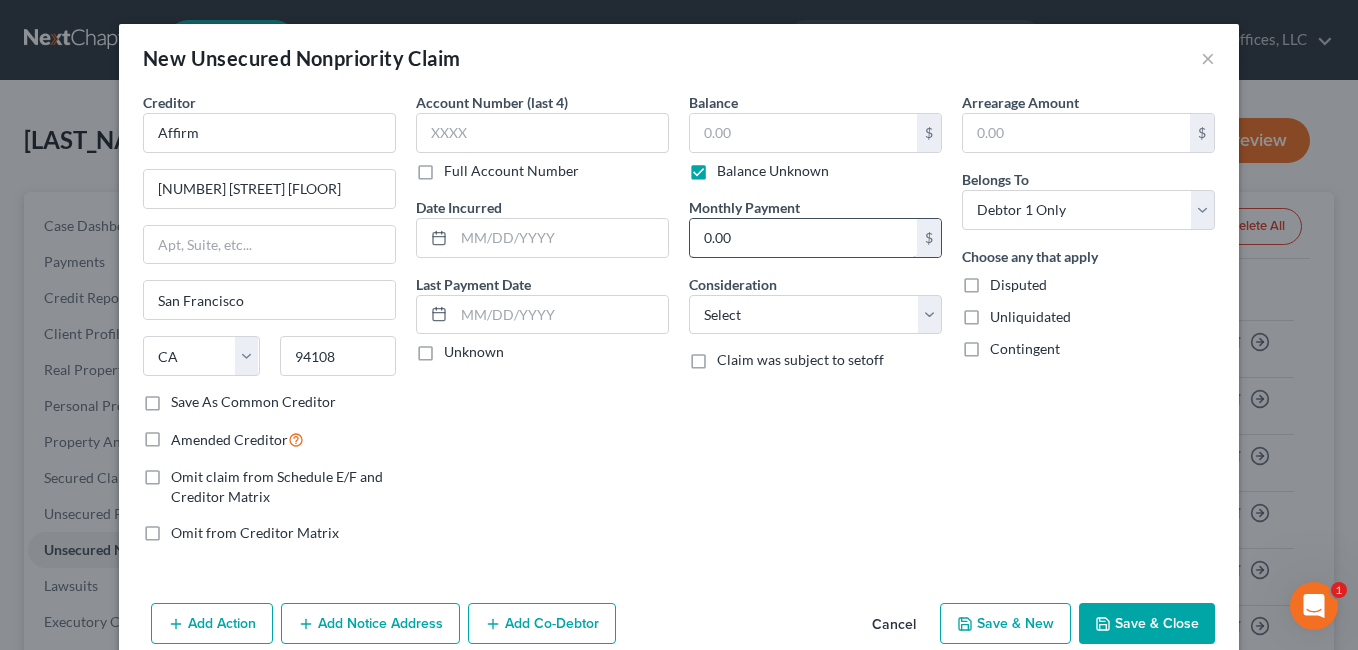 type on "0.00" 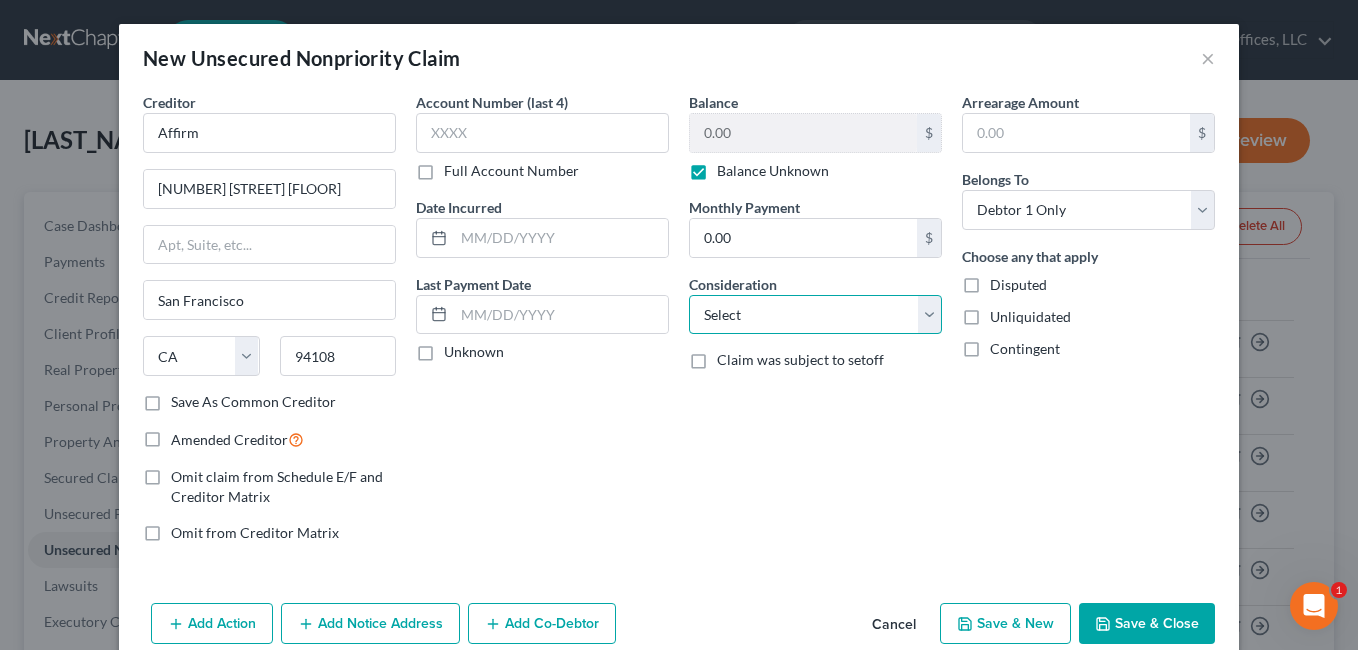 click on "Select Cable / Satellite Services Collection Agency Credit Card Debt Debt Counseling / Attorneys Deficiency Balance Domestic Support Obligations Home / Car Repairs Income Taxes Judgment Liens Medical Services Monies Loaned / Advanced Mortgage Obligation From Divorce Or Separation Obligation To Pensions Other Overdrawn Bank Account Promised To Help Pay Creditors Student Loans Suppliers And Vendors Telephone / Internet Services Utility Services" at bounding box center [815, 315] 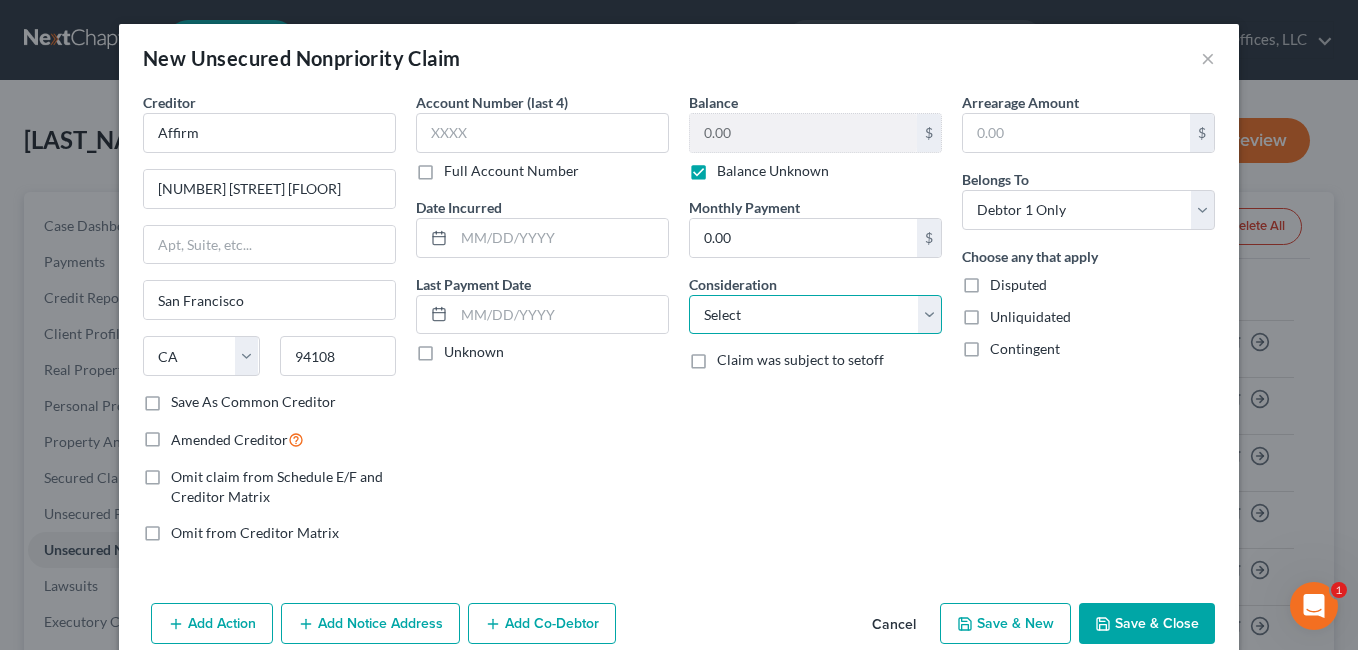 select on "2" 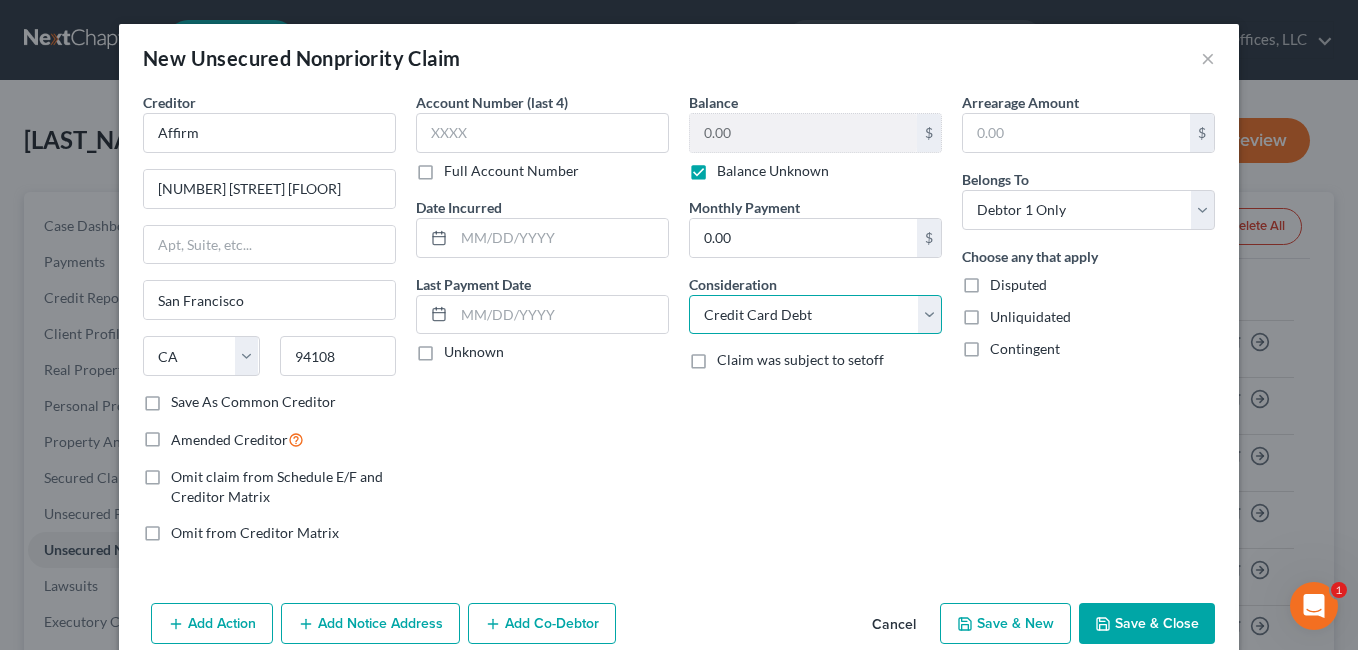 click on "Select Cable / Satellite Services Collection Agency Credit Card Debt Debt Counseling / Attorneys Deficiency Balance Domestic Support Obligations Home / Car Repairs Income Taxes Judgment Liens Medical Services Monies Loaned / Advanced Mortgage Obligation From Divorce Or Separation Obligation To Pensions Other Overdrawn Bank Account Promised To Help Pay Creditors Student Loans Suppliers And Vendors Telephone / Internet Services Utility Services" at bounding box center (815, 315) 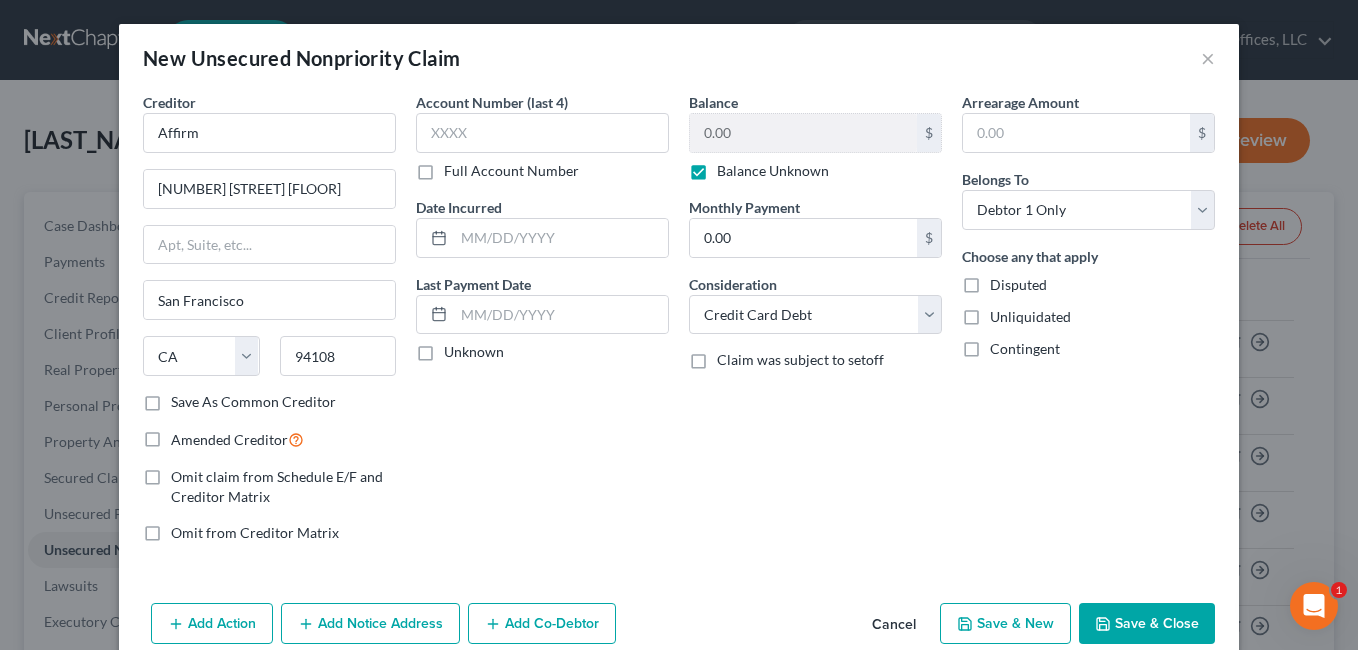 drag, startPoint x: 127, startPoint y: 433, endPoint x: 138, endPoint y: 437, distance: 11.7046995 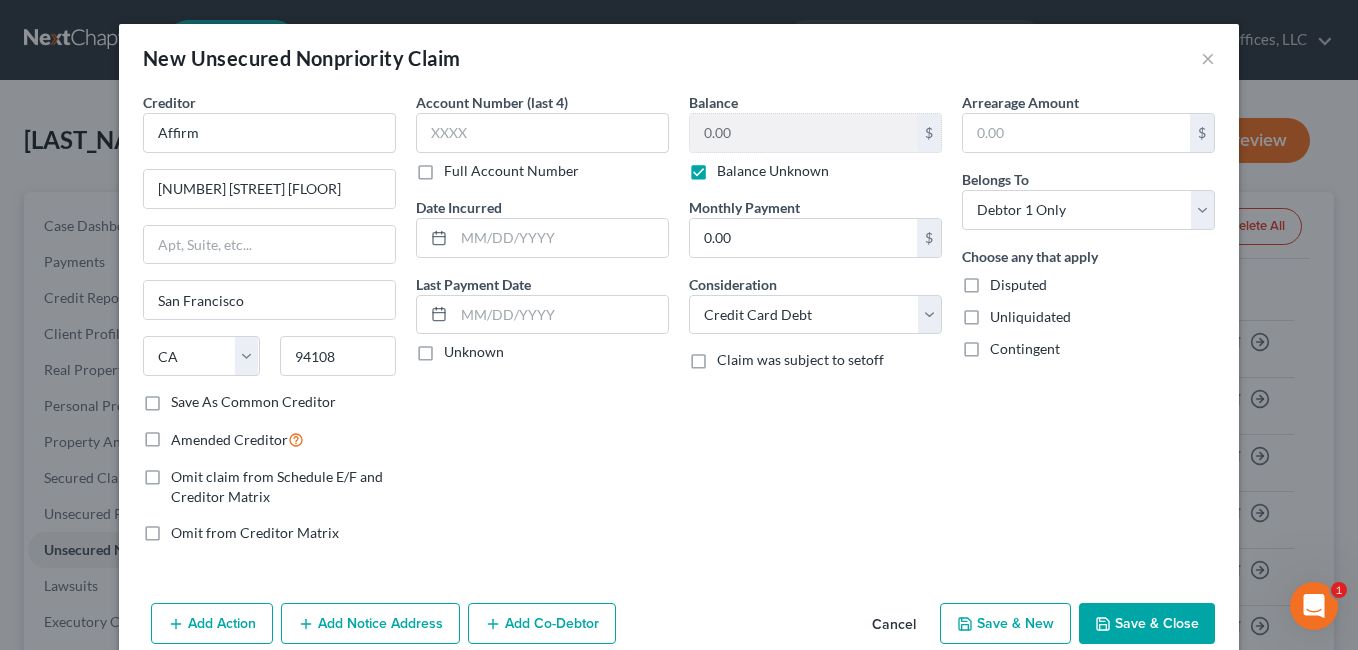 click on "Amended Creditor" at bounding box center (185, 434) 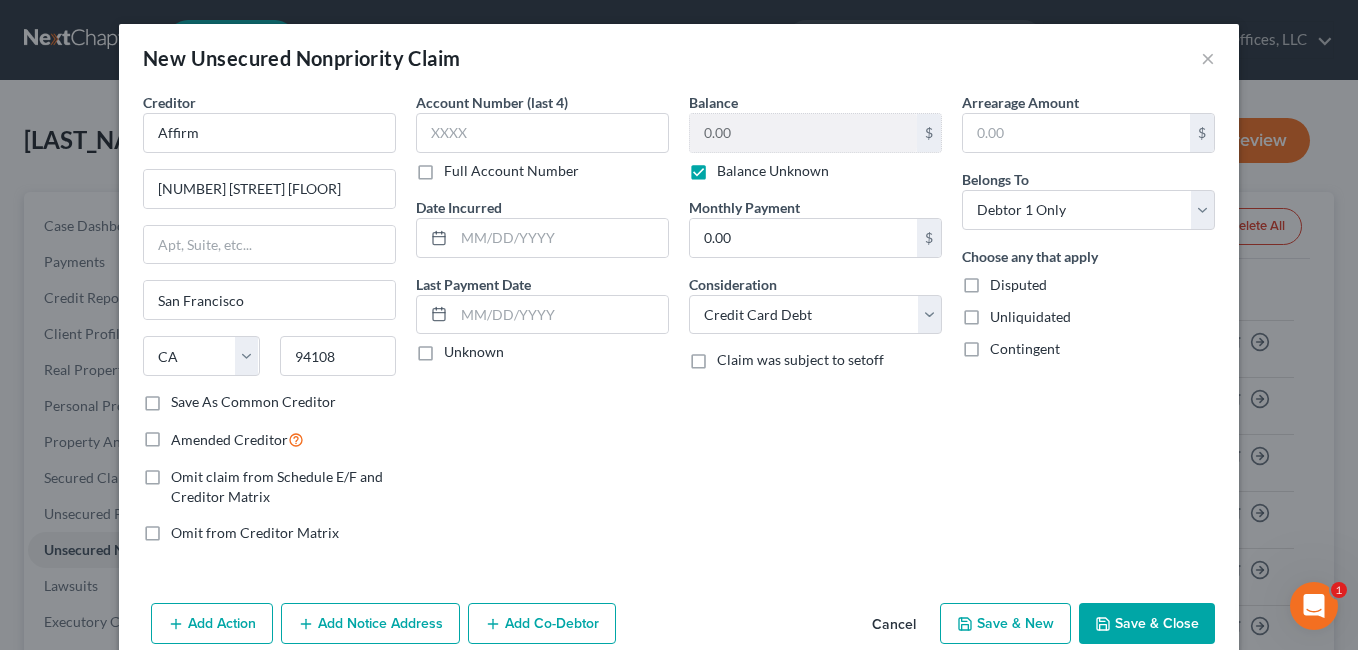 checkbox on "true" 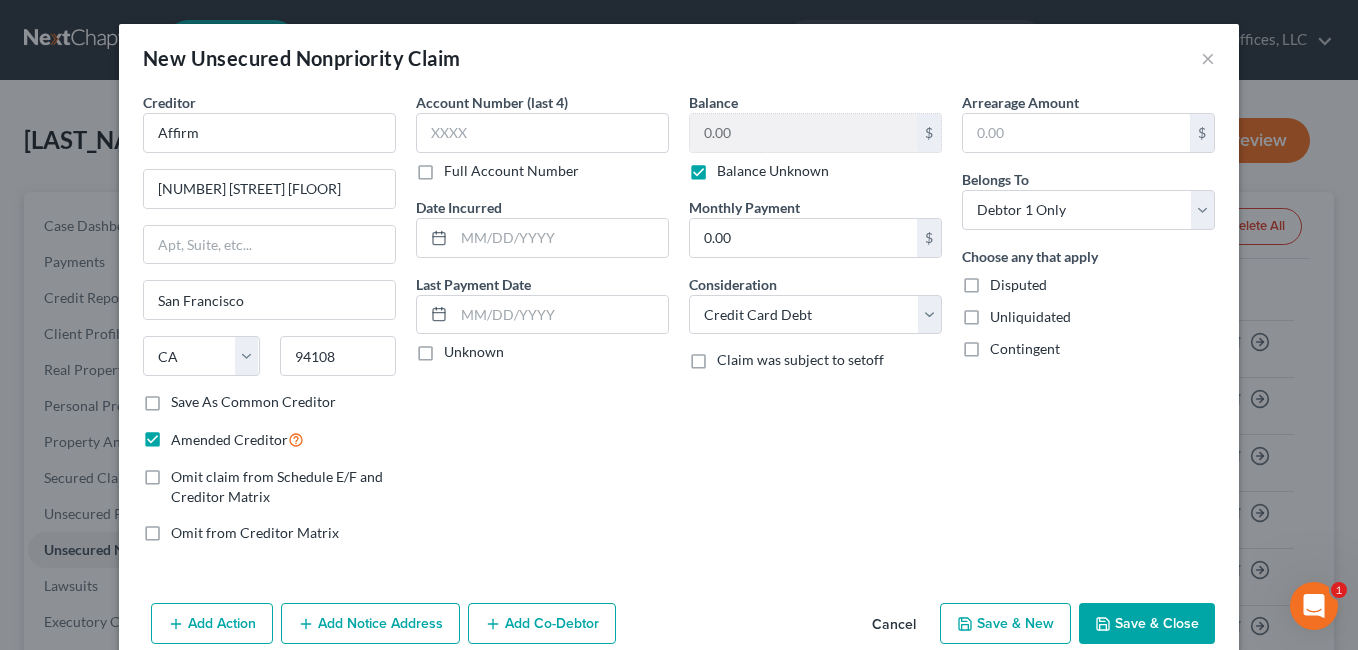 click on "Save & New" at bounding box center [1005, 624] 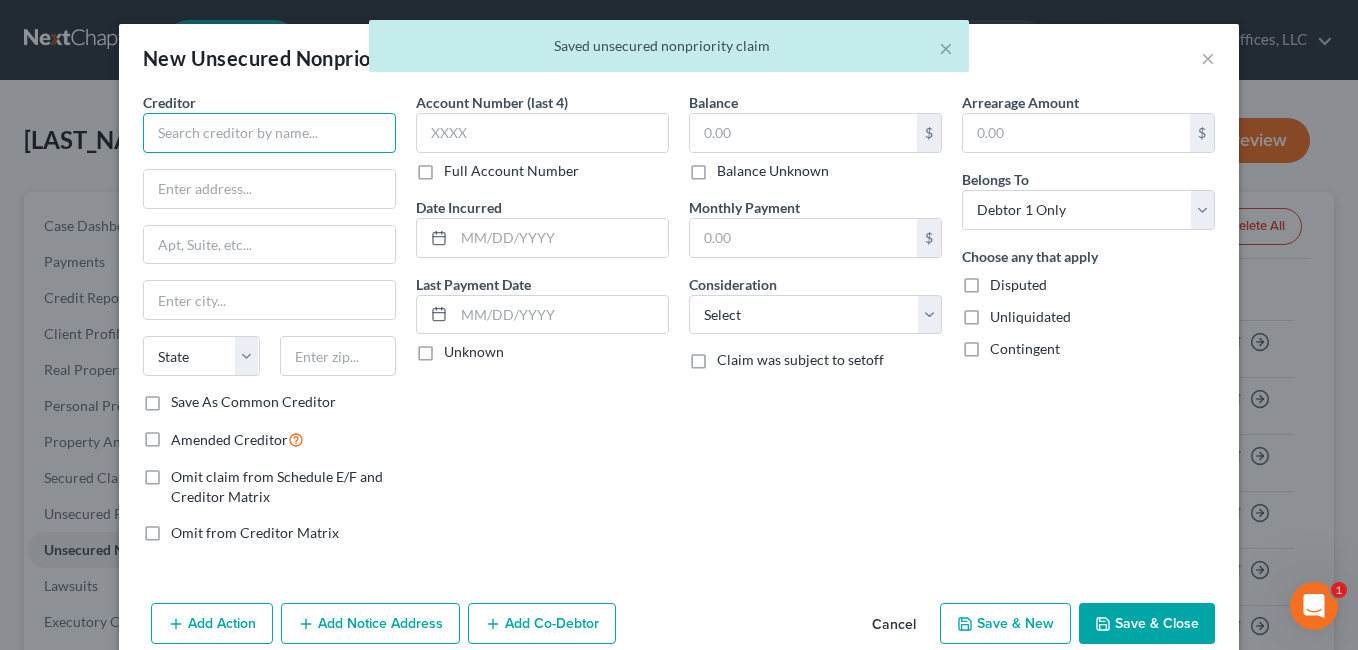 click at bounding box center [269, 133] 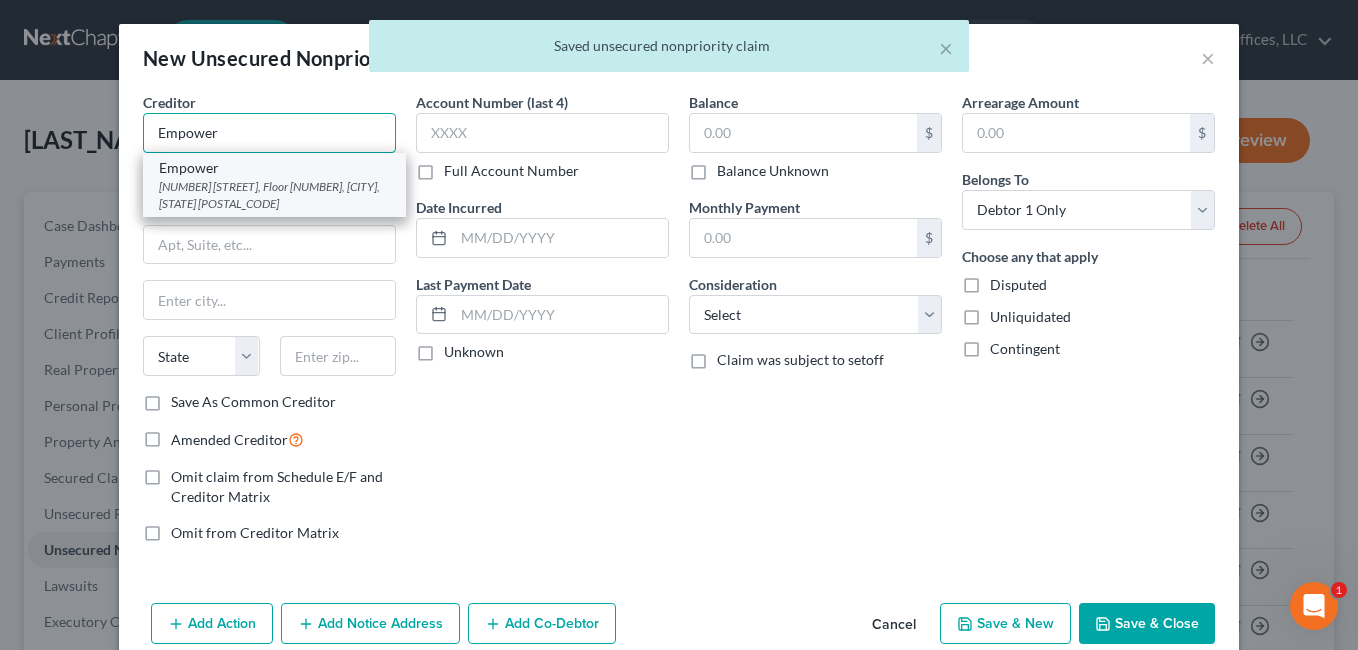 type on "Empower" 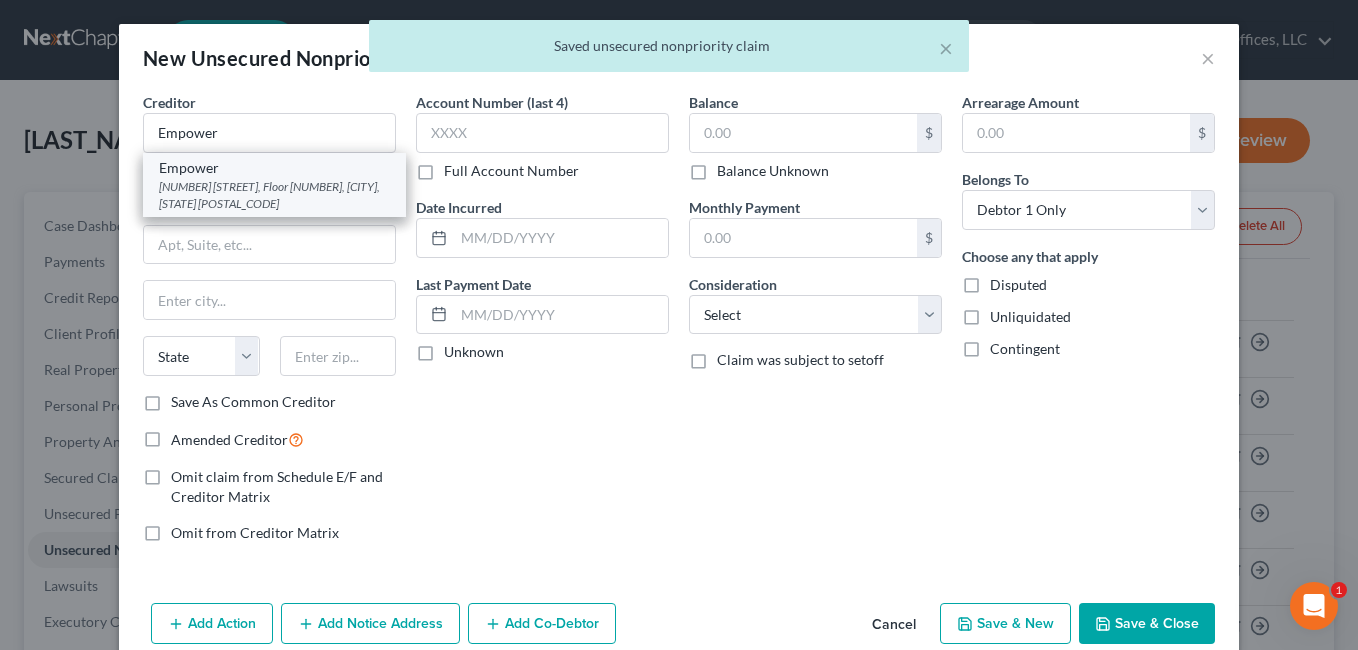 click on "[NUMBER] [STREET], Floor [NUMBER], [CITY], [STATE] [POSTAL_CODE]" at bounding box center (274, 195) 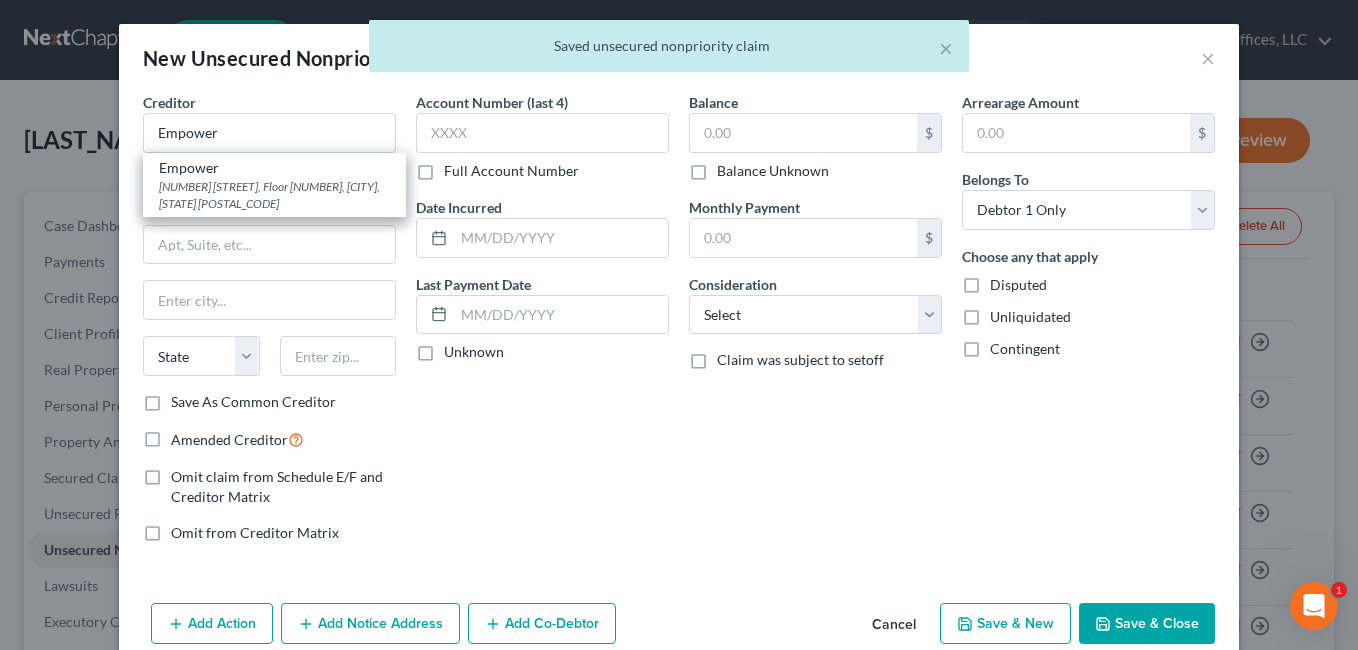 type on "[NUMBER] [STREET], Floor [NUMBER]" 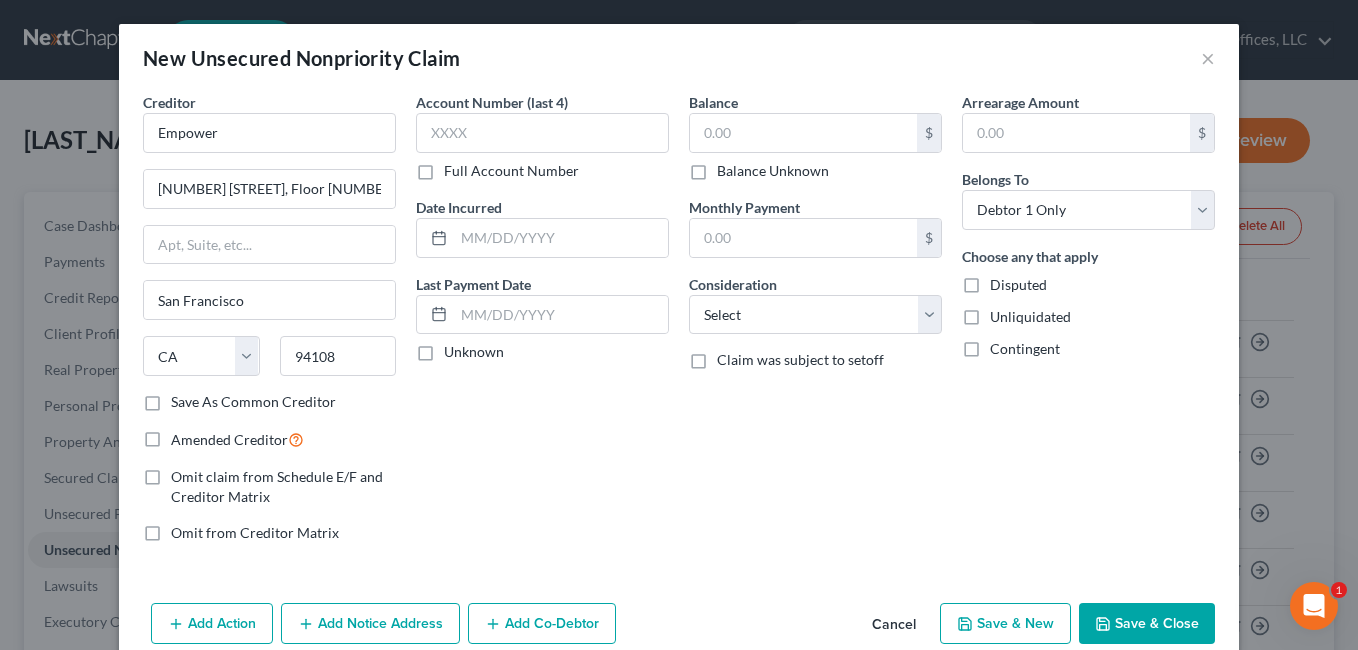 drag, startPoint x: 690, startPoint y: 165, endPoint x: 870, endPoint y: 285, distance: 216.33308 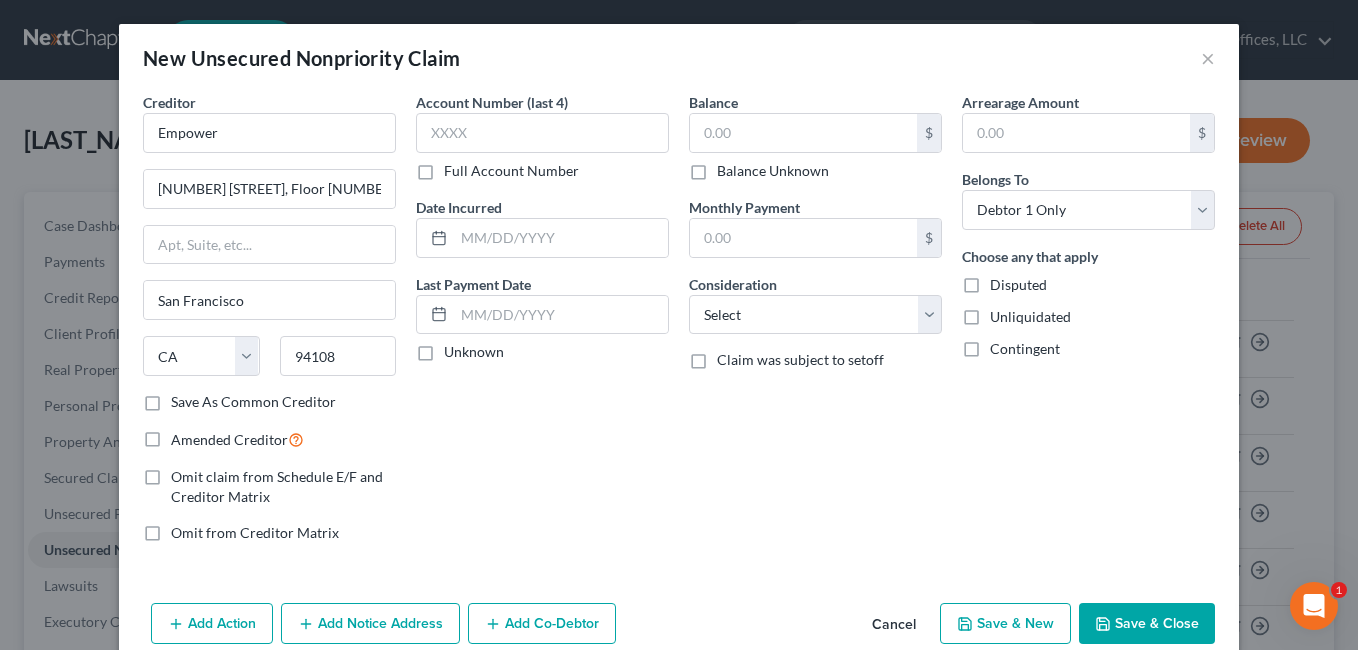 click on "Balance Unknown" at bounding box center (731, 167) 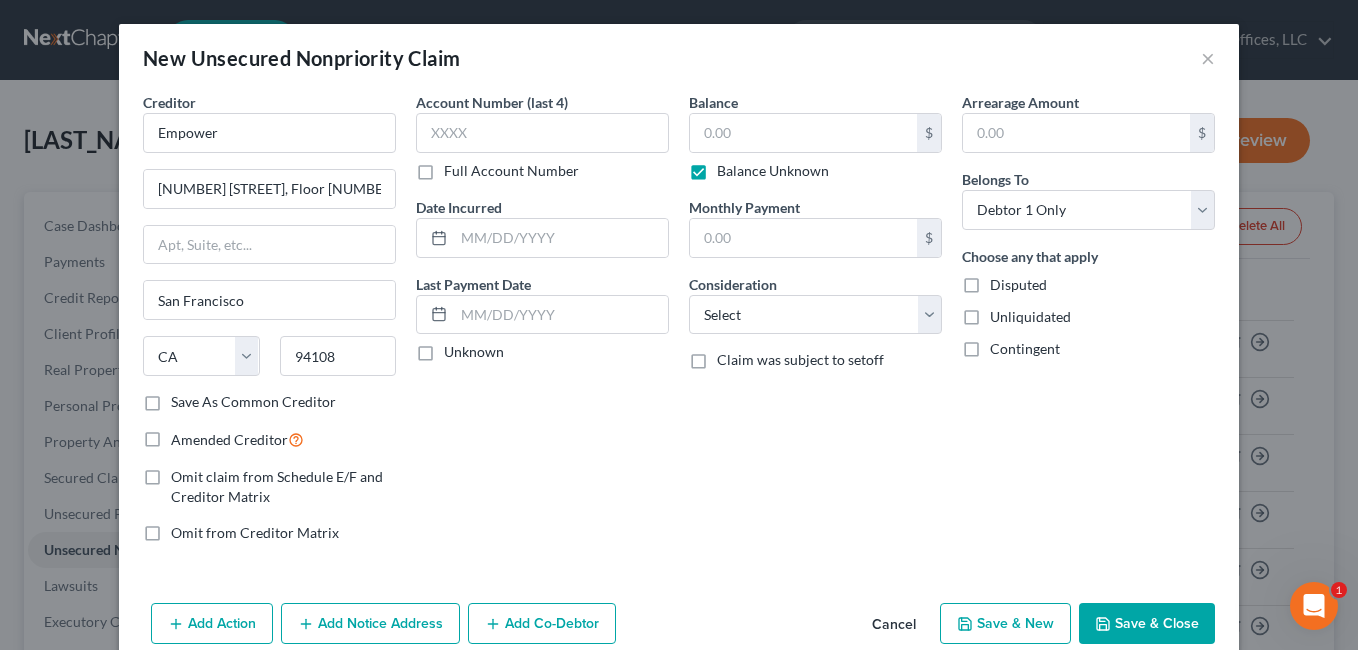 type on "0.00" 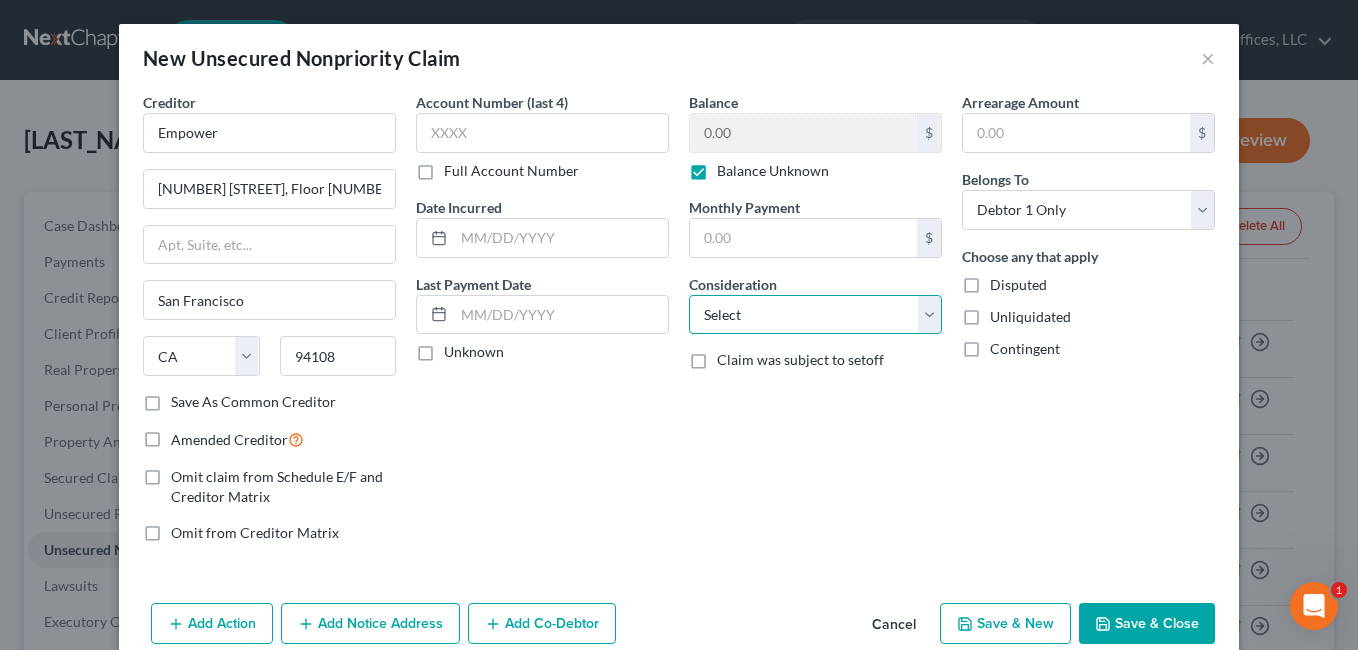 click on "Select Cable / Satellite Services Collection Agency Credit Card Debt Debt Counseling / Attorneys Deficiency Balance Domestic Support Obligations Home / Car Repairs Income Taxes Judgment Liens Medical Services Monies Loaned / Advanced Mortgage Obligation From Divorce Or Separation Obligation To Pensions Other Overdrawn Bank Account Promised To Help Pay Creditors Student Loans Suppliers And Vendors Telephone / Internet Services Utility Services" at bounding box center [815, 315] 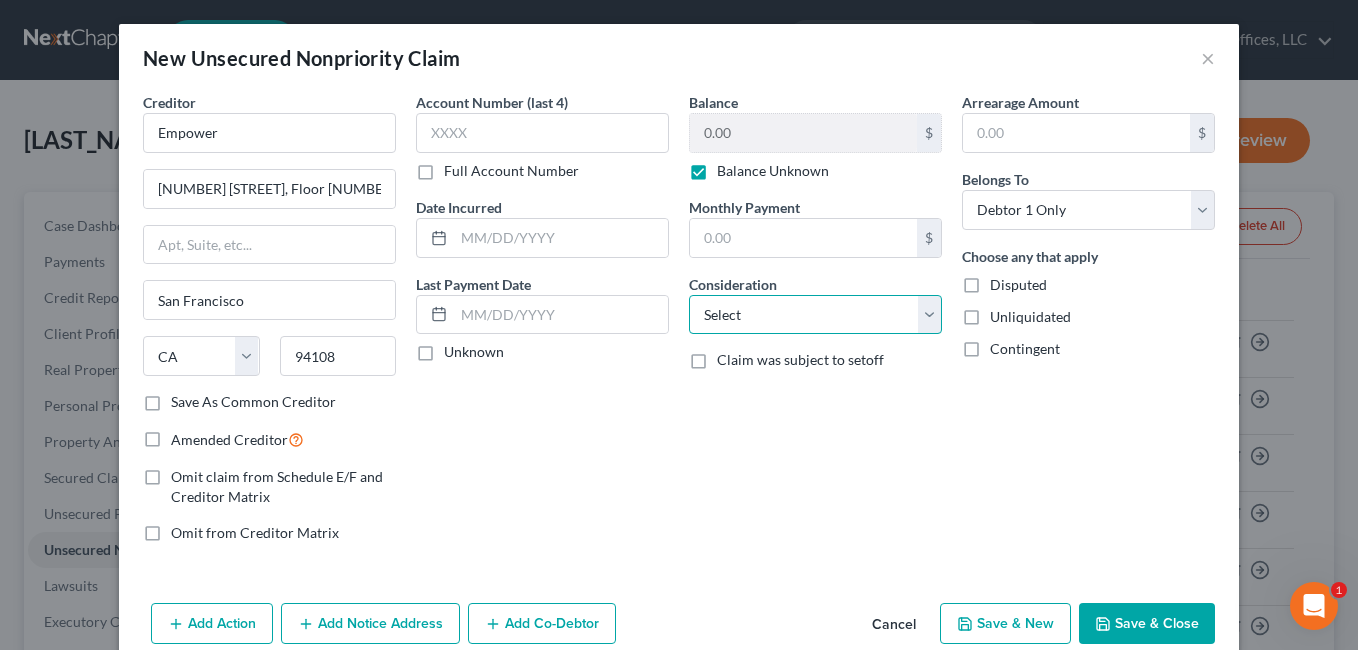 select on "10" 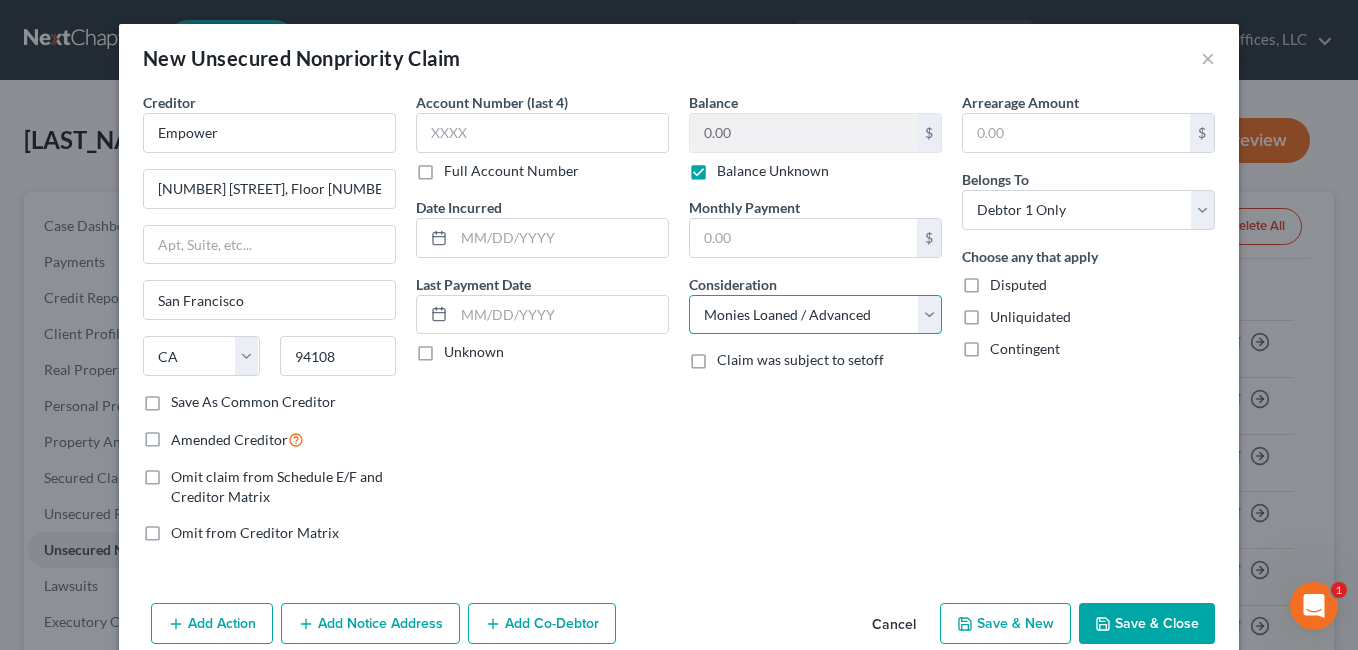 click on "Select Cable / Satellite Services Collection Agency Credit Card Debt Debt Counseling / Attorneys Deficiency Balance Domestic Support Obligations Home / Car Repairs Income Taxes Judgment Liens Medical Services Monies Loaned / Advanced Mortgage Obligation From Divorce Or Separation Obligation To Pensions Other Overdrawn Bank Account Promised To Help Pay Creditors Student Loans Suppliers And Vendors Telephone / Internet Services Utility Services" at bounding box center (815, 315) 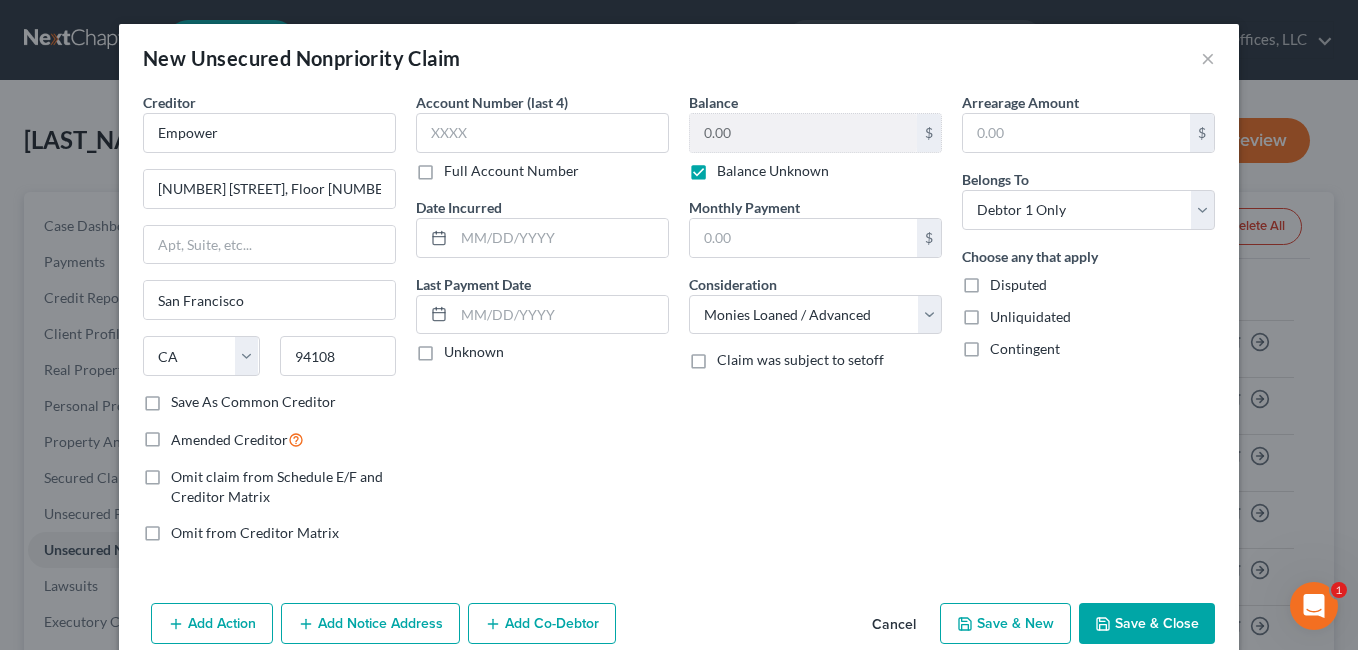 click on "Amended Creditor" at bounding box center (237, 439) 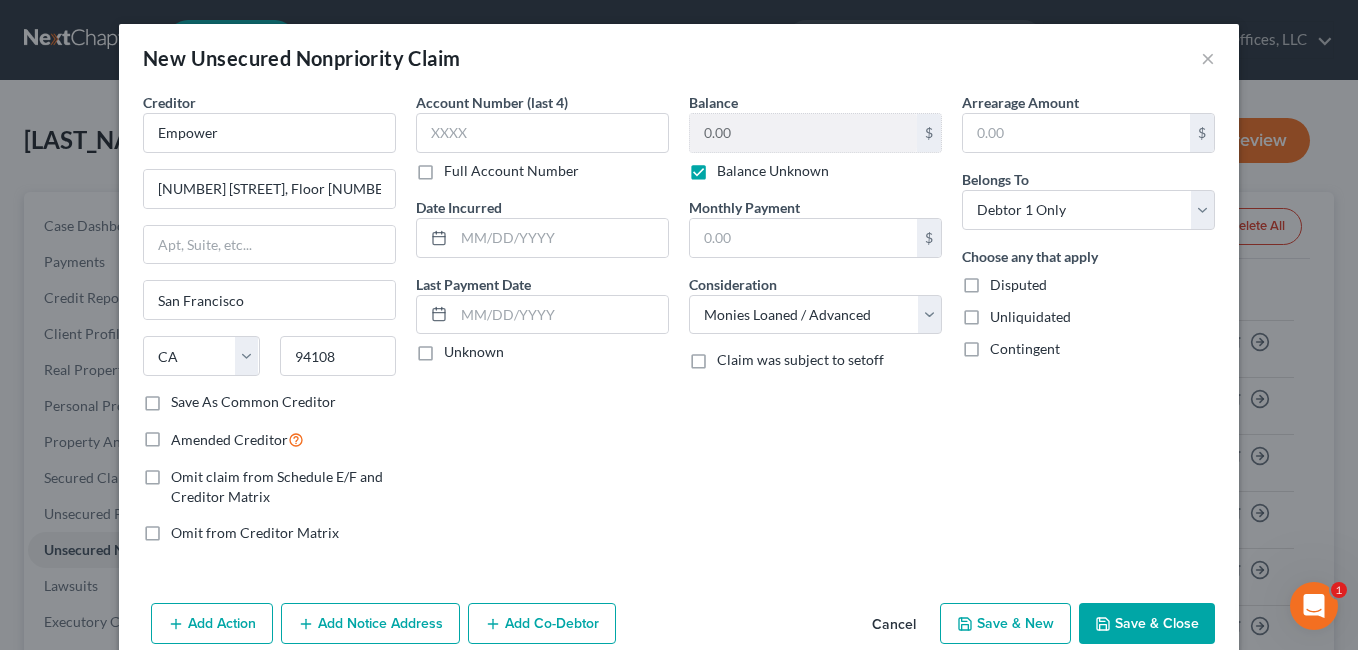 click on "Amended Creditor" at bounding box center [185, 434] 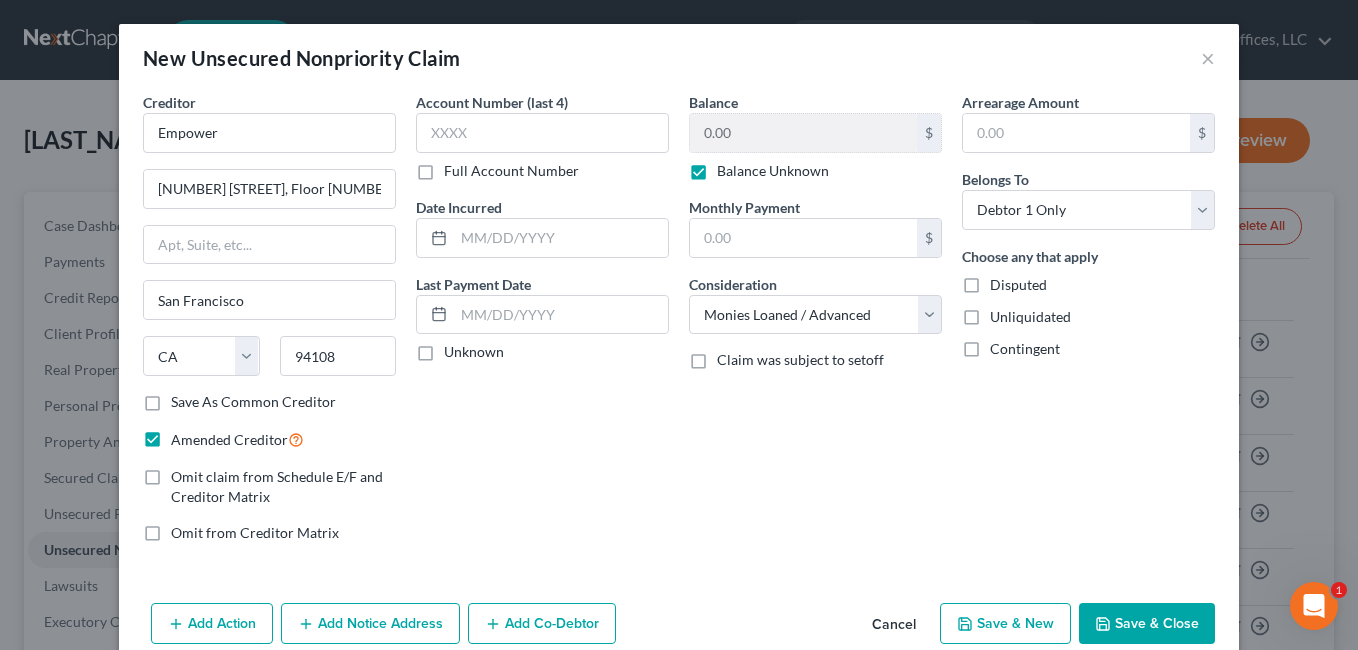 click on "Save & New" at bounding box center (1005, 624) 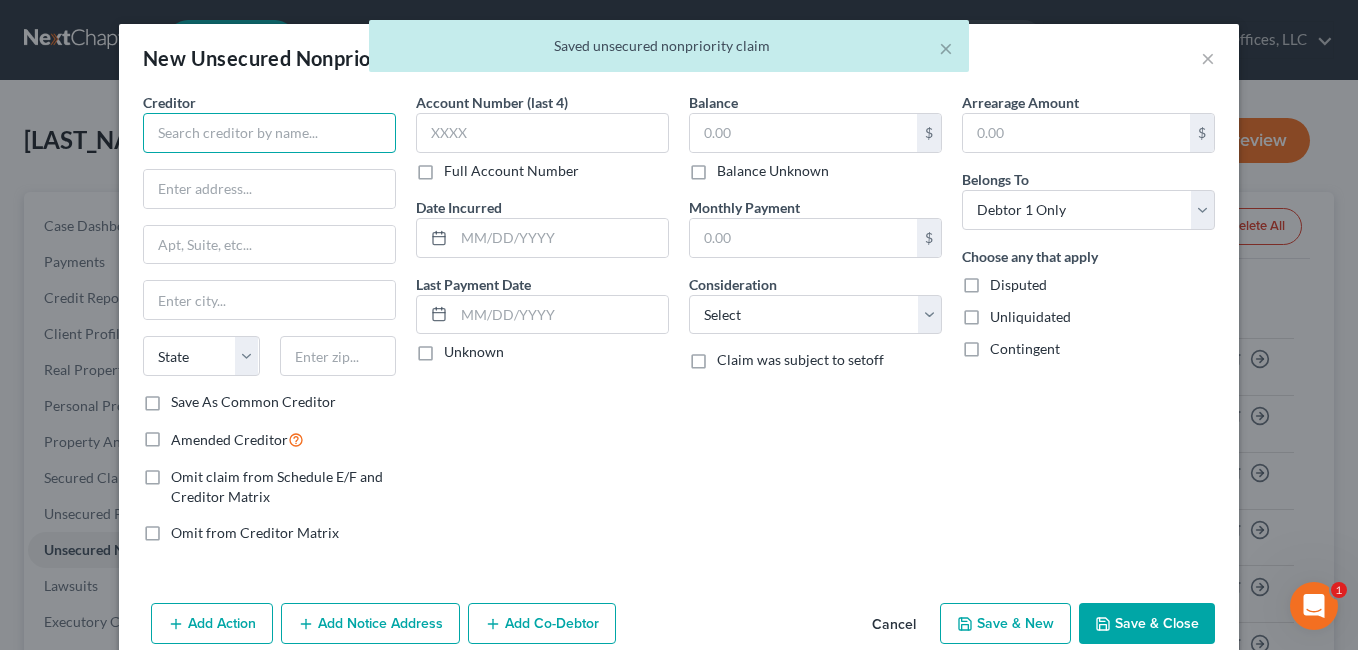 click at bounding box center (269, 133) 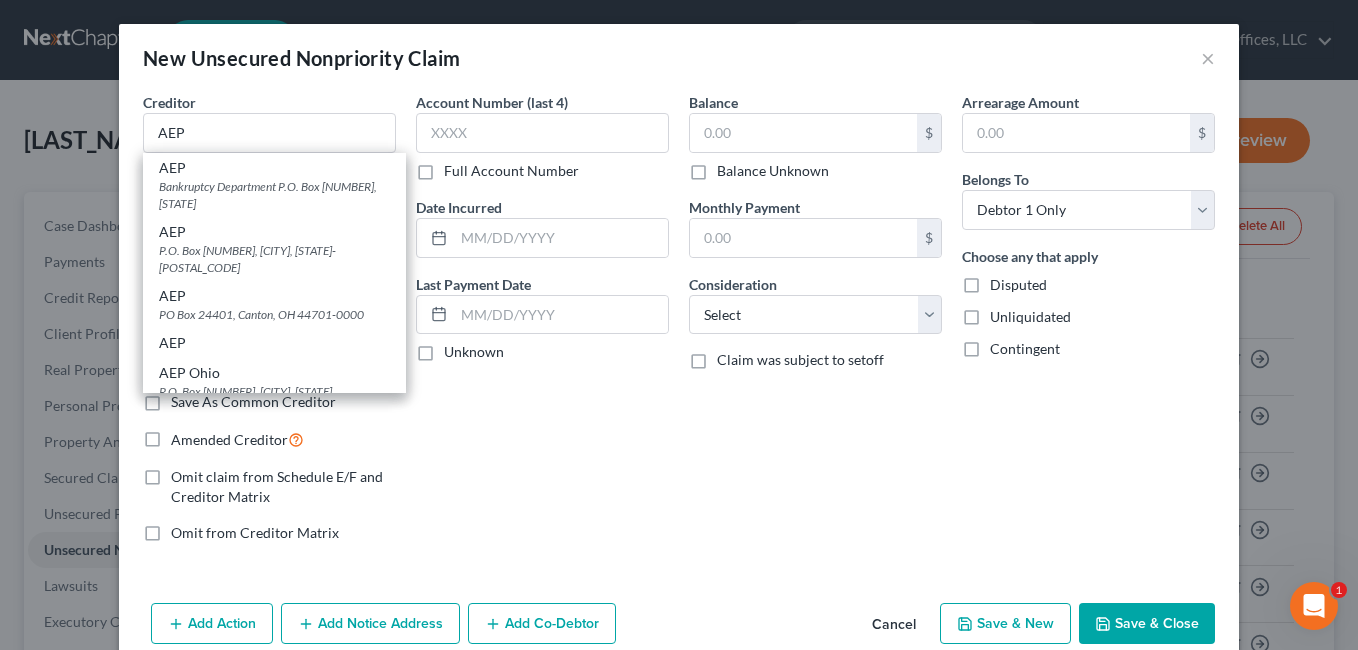 drag, startPoint x: 288, startPoint y: 358, endPoint x: 299, endPoint y: 352, distance: 12.529964 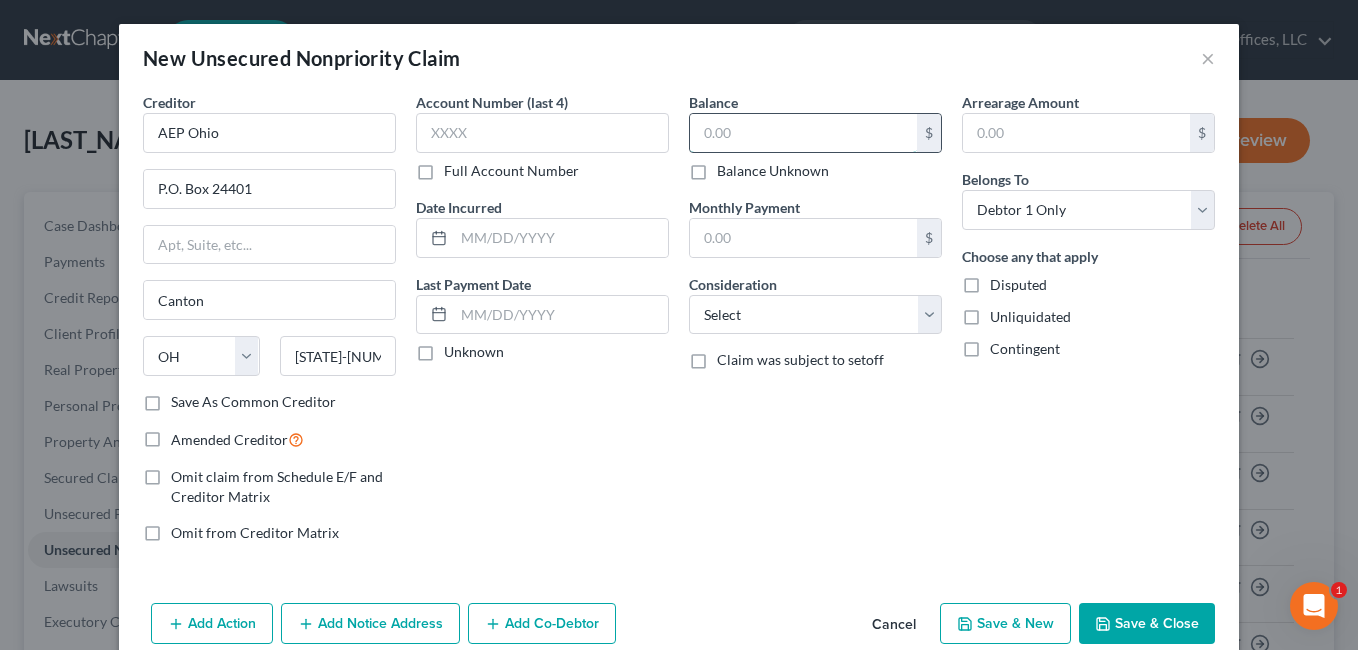 click at bounding box center [803, 133] 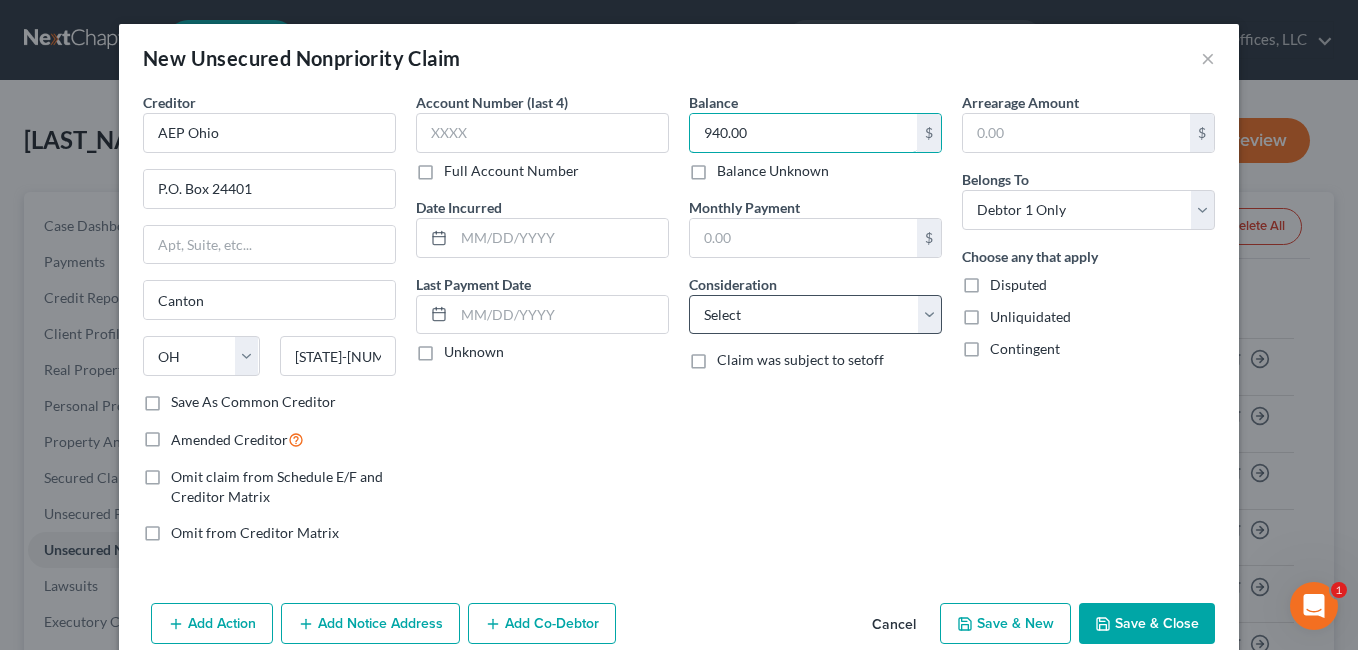 type on "940.00" 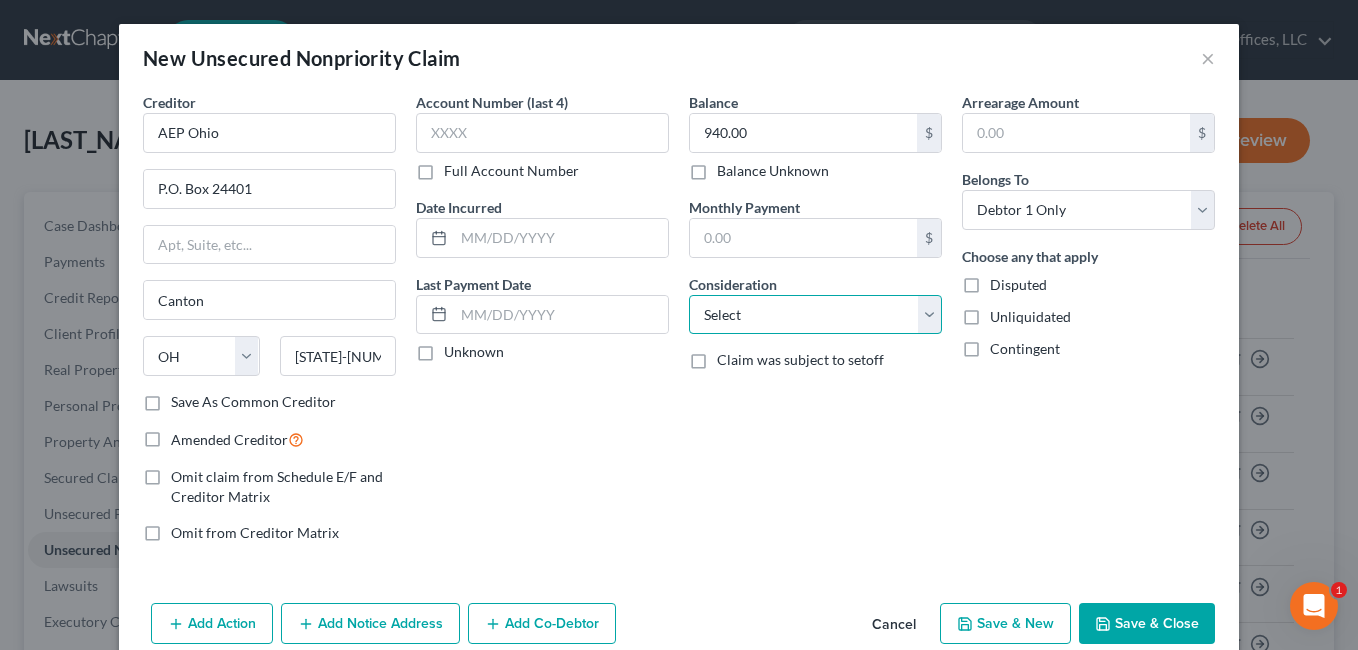 drag, startPoint x: 924, startPoint y: 317, endPoint x: 912, endPoint y: 295, distance: 25.059929 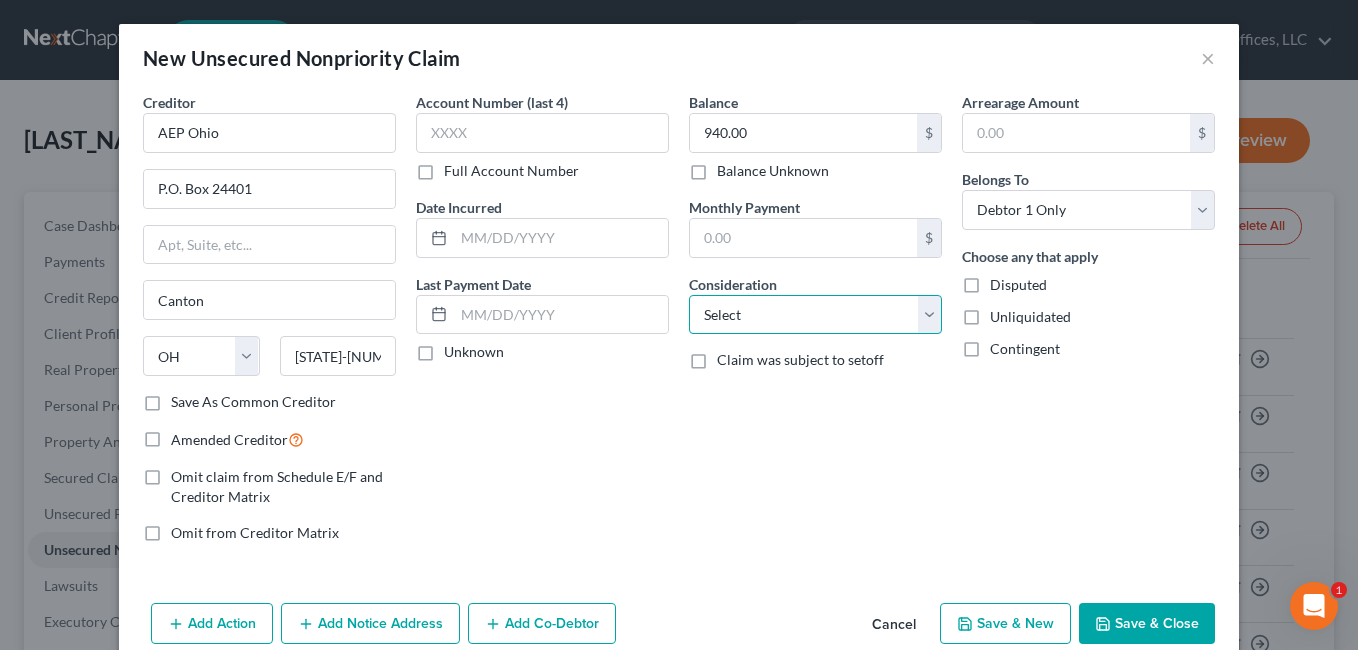 select on "20" 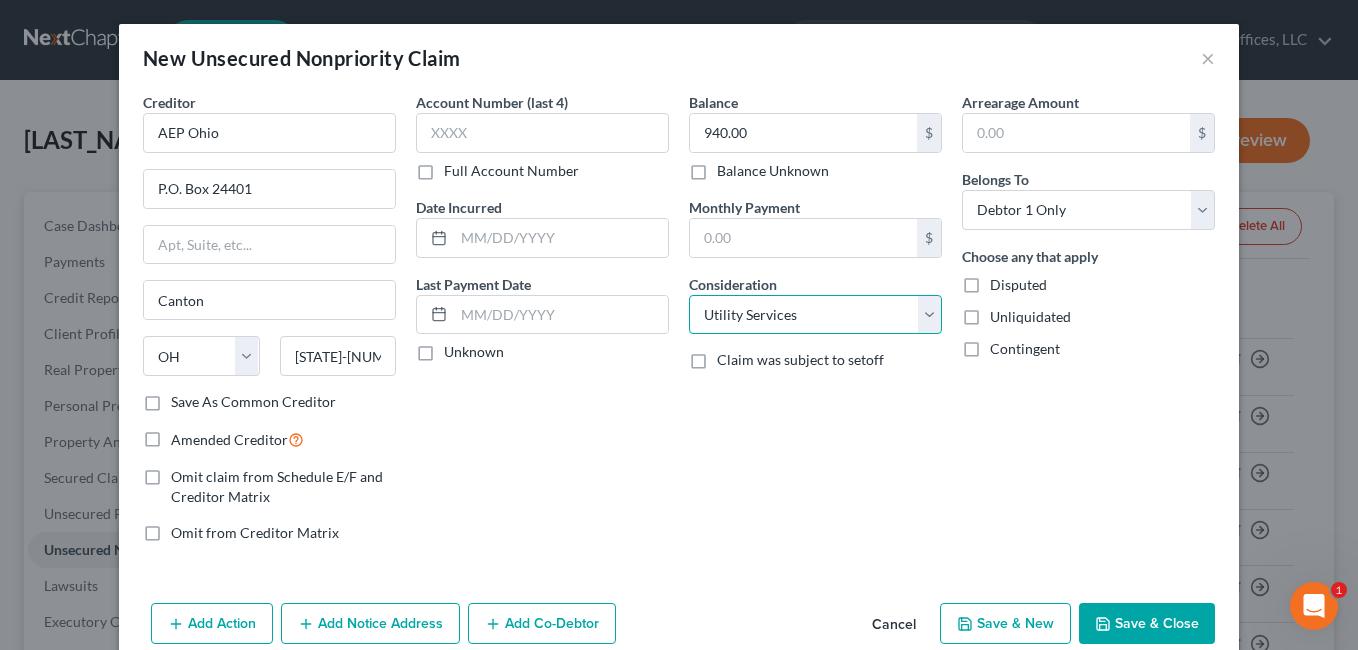 click on "Select Cable / Satellite Services Collection Agency Credit Card Debt Debt Counseling / Attorneys Deficiency Balance Domestic Support Obligations Home / Car Repairs Income Taxes Judgment Liens Medical Services Monies Loaned / Advanced Mortgage Obligation From Divorce Or Separation Obligation To Pensions Other Overdrawn Bank Account Promised To Help Pay Creditors Student Loans Suppliers And Vendors Telephone / Internet Services Utility Services" at bounding box center (815, 315) 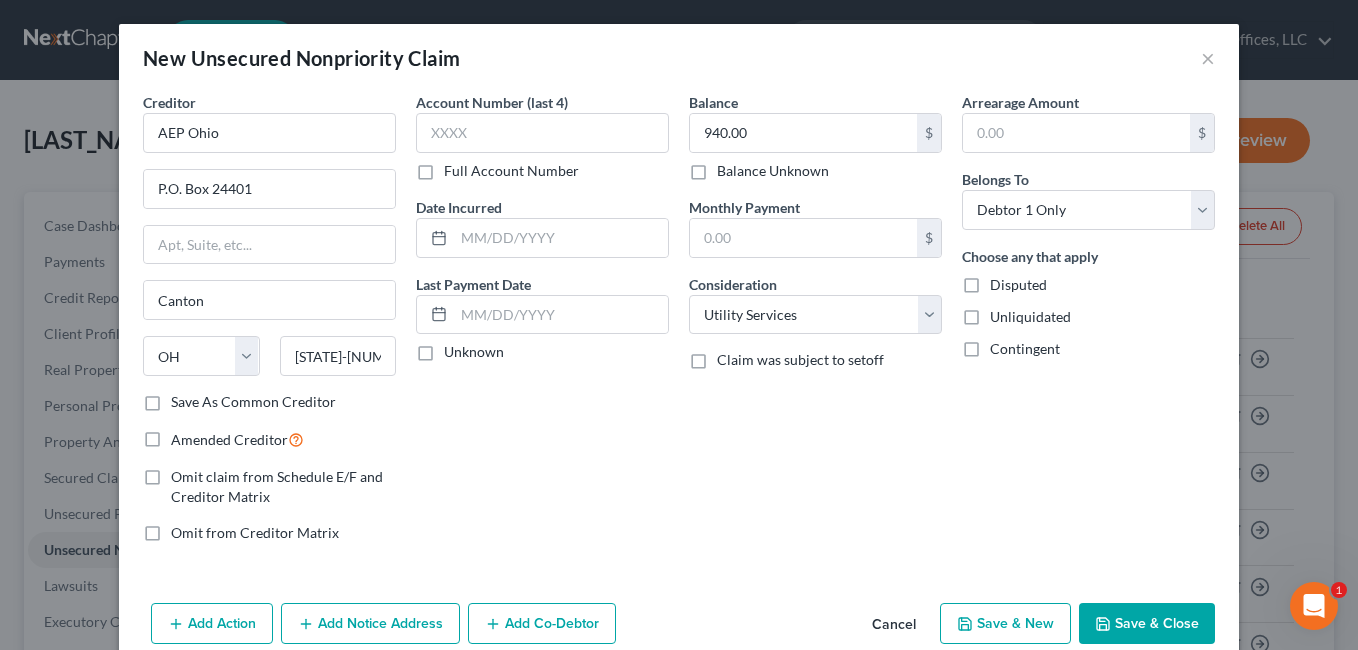 click on "Amended Creditor" at bounding box center (237, 439) 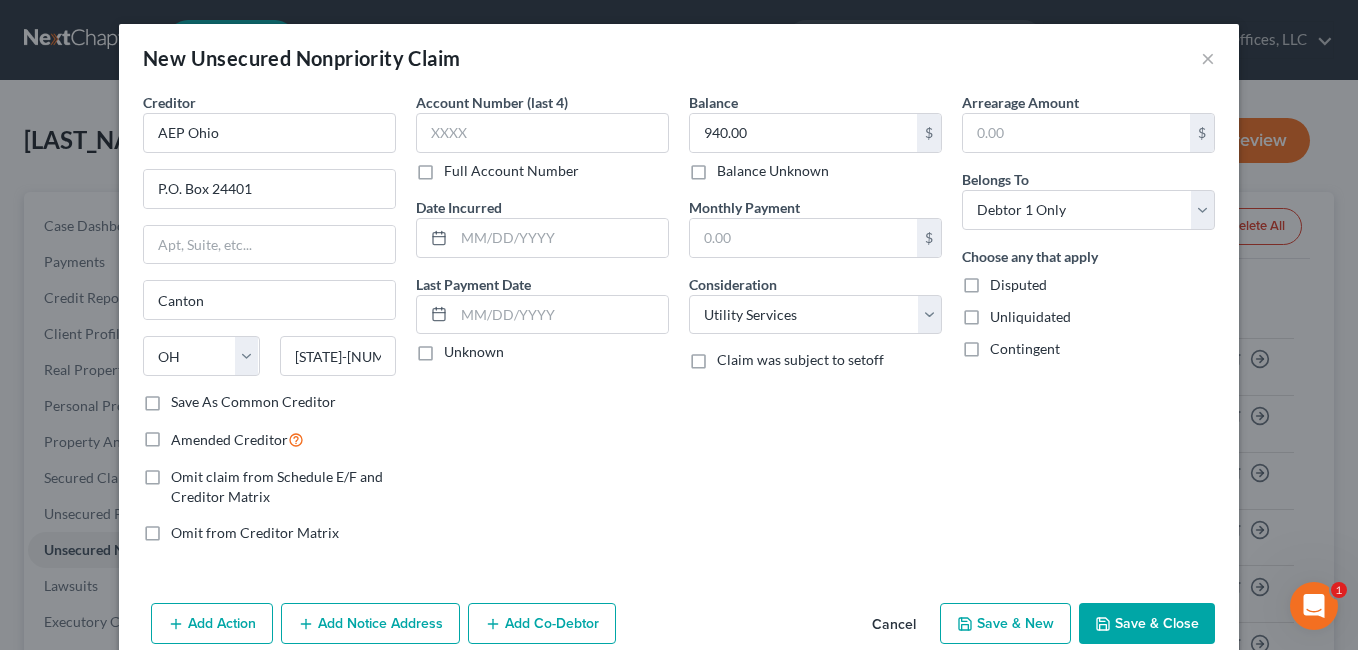 click on "Amended Creditor" at bounding box center [185, 434] 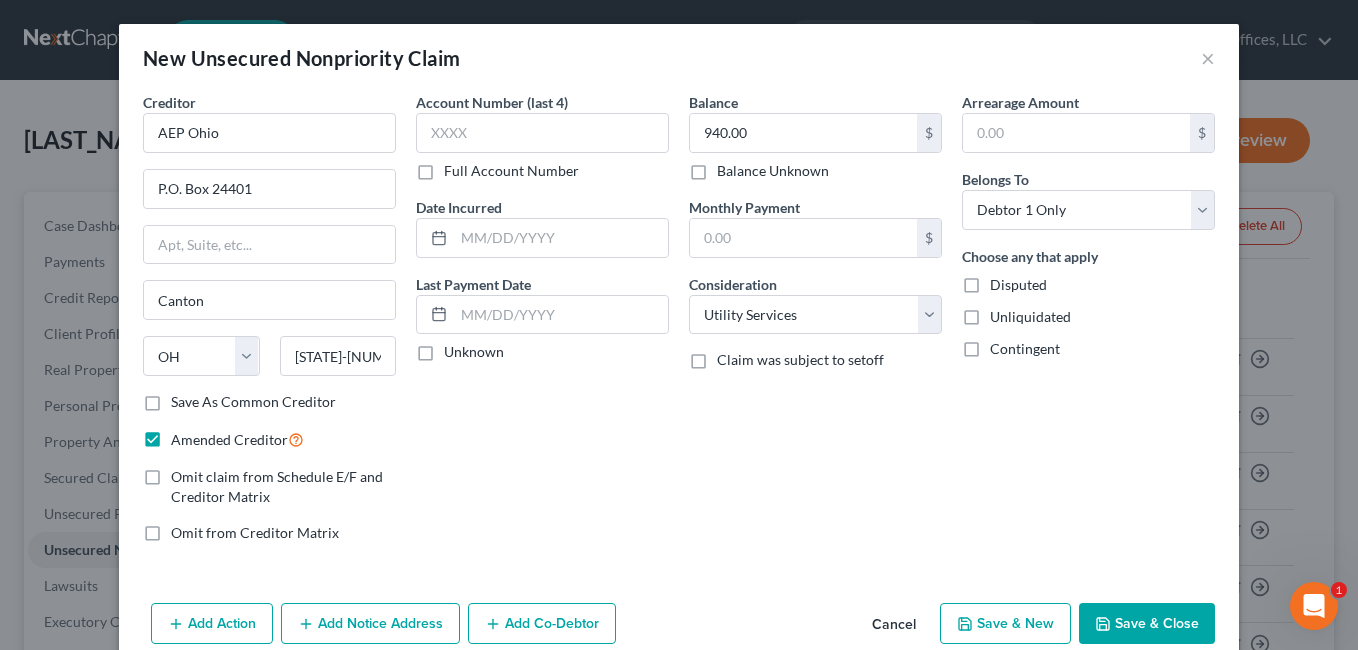 drag, startPoint x: 1122, startPoint y: 614, endPoint x: 1073, endPoint y: 597, distance: 51.86521 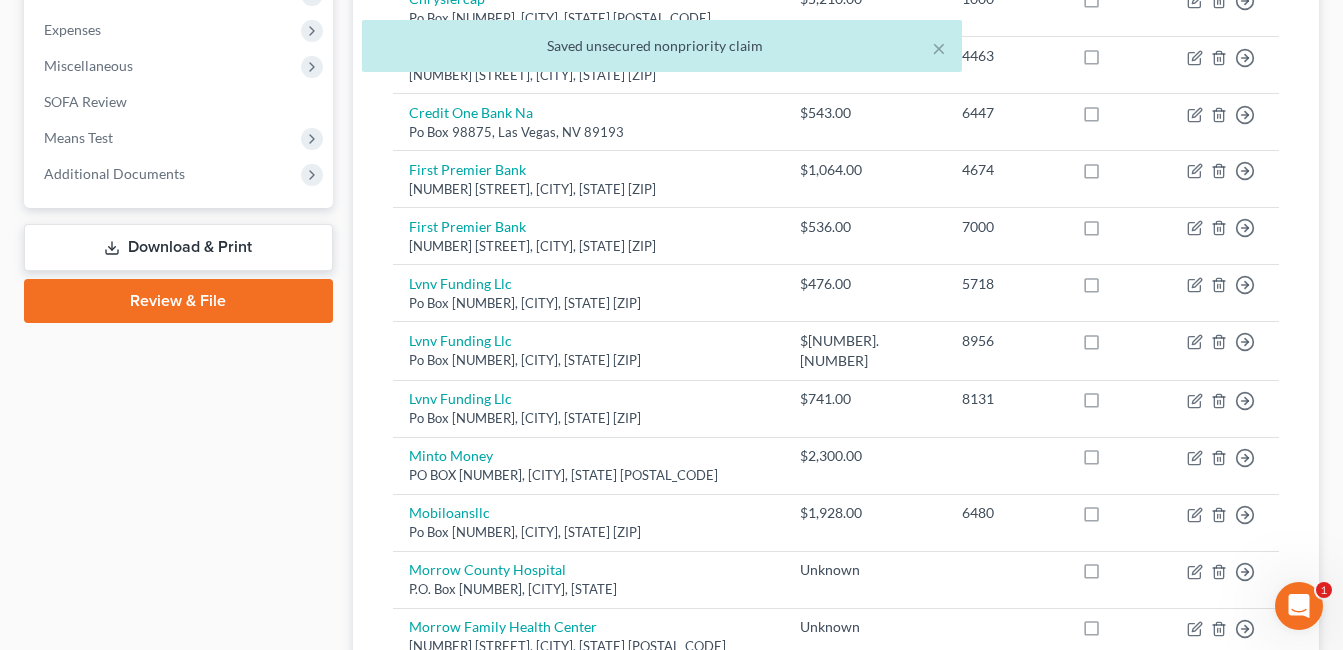 click on "Download & Print" at bounding box center [178, 247] 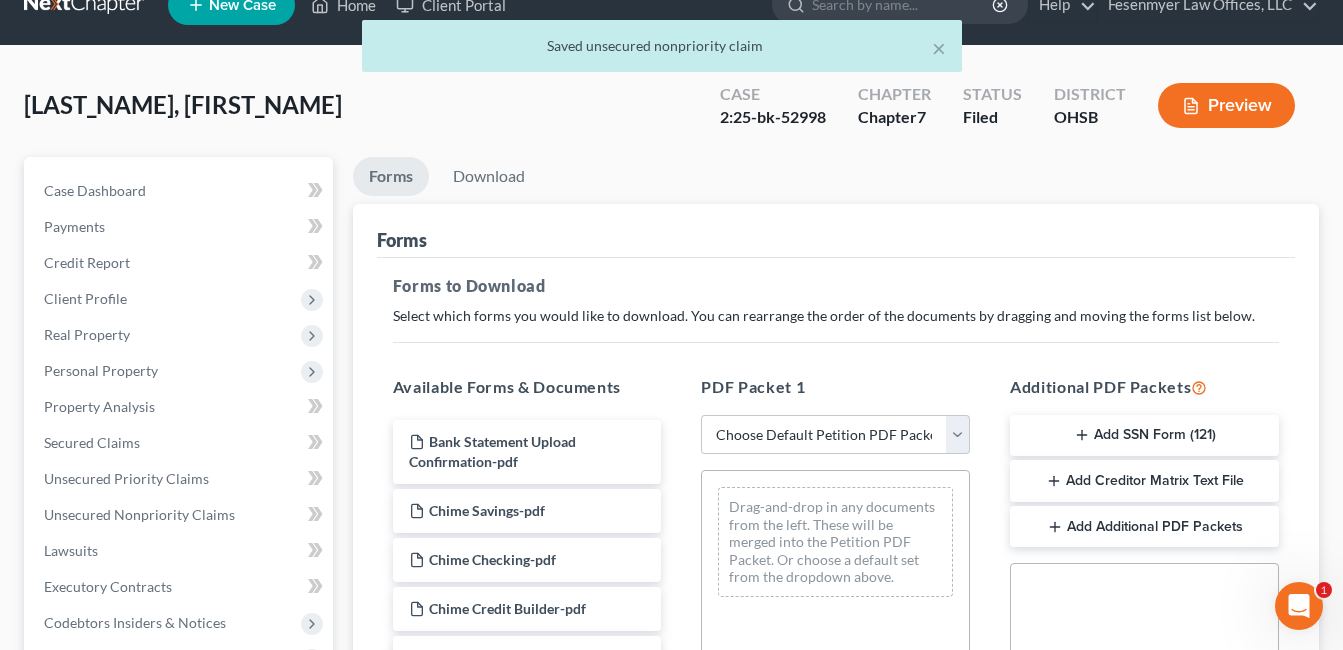 scroll, scrollTop: 0, scrollLeft: 0, axis: both 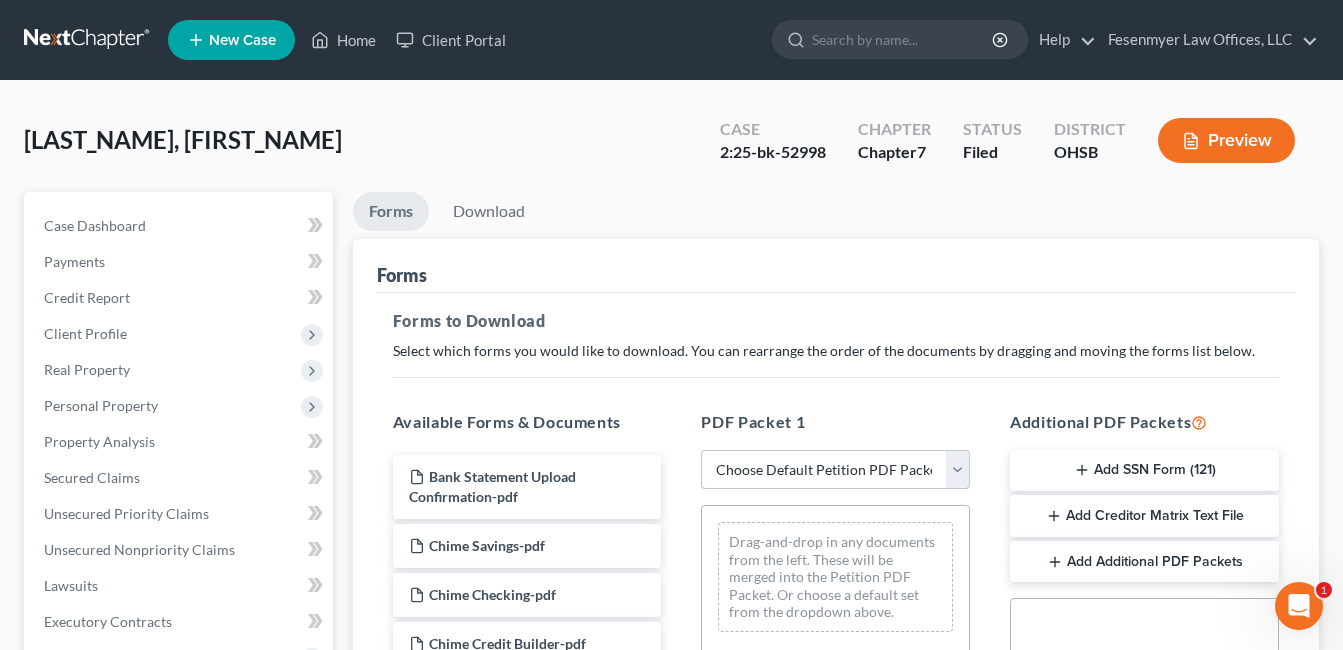 click on "Choose Default Petition PDF Packet Complete Bankruptcy Petition (all forms and schedules) Emergency Filing Forms (Petition and Creditor List Only) Amended Forms Signature Pages Only" at bounding box center (835, 470) 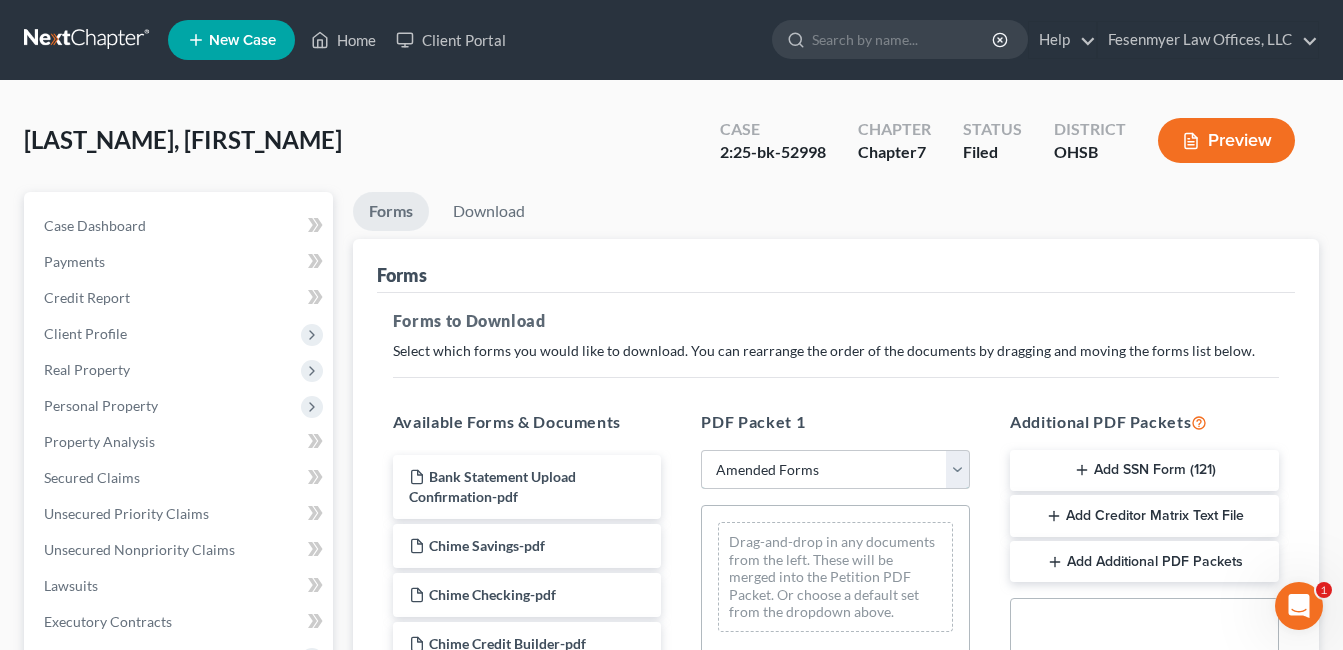 click on "Choose Default Petition PDF Packet Complete Bankruptcy Petition (all forms and schedules) Emergency Filing Forms (Petition and Creditor List Only) Amended Forms Signature Pages Only" at bounding box center (835, 470) 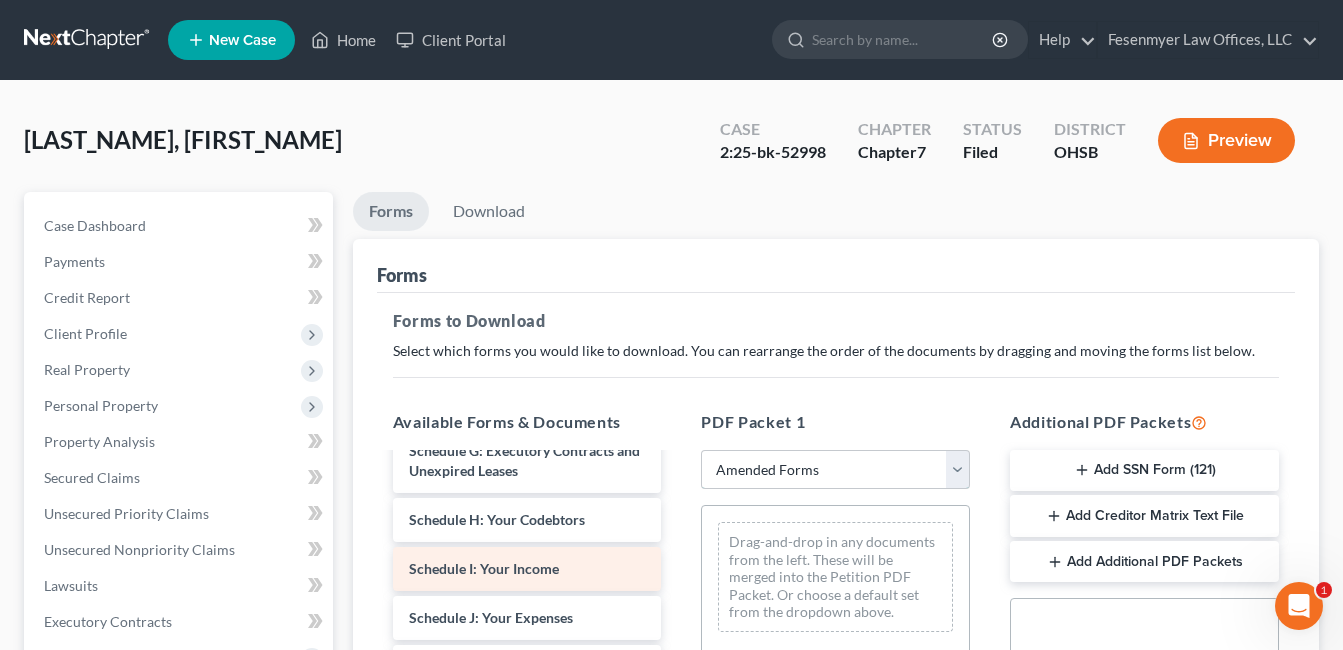 scroll, scrollTop: 300, scrollLeft: 0, axis: vertical 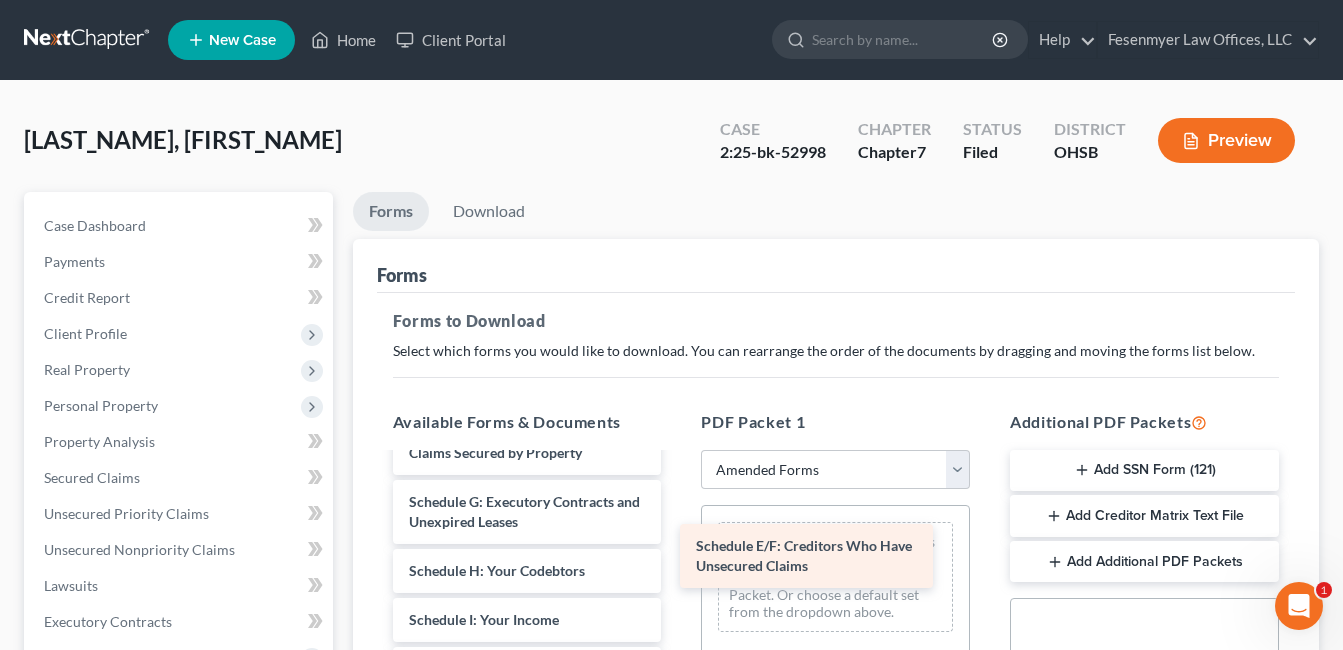 drag, startPoint x: 537, startPoint y: 504, endPoint x: 824, endPoint y: 548, distance: 290.35324 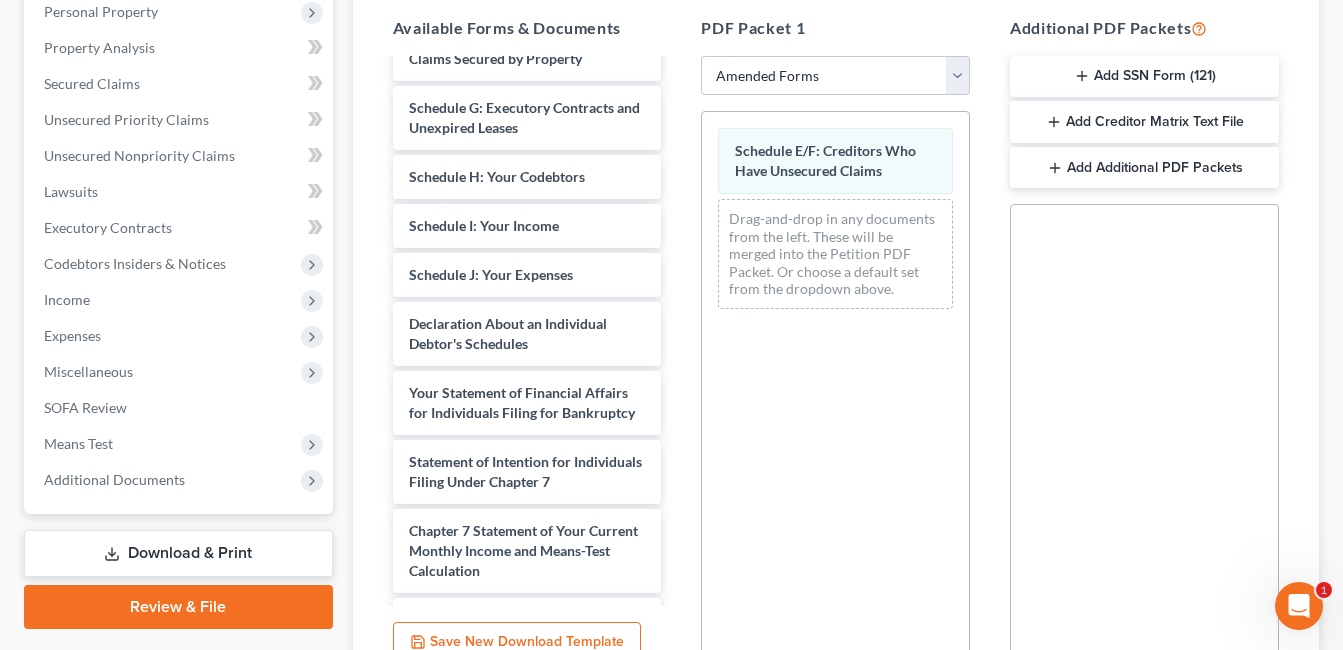 scroll, scrollTop: 400, scrollLeft: 0, axis: vertical 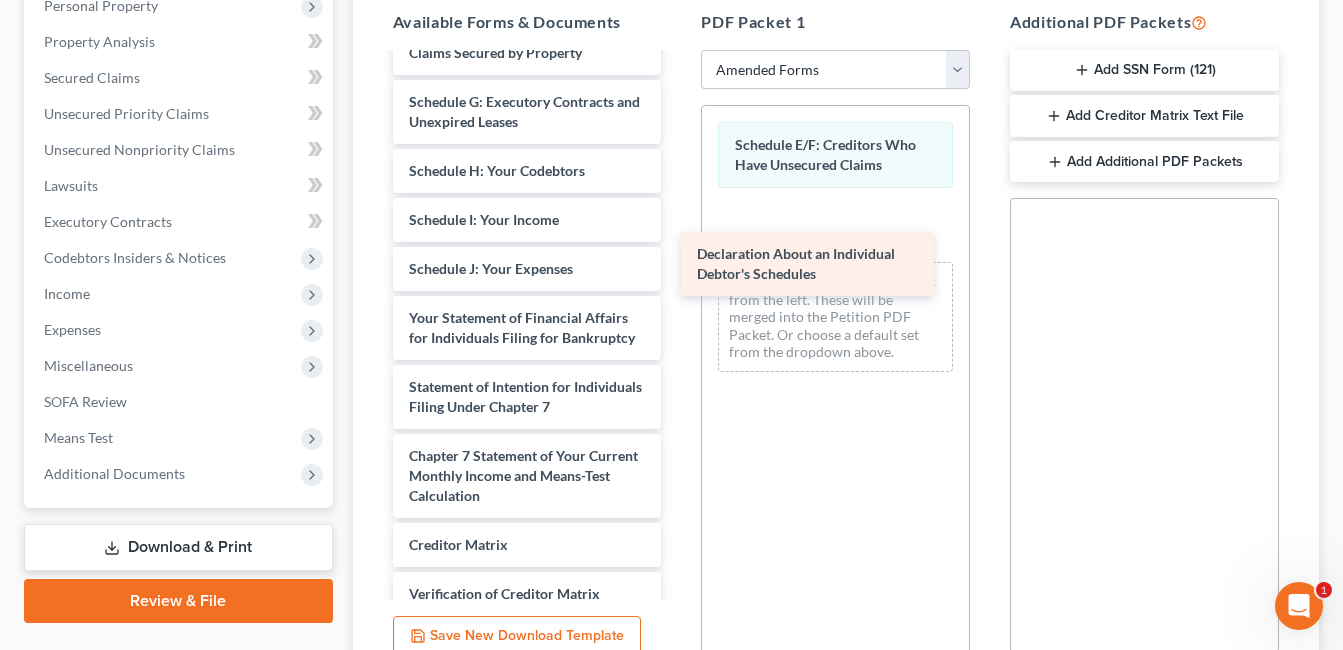 drag, startPoint x: 522, startPoint y: 317, endPoint x: 818, endPoint y: 249, distance: 303.7104 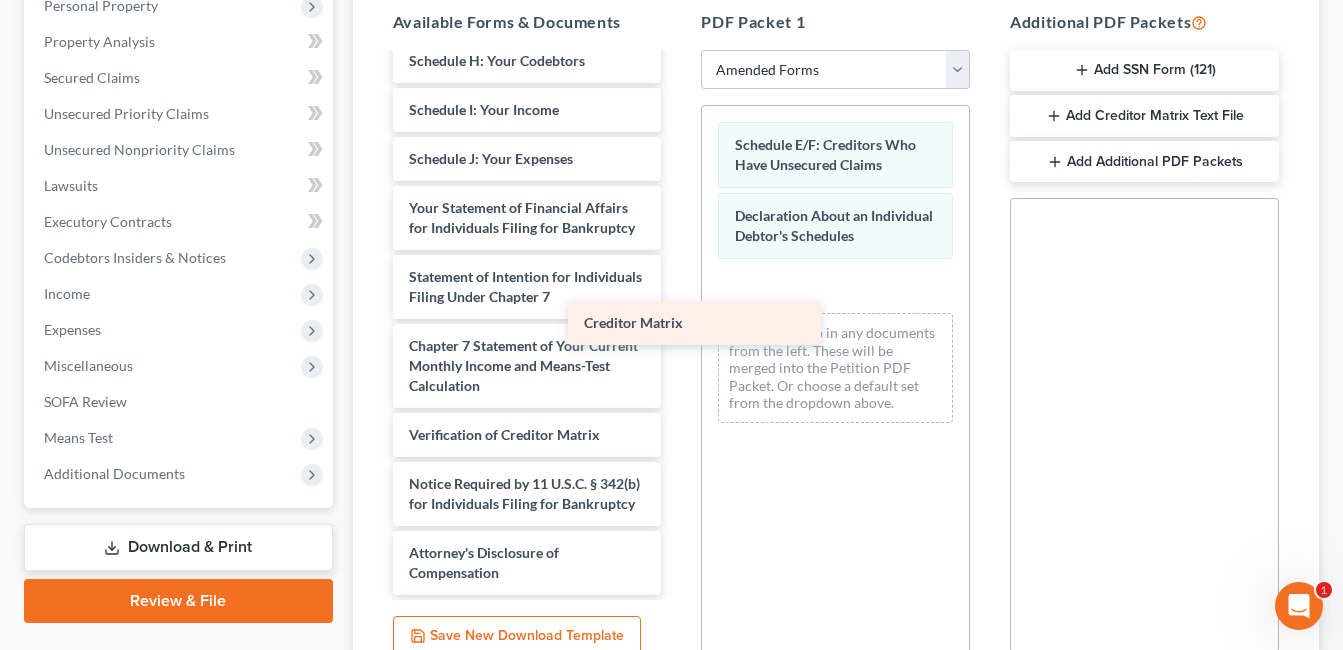 scroll, scrollTop: 450, scrollLeft: 0, axis: vertical 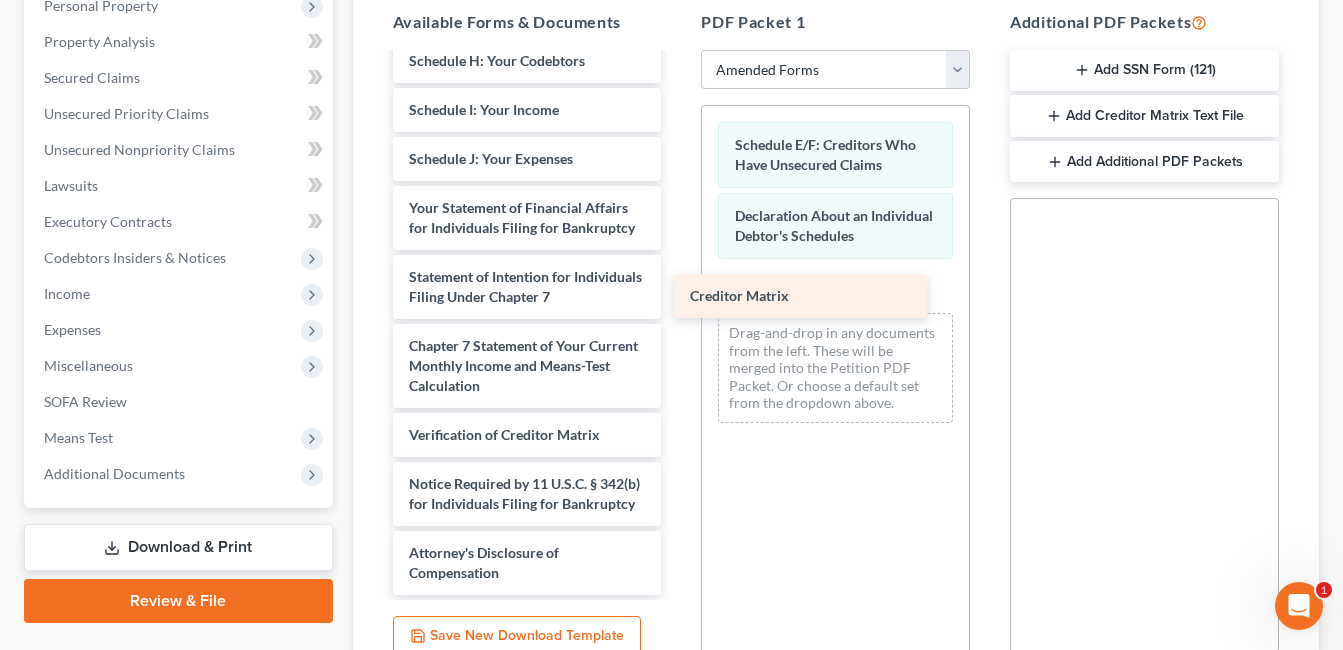 drag, startPoint x: 549, startPoint y: 358, endPoint x: 827, endPoint y: 288, distance: 286.67752 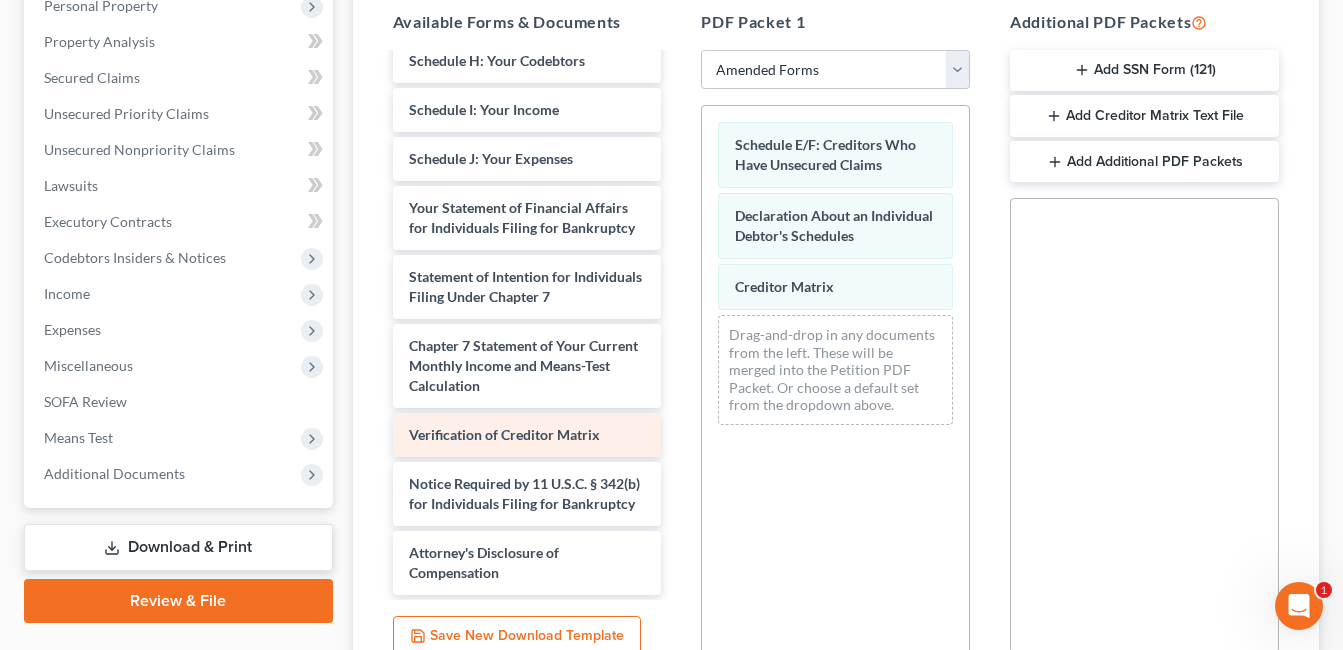scroll, scrollTop: 401, scrollLeft: 0, axis: vertical 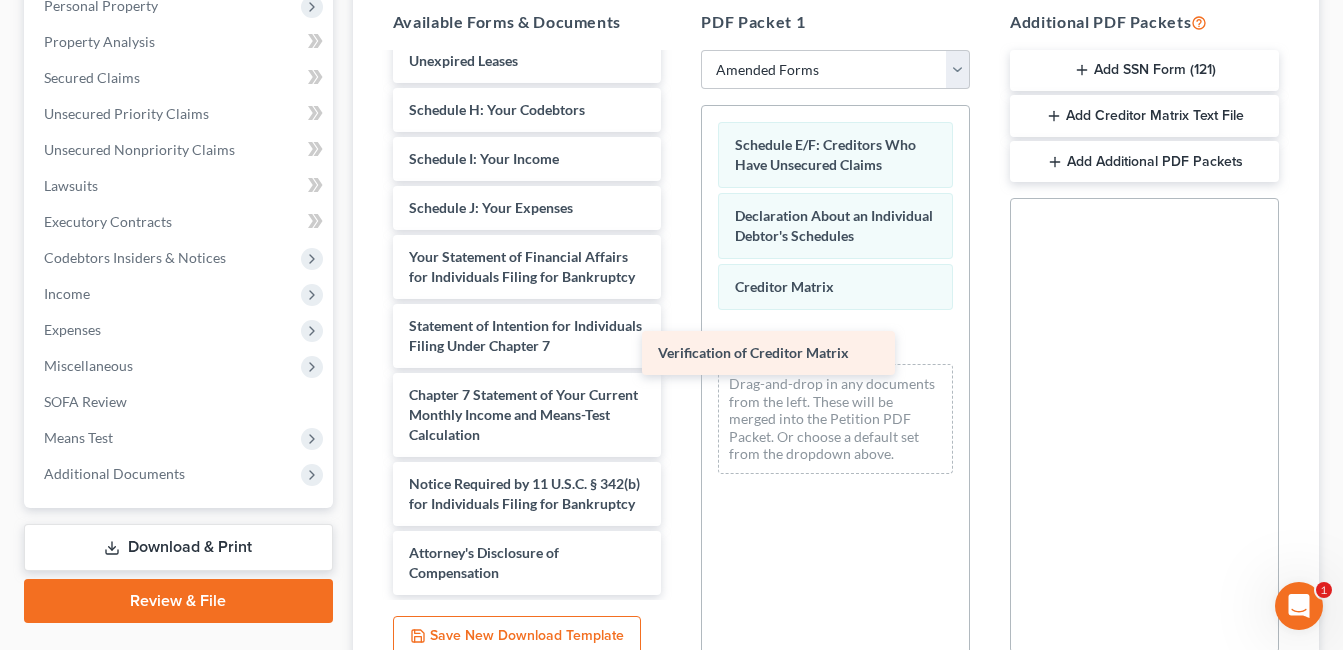 drag, startPoint x: 560, startPoint y: 414, endPoint x: 810, endPoint y: 351, distance: 257.81583 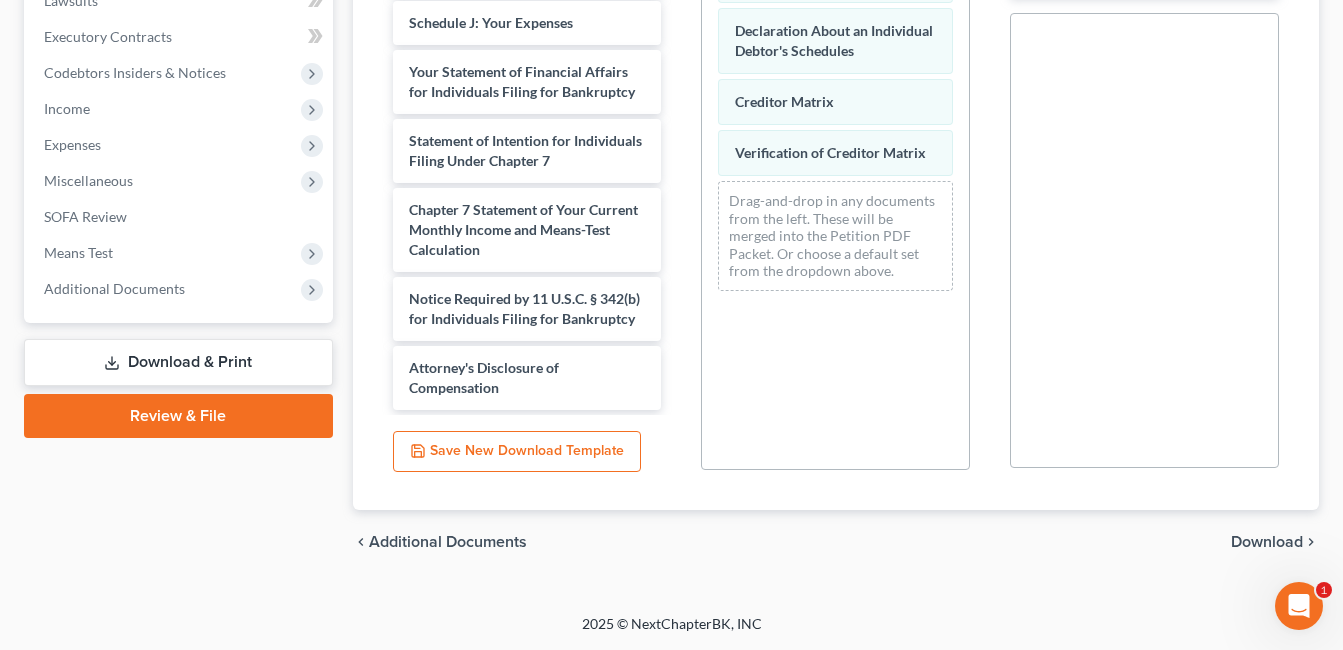click on "Download" at bounding box center (1267, 542) 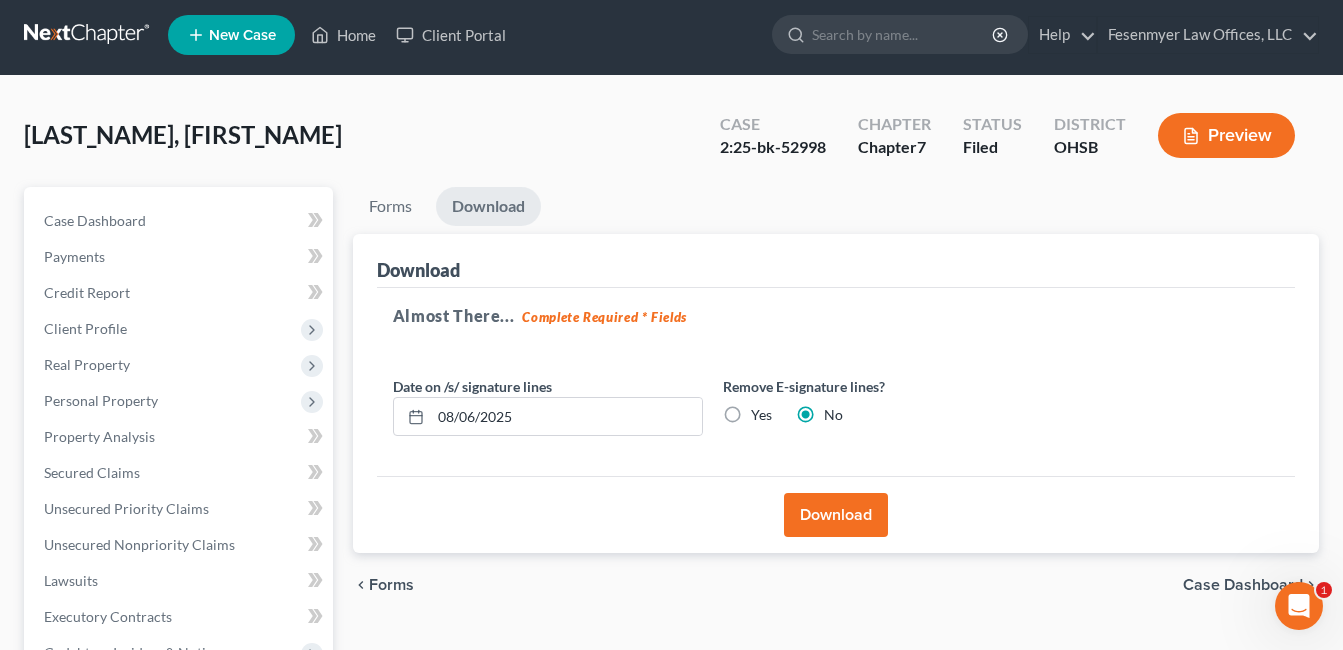 scroll, scrollTop: 0, scrollLeft: 0, axis: both 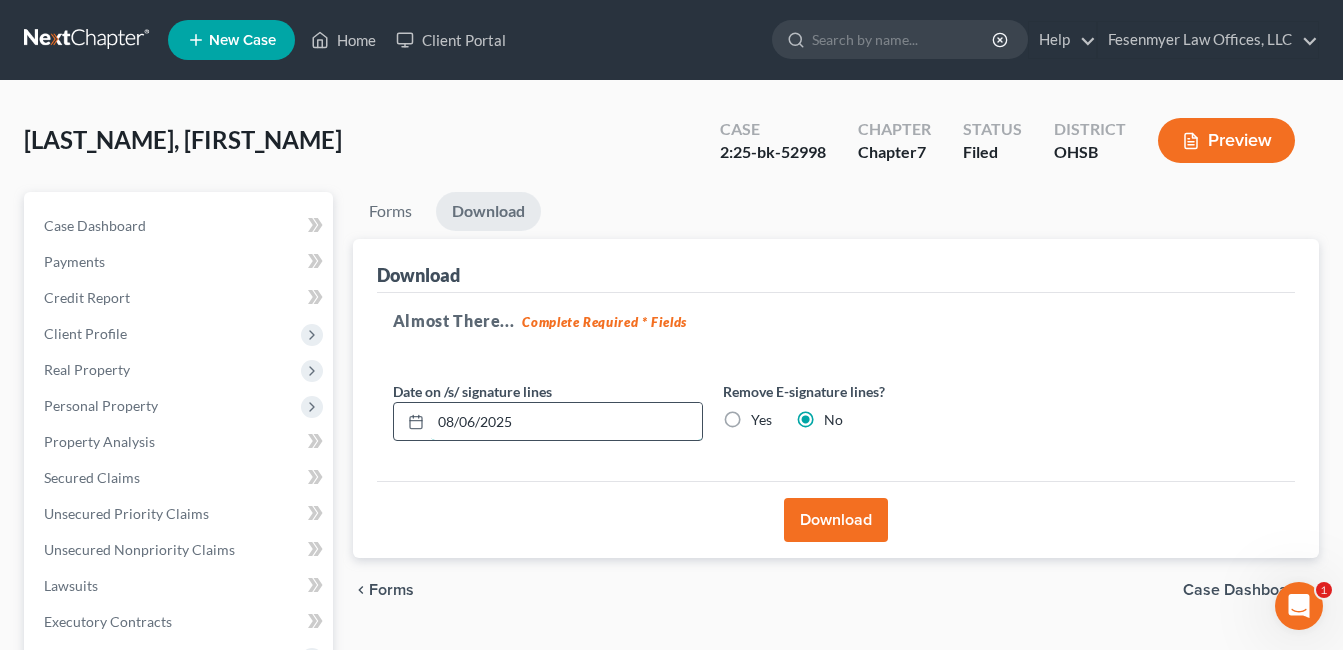 drag, startPoint x: 534, startPoint y: 411, endPoint x: 405, endPoint y: 427, distance: 129.98846 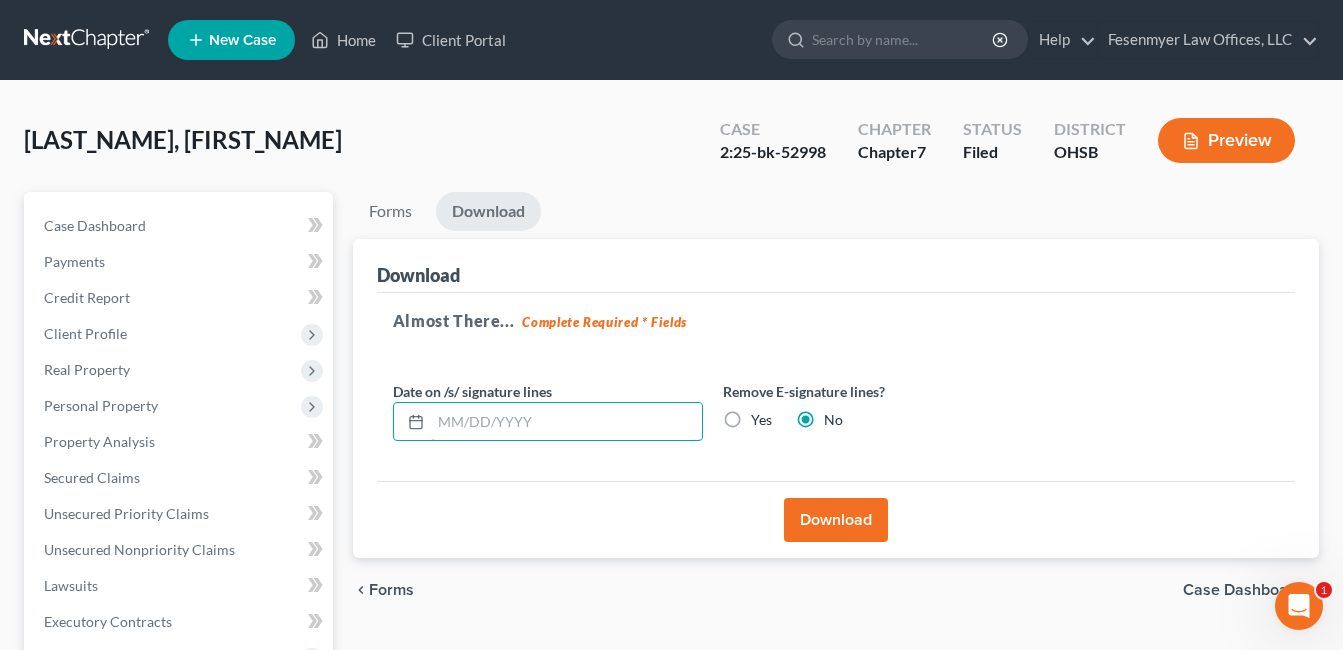 type 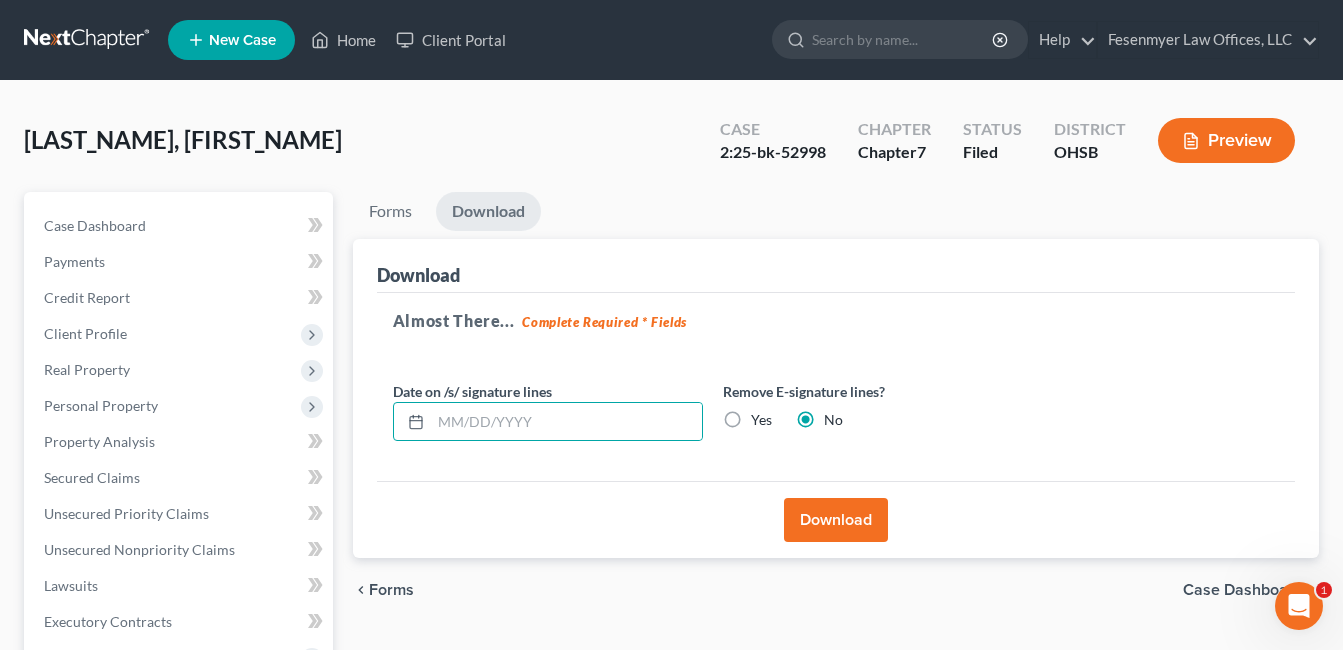 click on "Download" at bounding box center (836, 520) 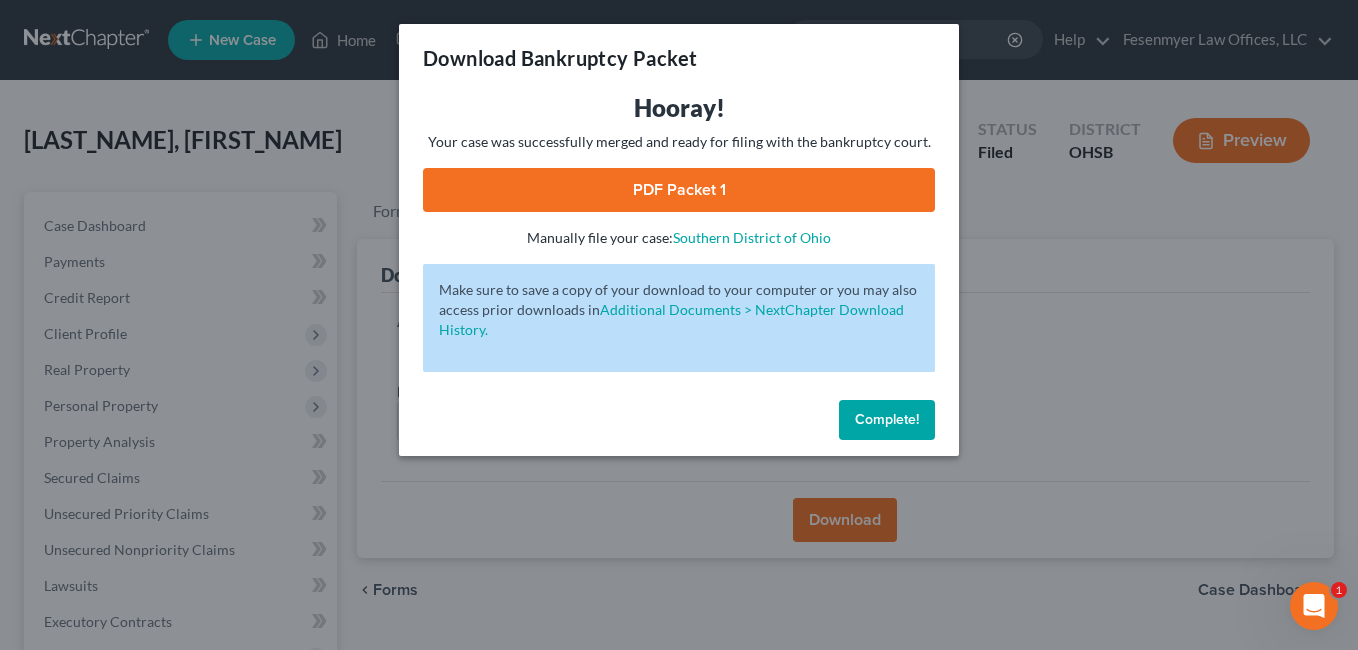 click on "PDF Packet 1" at bounding box center [679, 190] 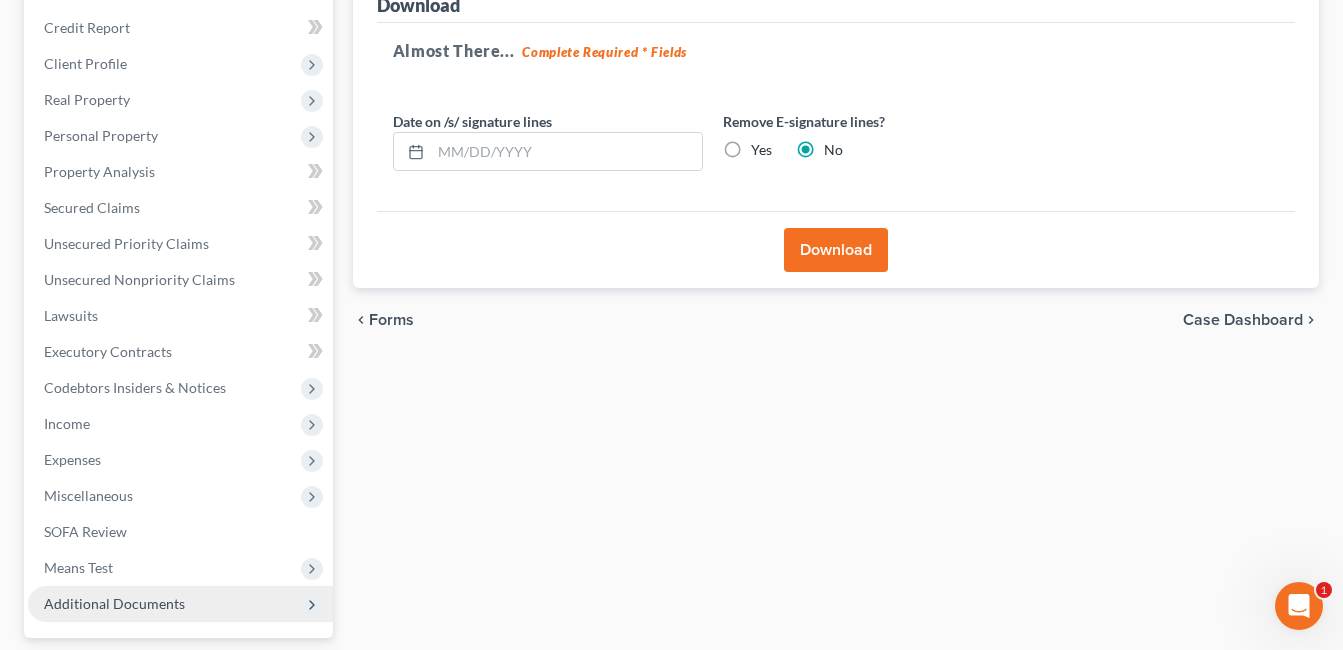 scroll, scrollTop: 449, scrollLeft: 0, axis: vertical 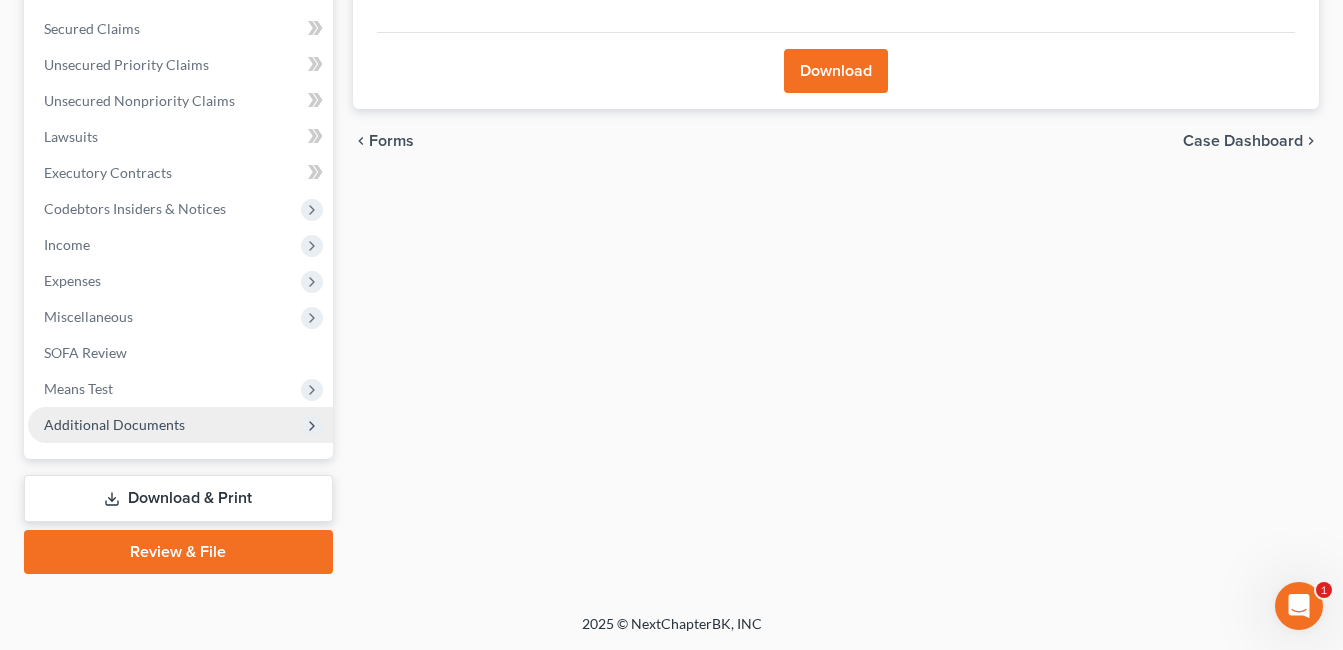 click on "Additional Documents" at bounding box center [114, 424] 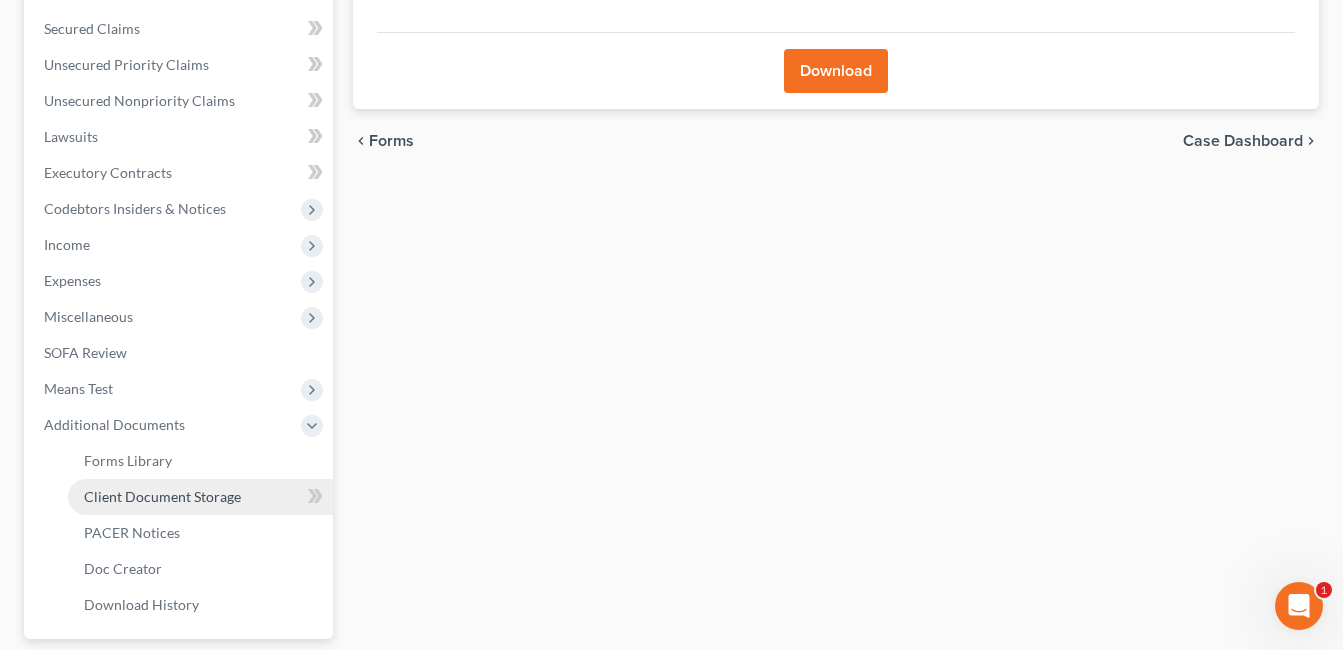 click on "Client Document Storage" at bounding box center [200, 497] 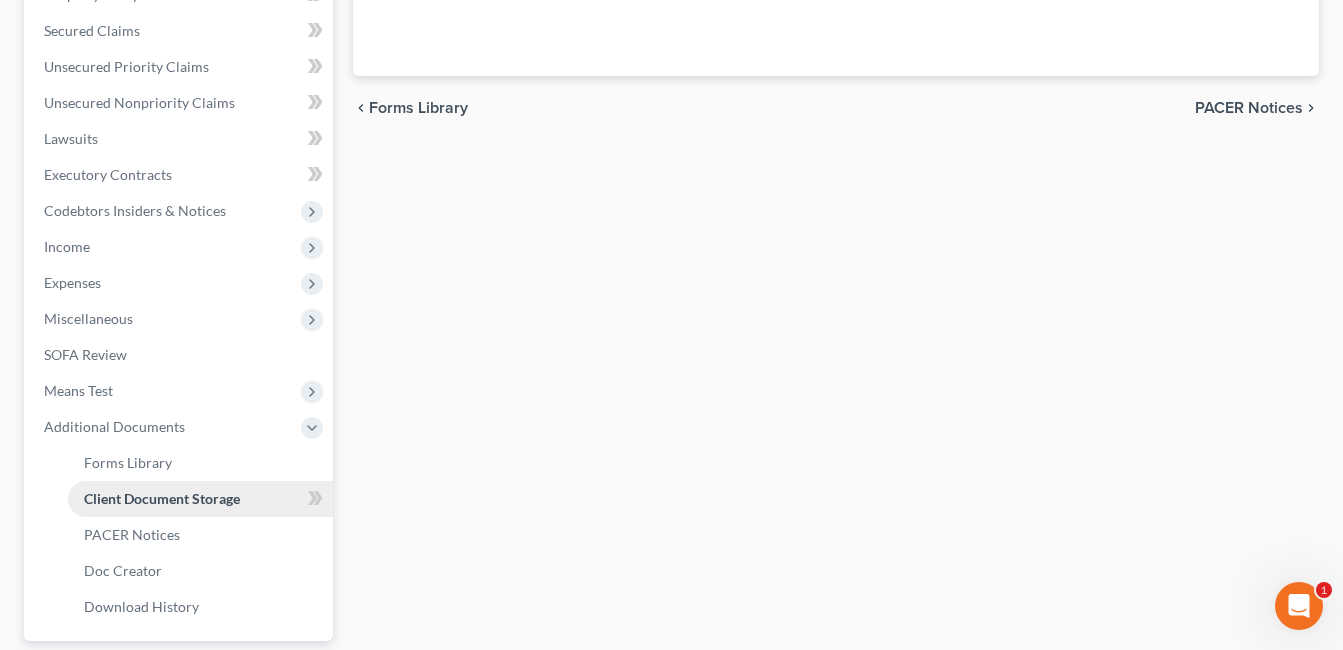 scroll, scrollTop: 397, scrollLeft: 0, axis: vertical 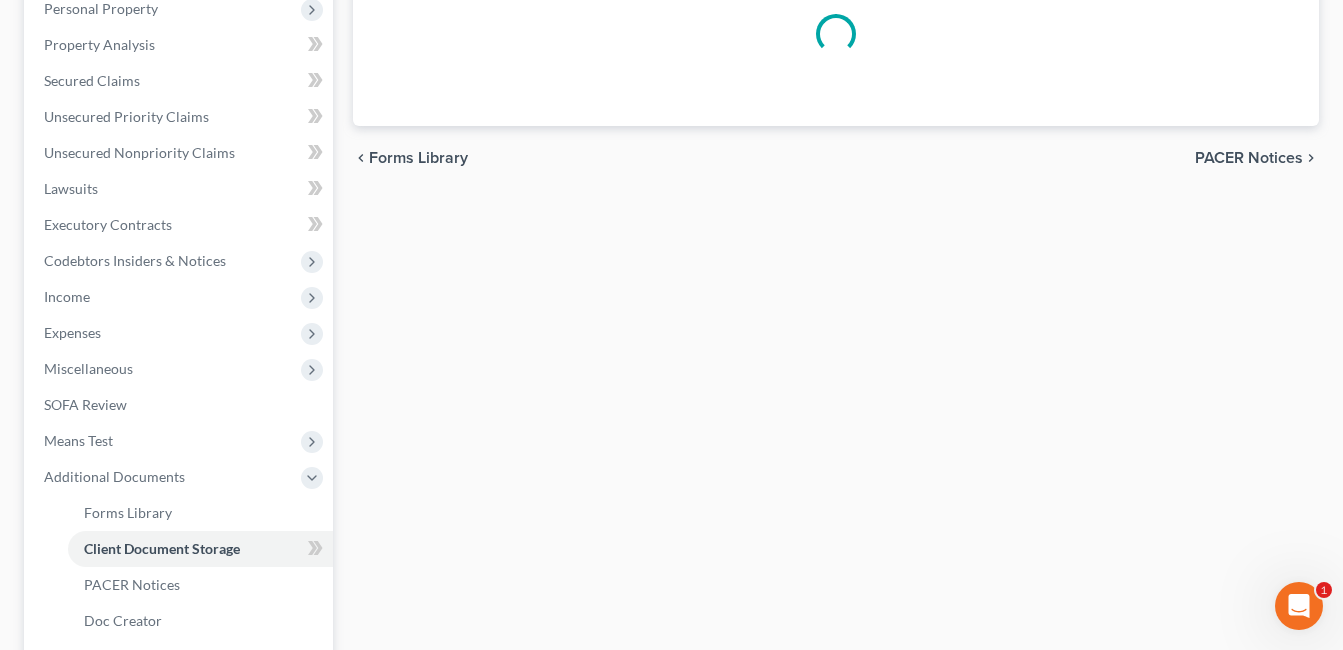 select on "7" 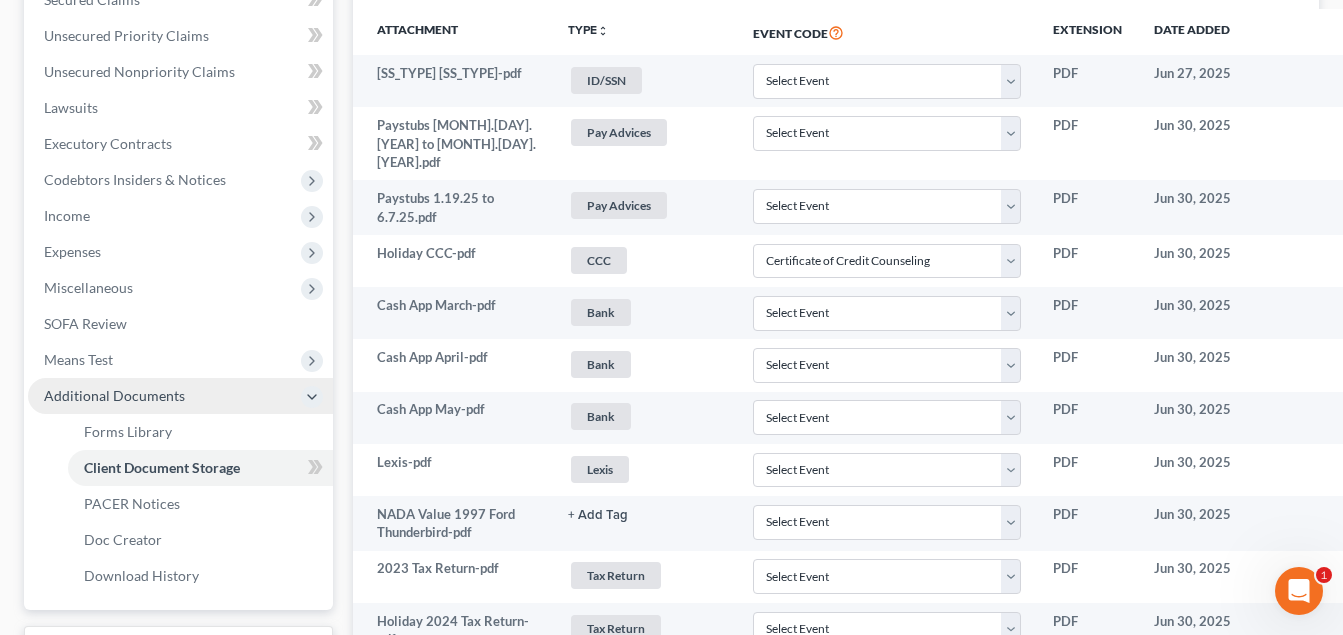 scroll, scrollTop: 500, scrollLeft: 0, axis: vertical 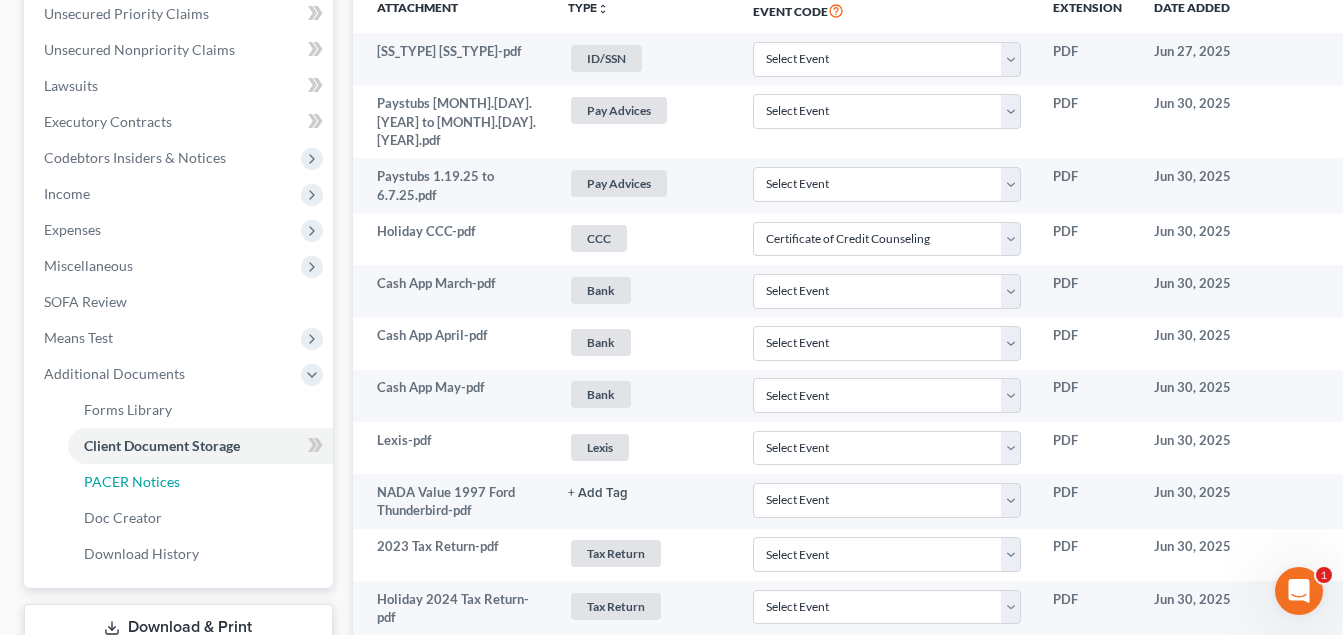 click on "PACER Notices" at bounding box center (132, 481) 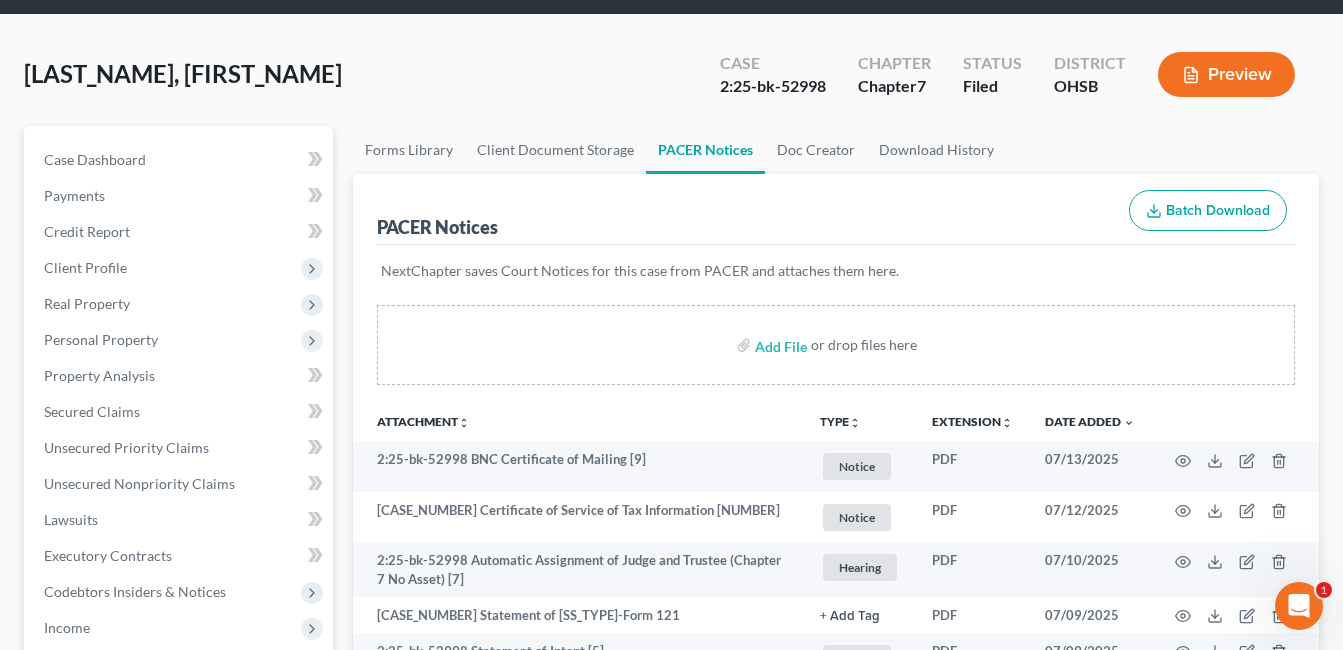 scroll, scrollTop: 300, scrollLeft: 0, axis: vertical 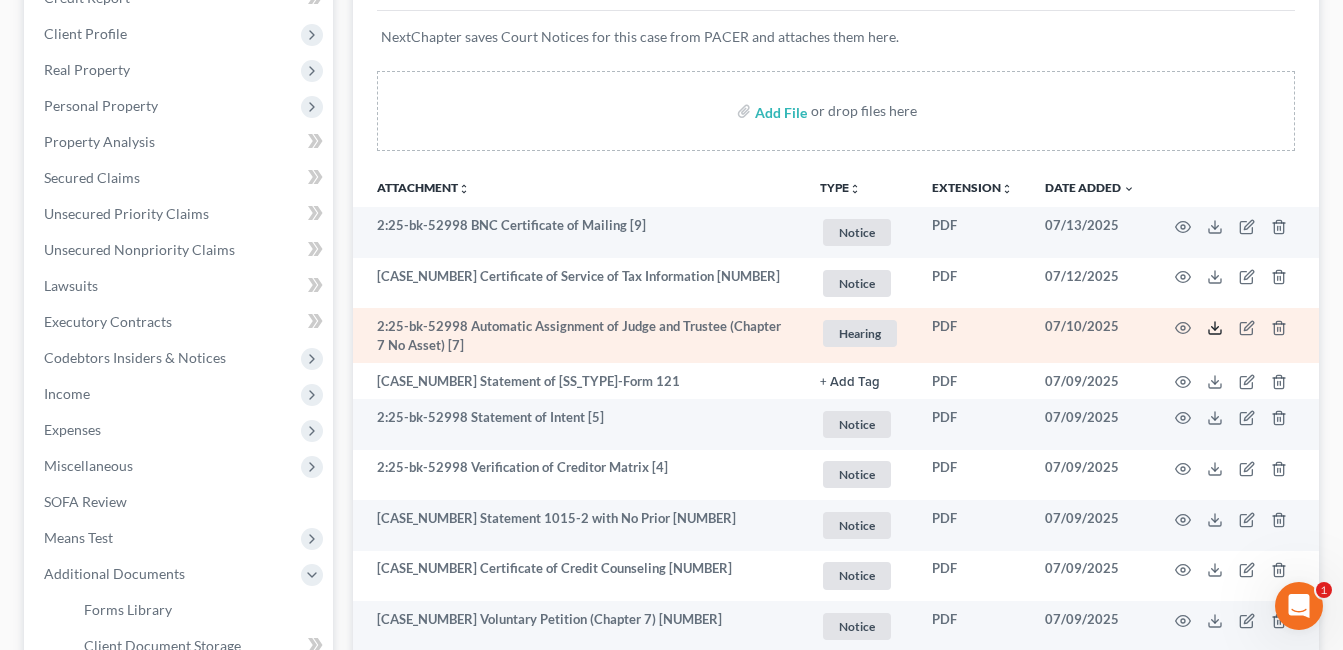 click 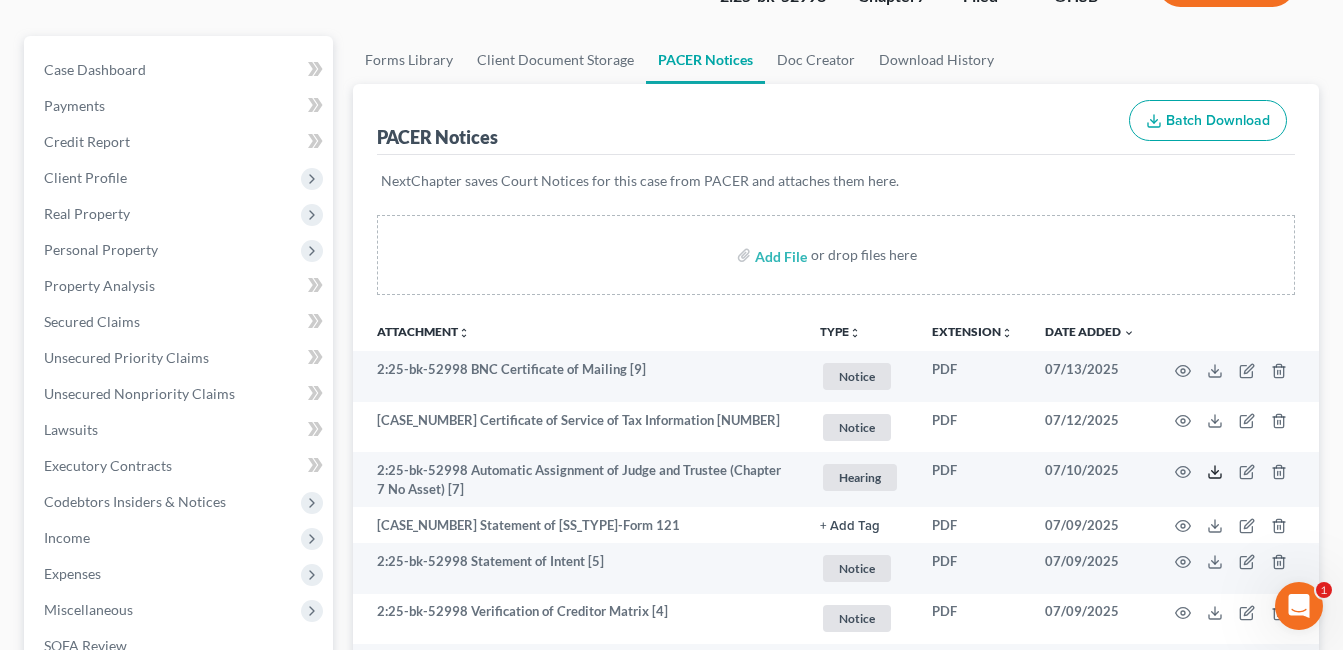 scroll, scrollTop: 0, scrollLeft: 0, axis: both 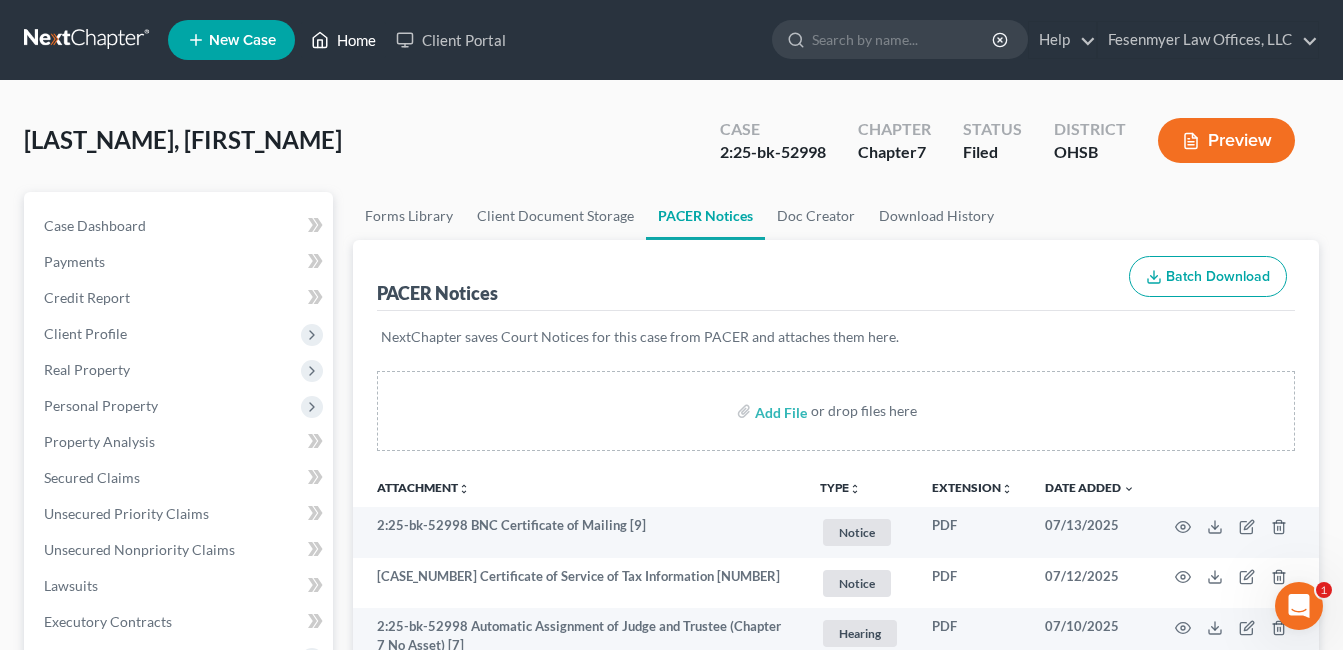 click on "Home" at bounding box center (343, 40) 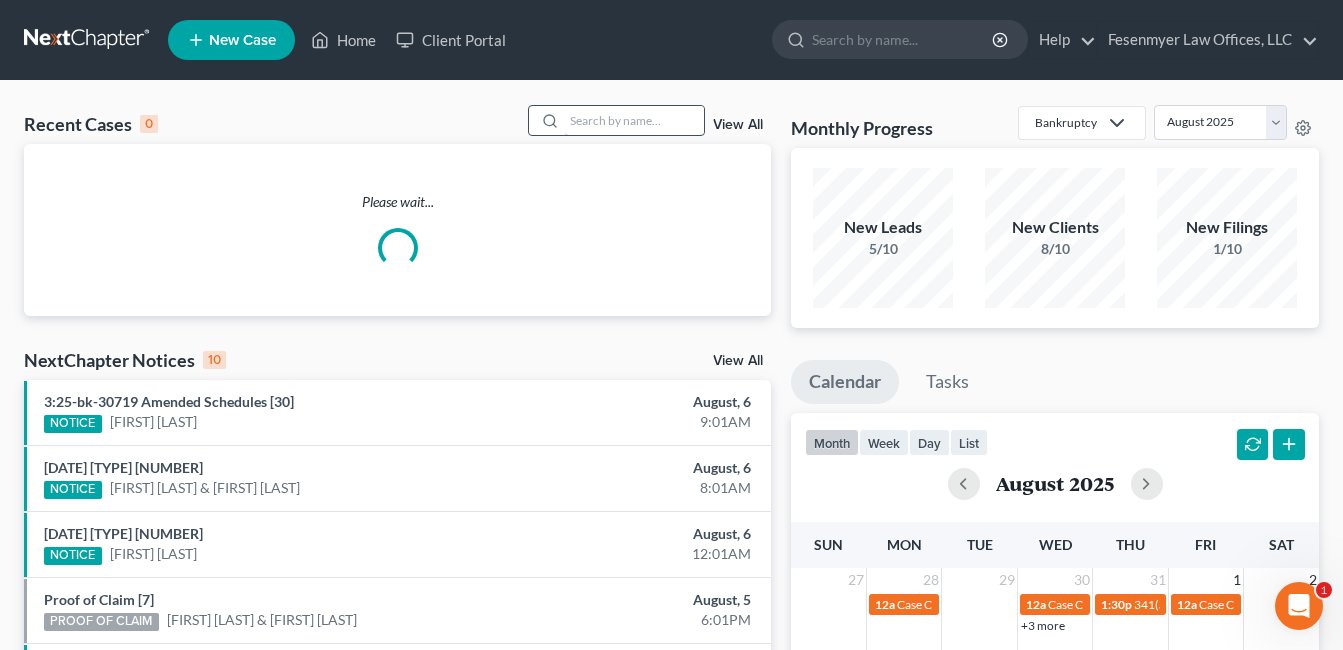 click at bounding box center [634, 120] 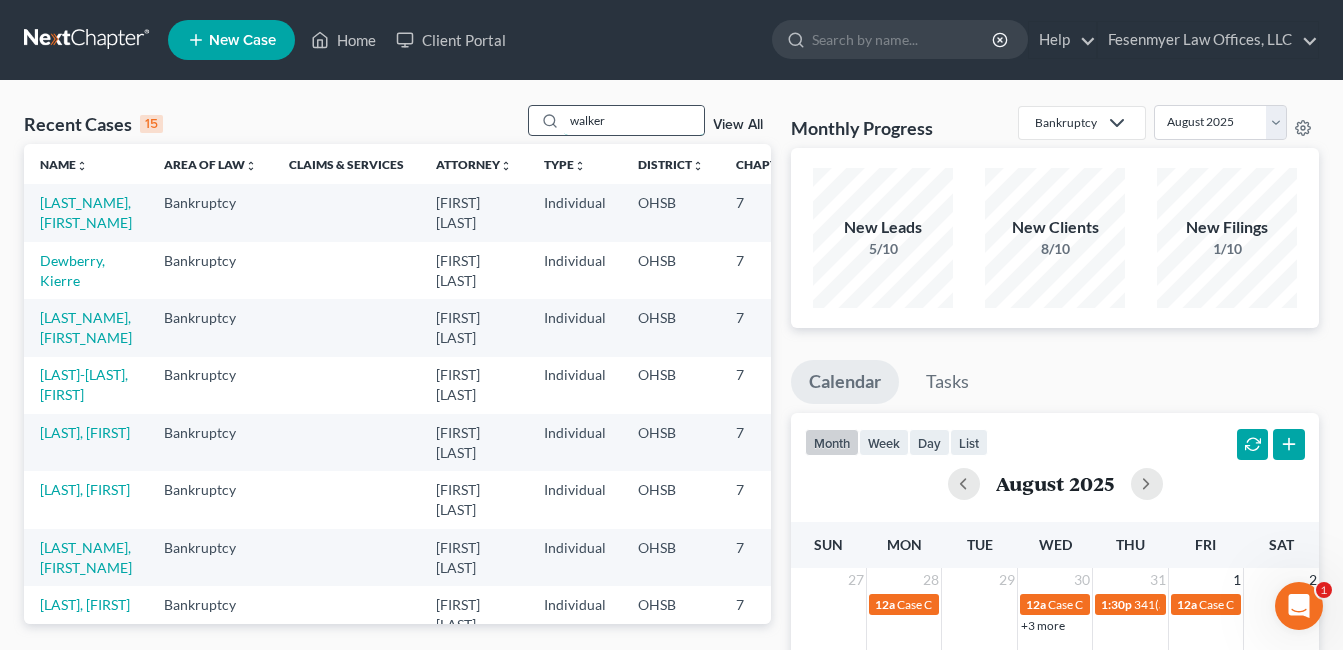 type on "walker" 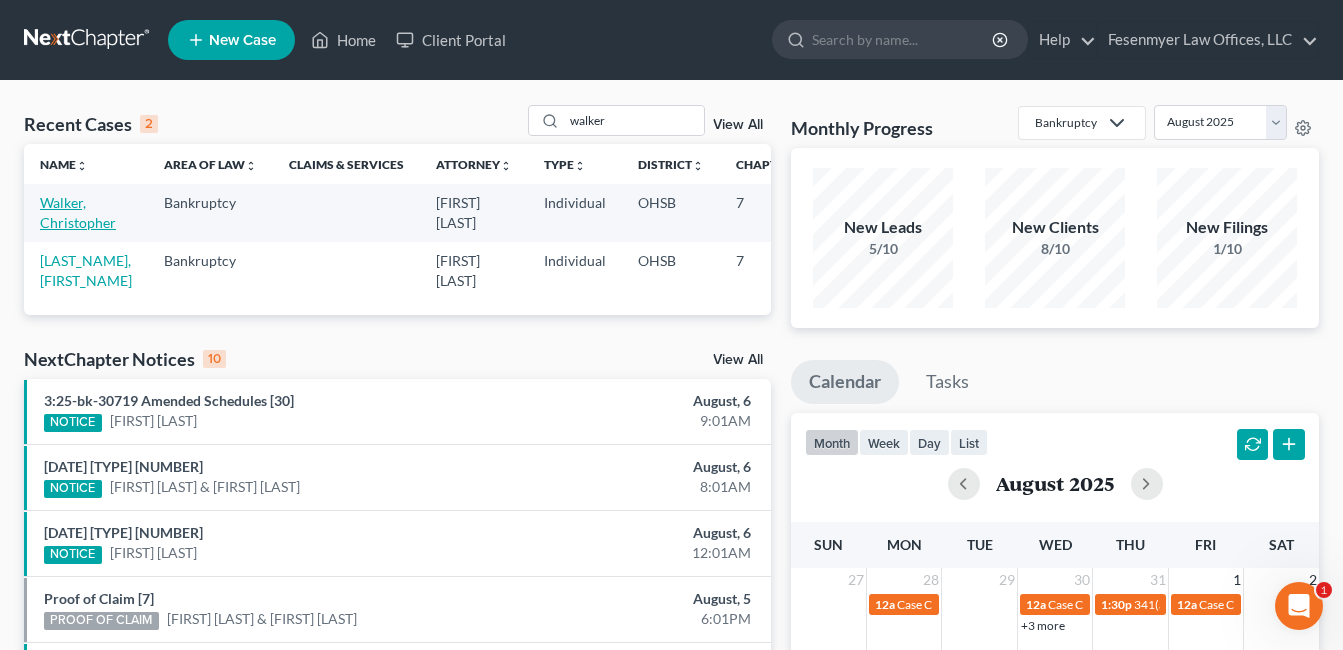 click on "Walker, Christopher" at bounding box center (78, 212) 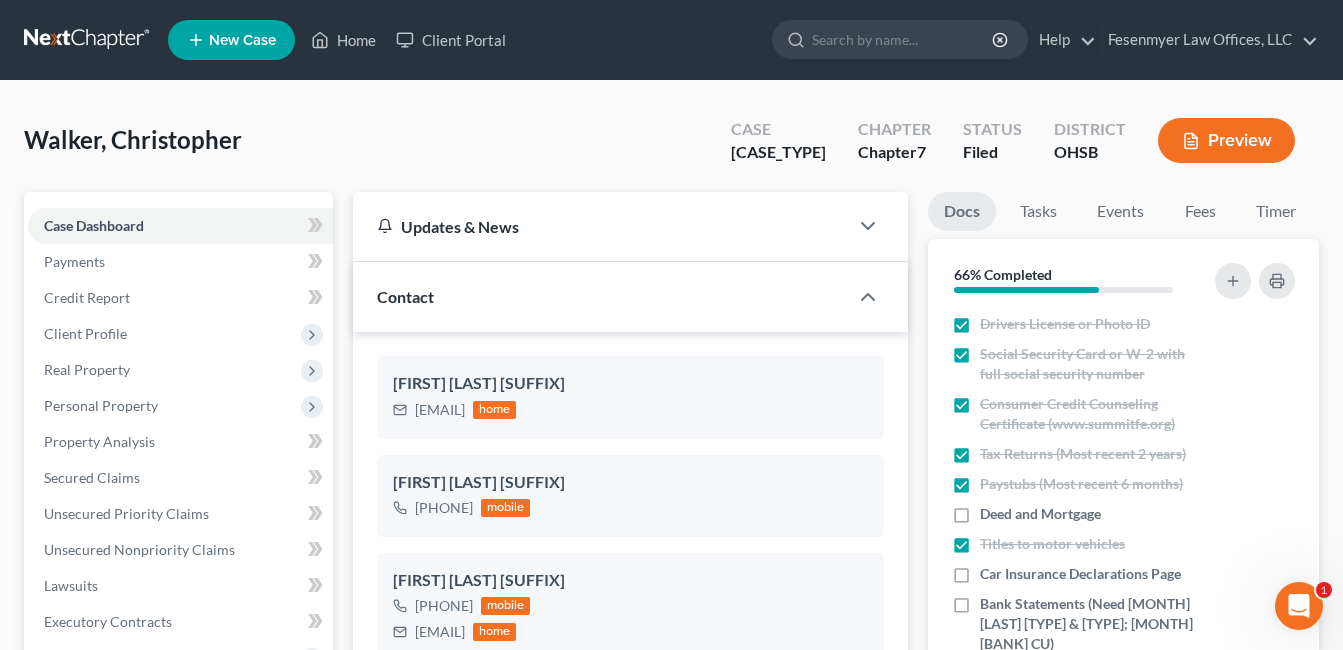 scroll, scrollTop: 600, scrollLeft: 0, axis: vertical 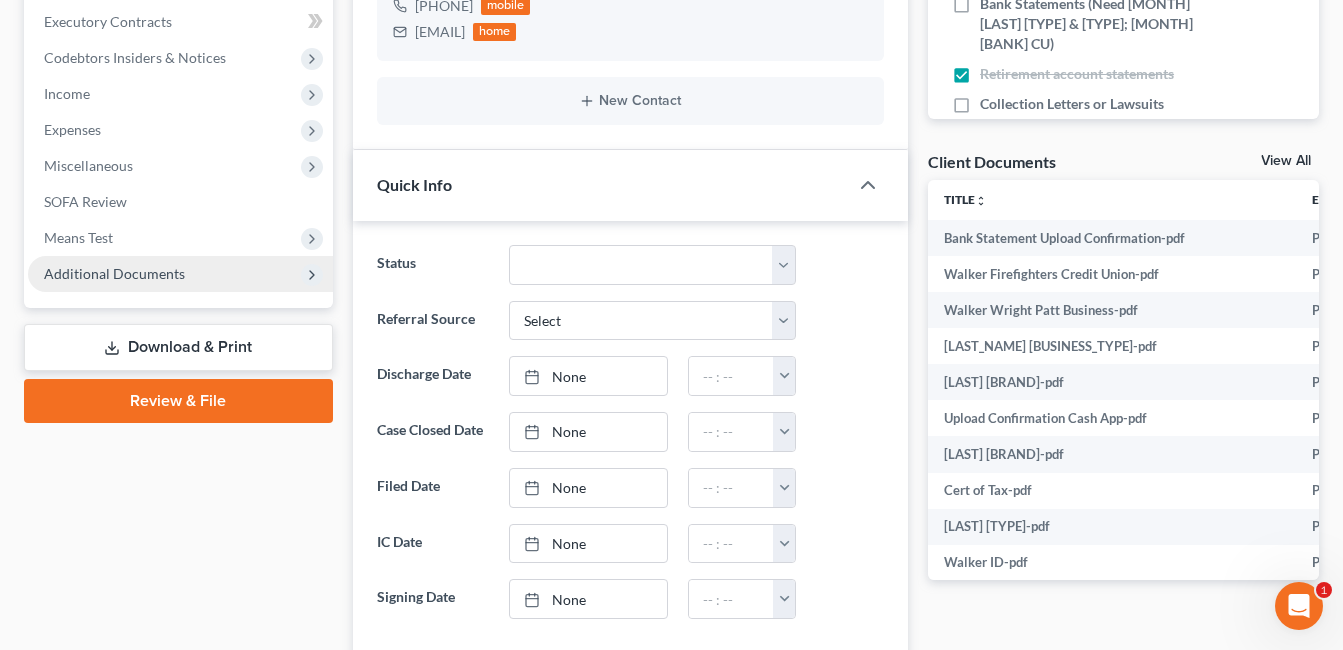 click on "Additional Documents" at bounding box center (114, 273) 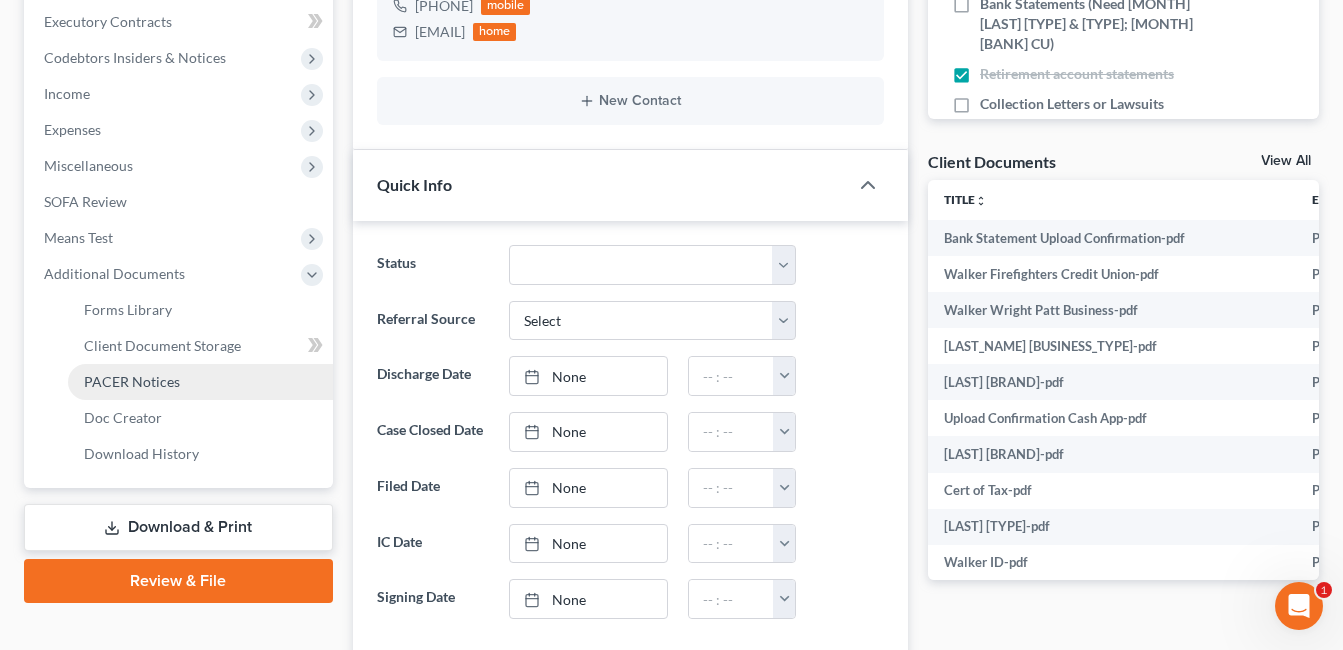 click on "PACER Notices" at bounding box center (200, 382) 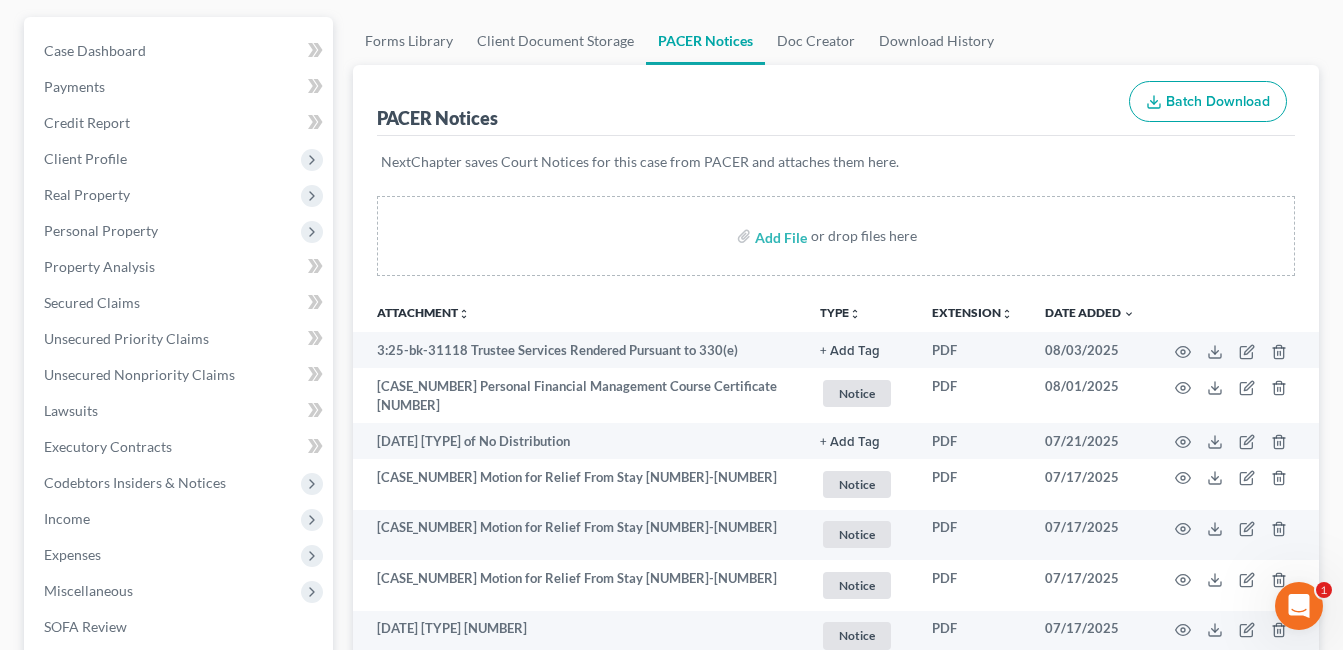 scroll, scrollTop: 200, scrollLeft: 0, axis: vertical 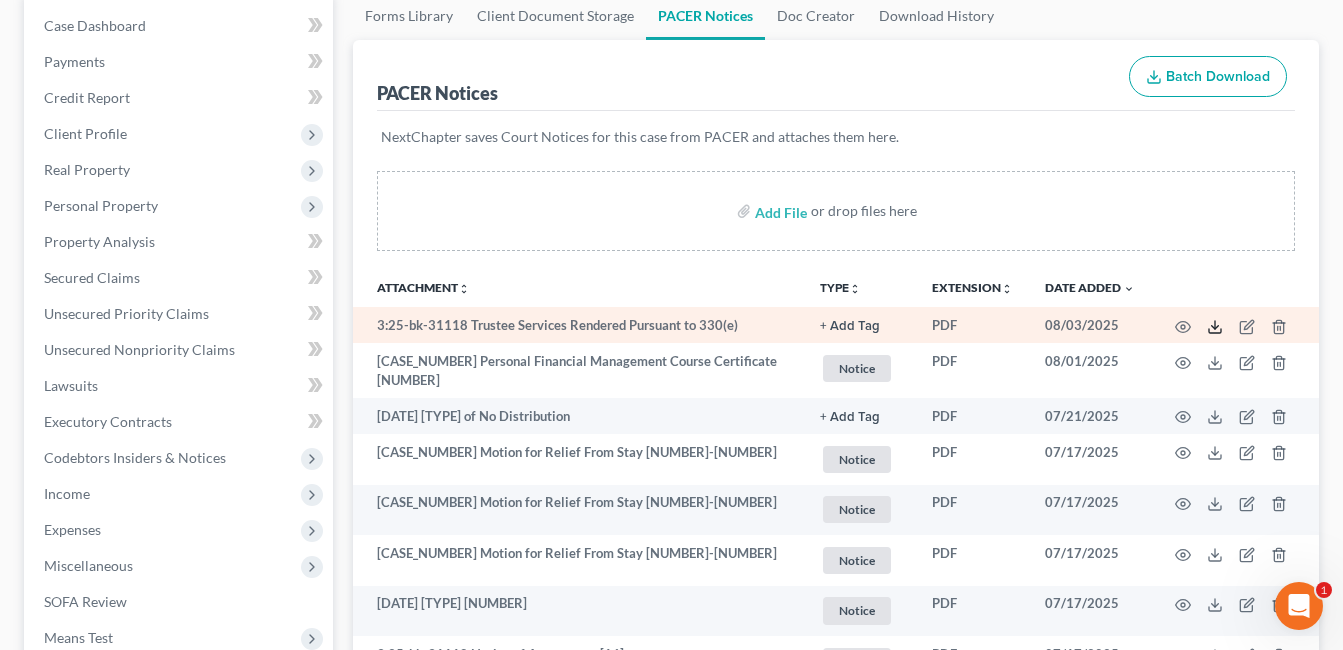 click 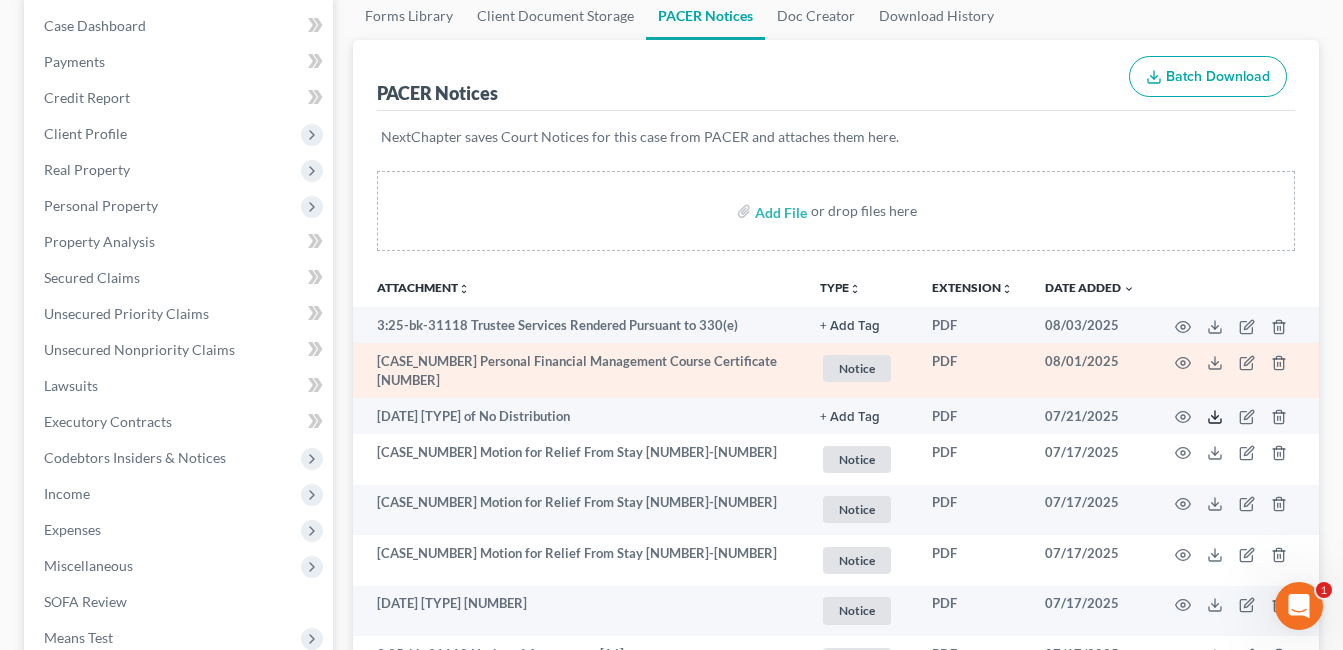 click 